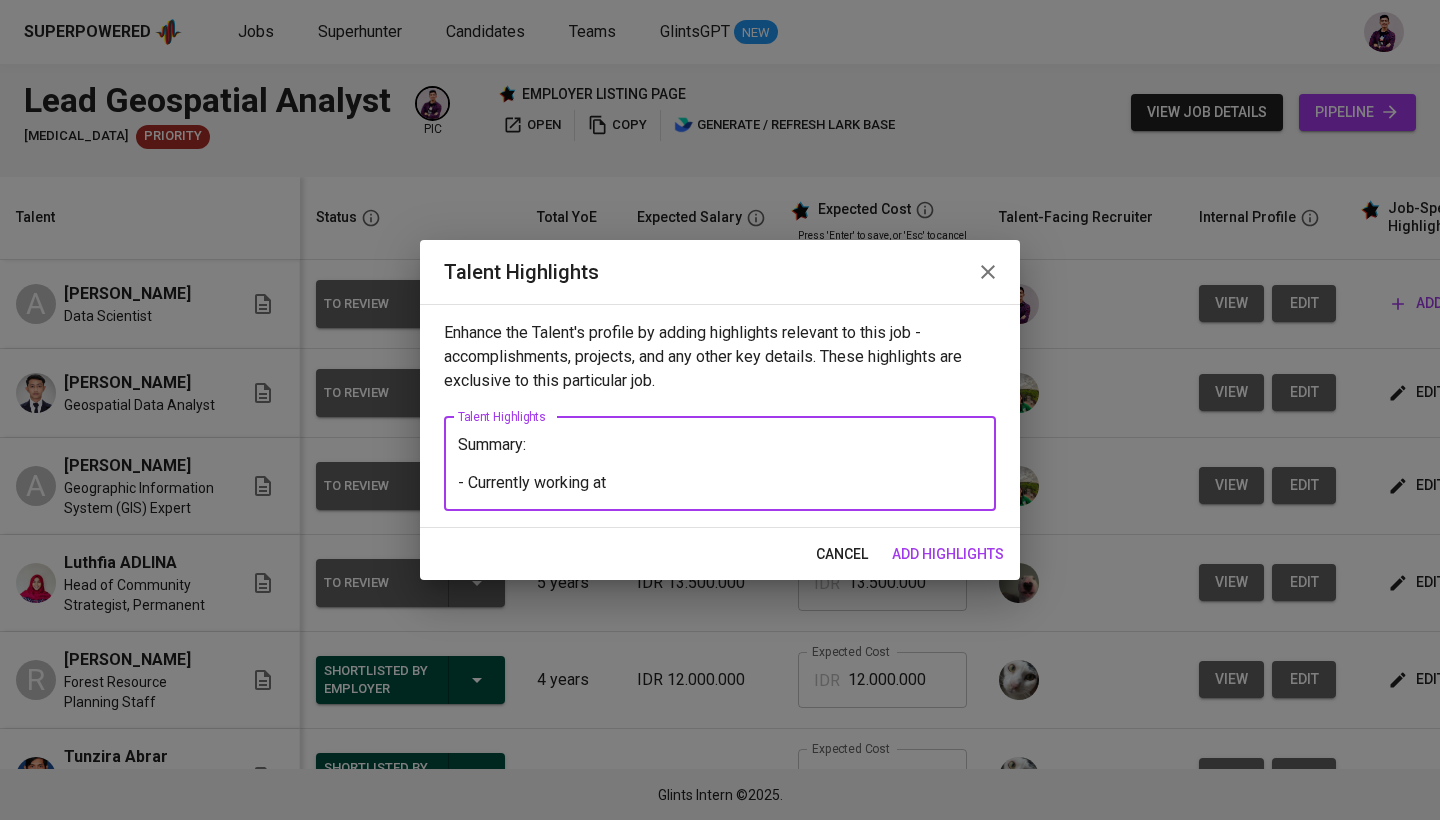 scroll, scrollTop: 0, scrollLeft: 0, axis: both 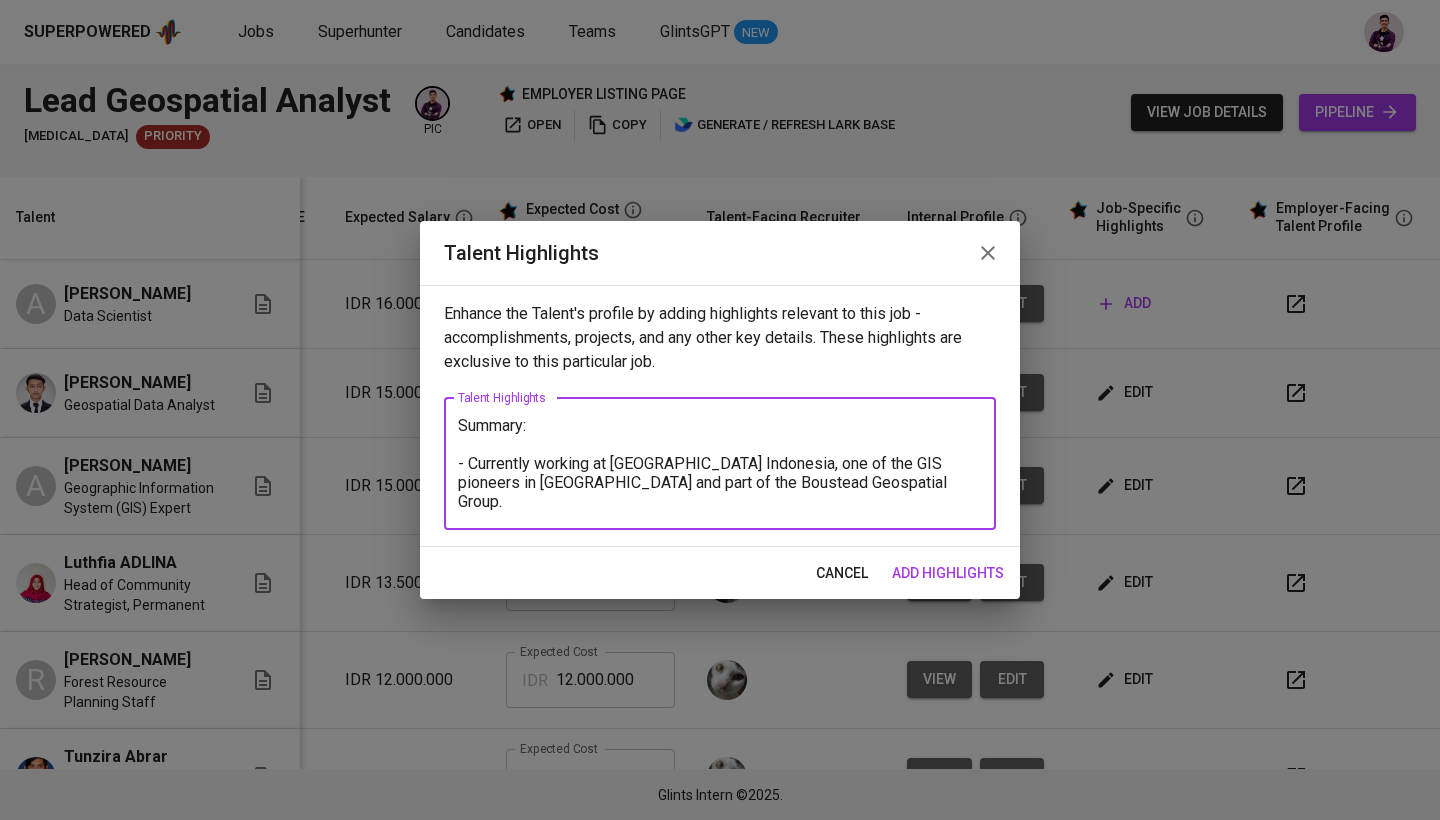 click on "Summary:
- Currently working at [GEOGRAPHIC_DATA] Indonesia, one of the GIS pioneers in [GEOGRAPHIC_DATA] and part of the Boustead Geospatial Group.
-" at bounding box center [720, 463] 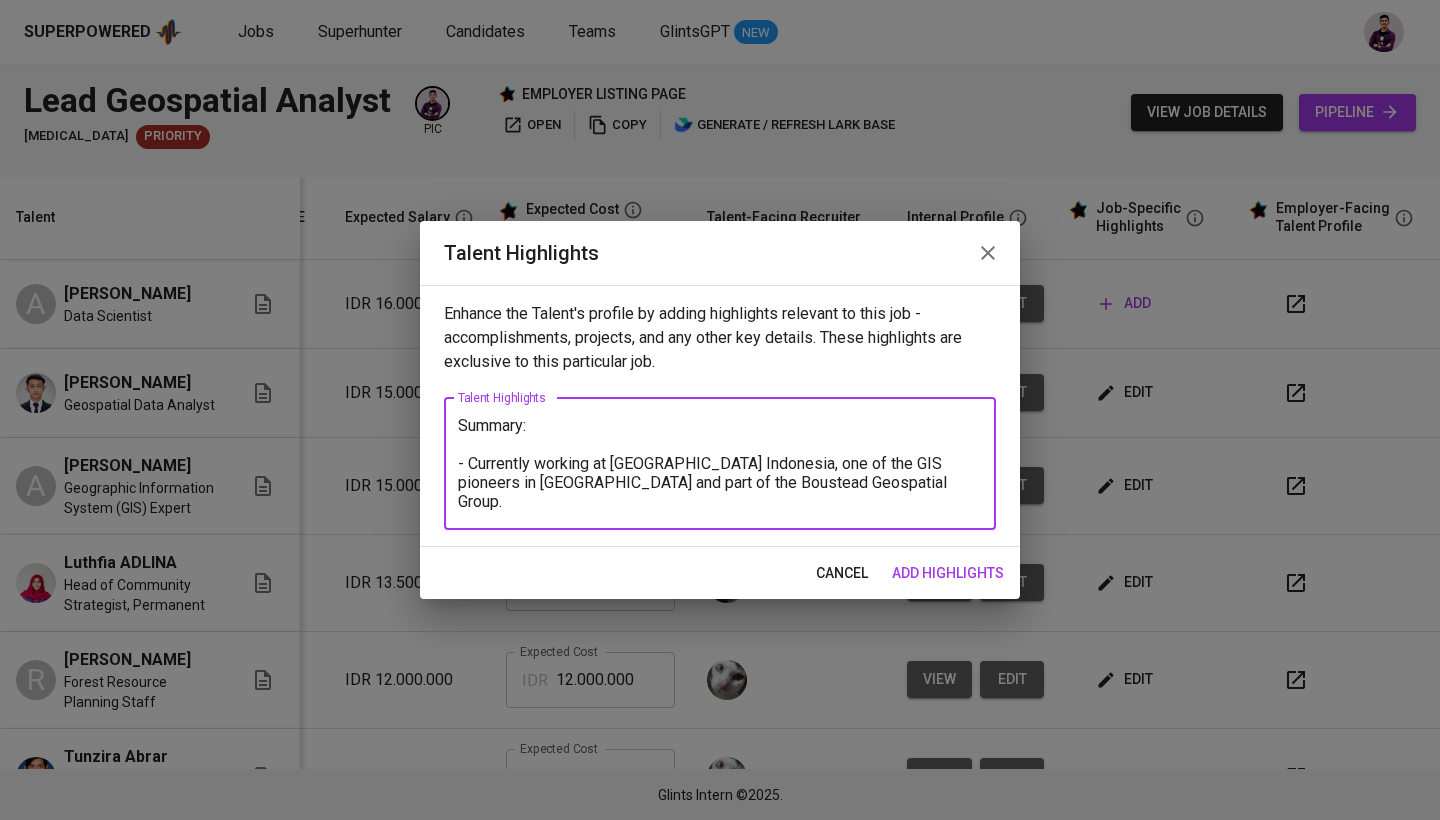 click on "Summary:
- Currently working at [GEOGRAPHIC_DATA] Indonesia, one of the GIS pioneers in [GEOGRAPHIC_DATA] and part of the Boustead Geospatial Group.
-" at bounding box center [720, 463] 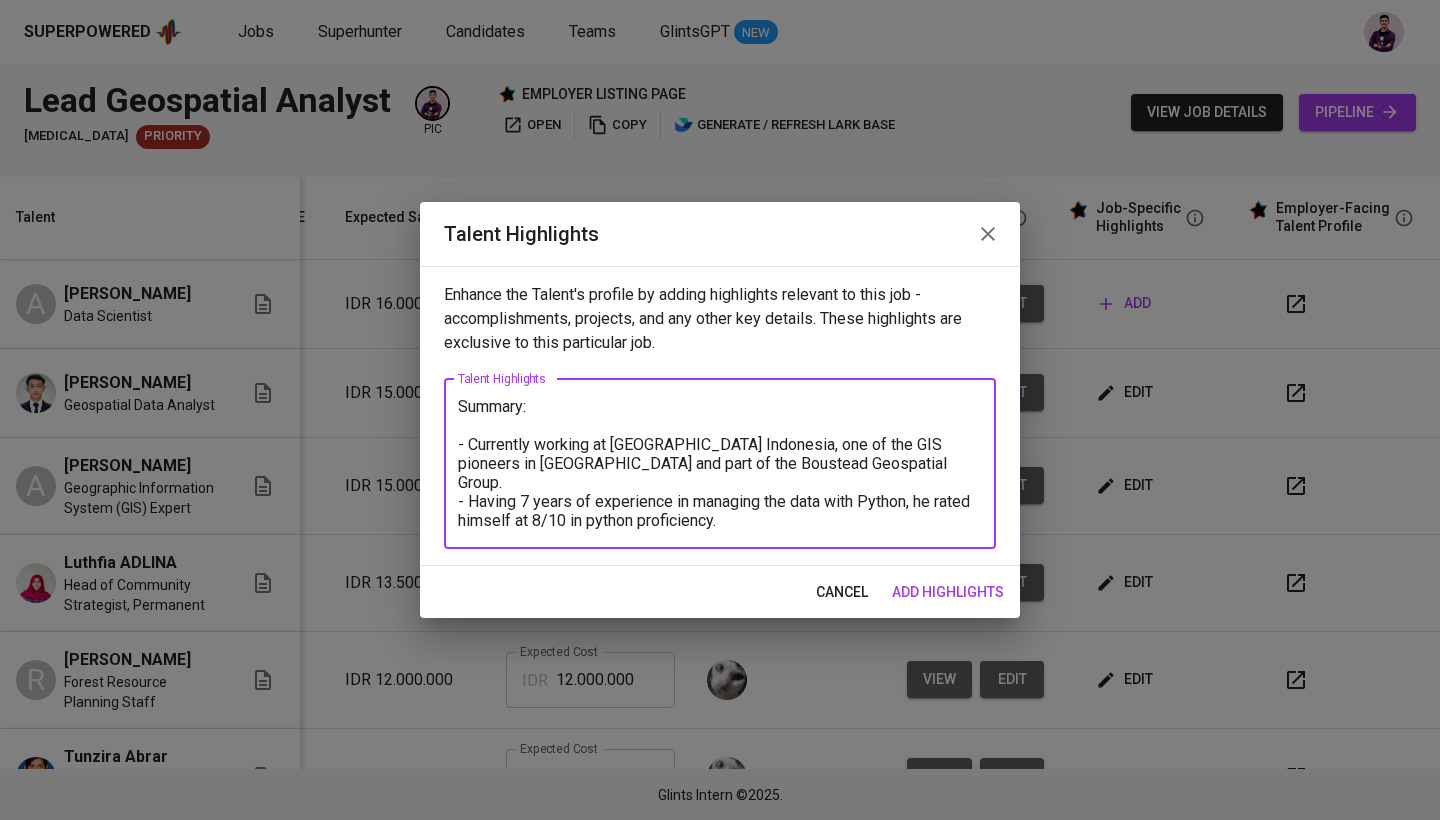 drag, startPoint x: 821, startPoint y: 521, endPoint x: 875, endPoint y: 535, distance: 55.7853 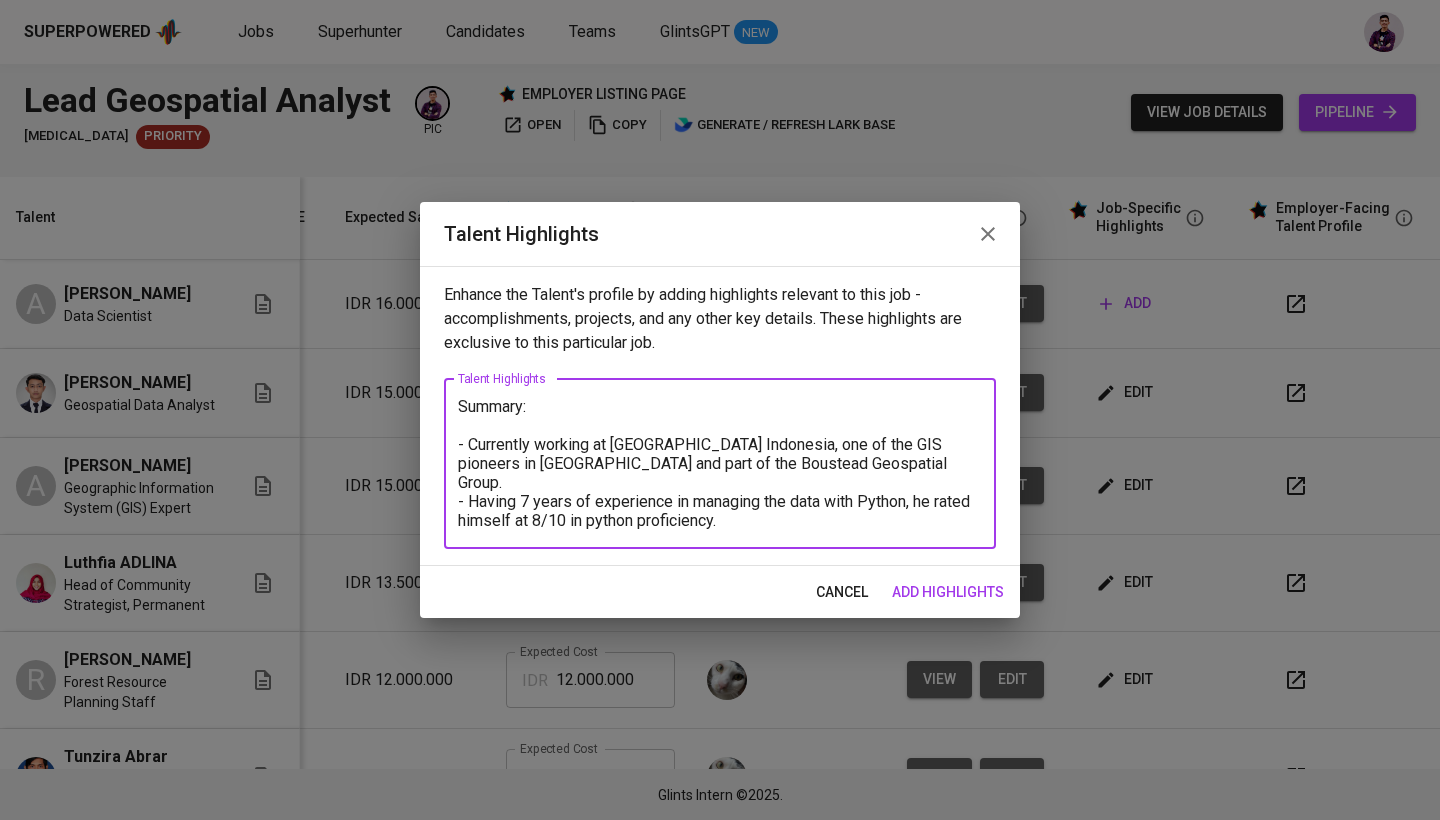 click on "Summary:
- Currently working at [GEOGRAPHIC_DATA] Indonesia, one of the GIS pioneers in [GEOGRAPHIC_DATA] and part of the Boustead Geospatial Group.
- Having 7 years of experience in managing the data with Python, he rated himself at 8/10 in python proficiency.
- Have experience in working with large datasets 193 millions row data / 1" at bounding box center [720, 463] 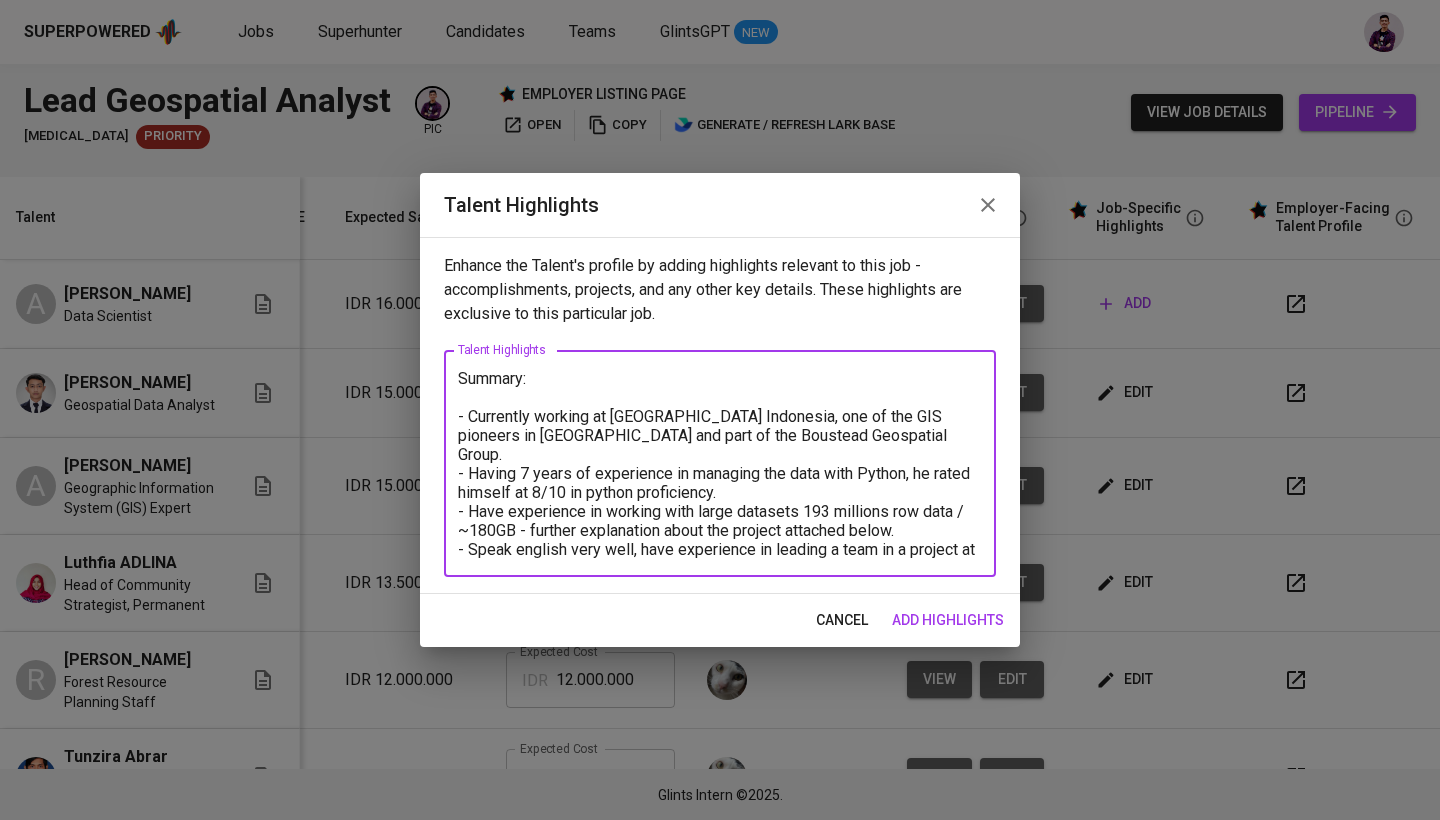 drag, startPoint x: 588, startPoint y: 552, endPoint x: 445, endPoint y: 378, distance: 225.2221 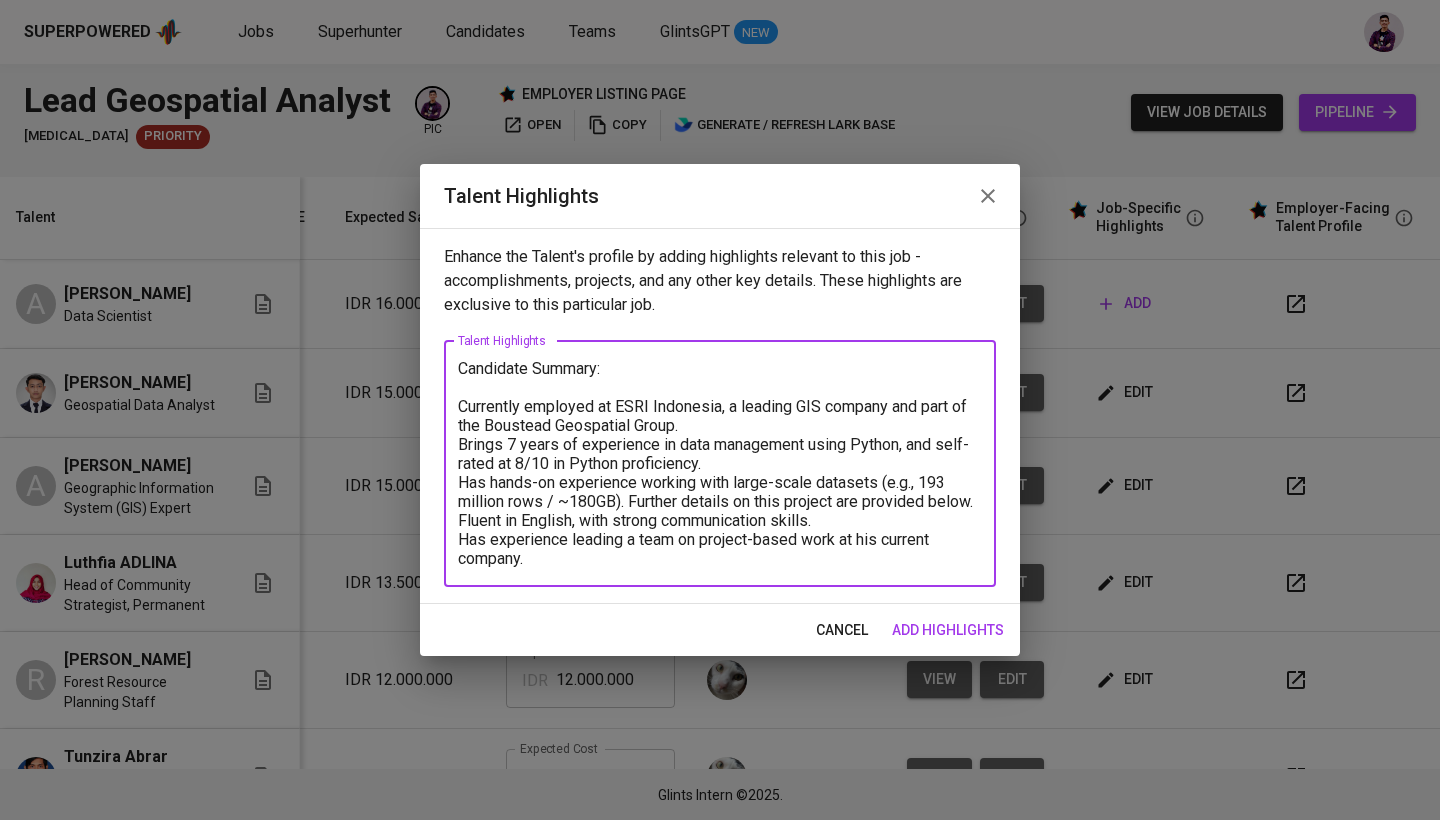 click on "Candidate Summary:
Currently employed at ESRI Indonesia, a leading GIS company and part of the Boustead Geospatial Group.
Brings 7 years of experience in data management using Python, and self-rated at 8/10 in Python proficiency.
Has hands-on experience working with large-scale datasets (e.g., 193 million rows / ~180GB). Further details on this project are provided below.
Fluent in English, with strong communication skills.
Has experience leading a team on project-based work at his current company." at bounding box center [720, 463] 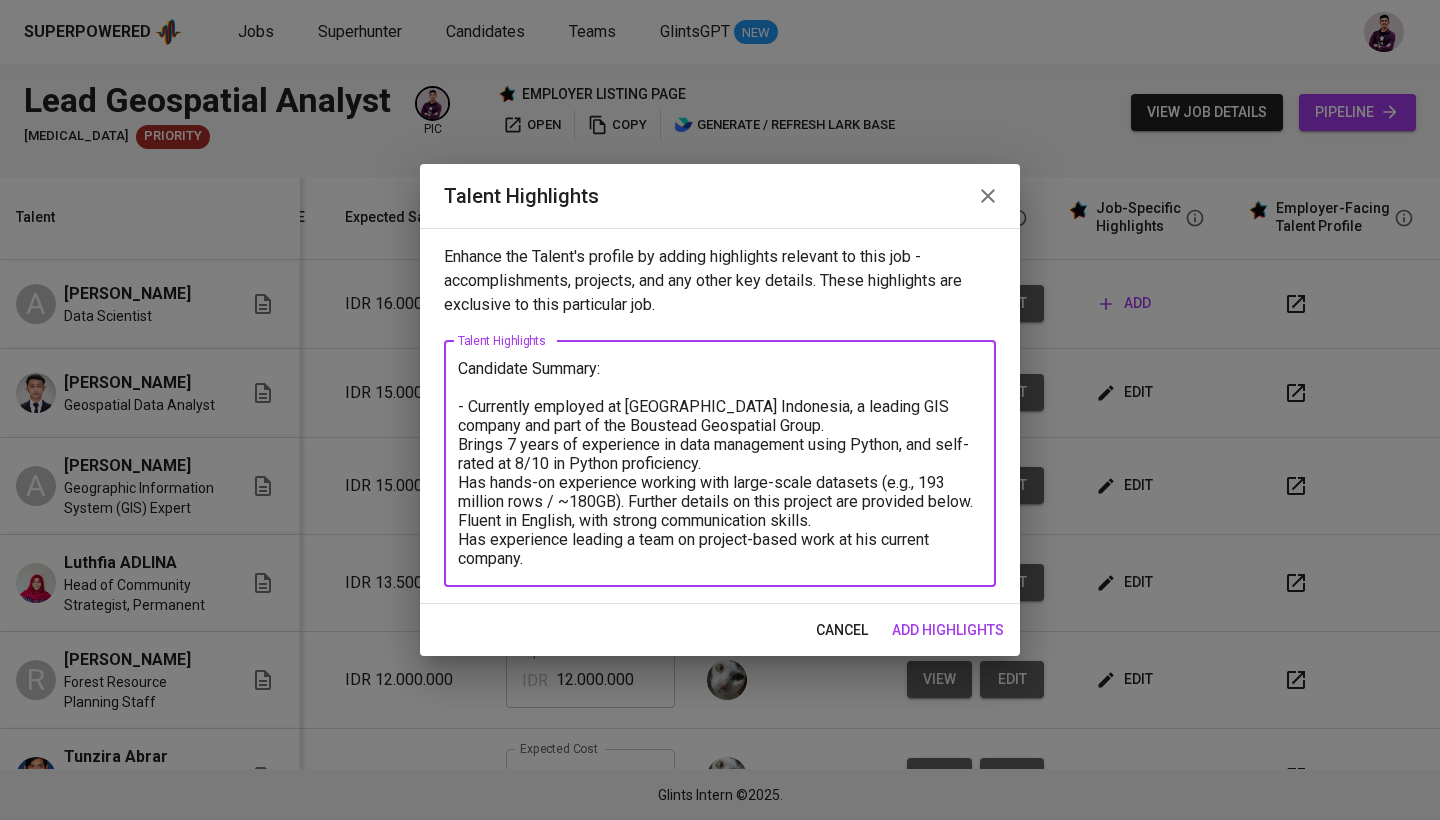 click on "Candidate Summary:
- Currently employed at [GEOGRAPHIC_DATA] Indonesia, a leading GIS company and part of the Boustead Geospatial Group.
Brings 7 years of experience in data management using Python, and self-rated at 8/10 in Python proficiency.
Has hands-on experience working with large-scale datasets (e.g., 193 million rows / ~180GB). Further details on this project are provided below.
Fluent in English, with strong communication skills.
Has experience leading a team on project-based work at his current company. x Talent Highlights" at bounding box center (720, 464) 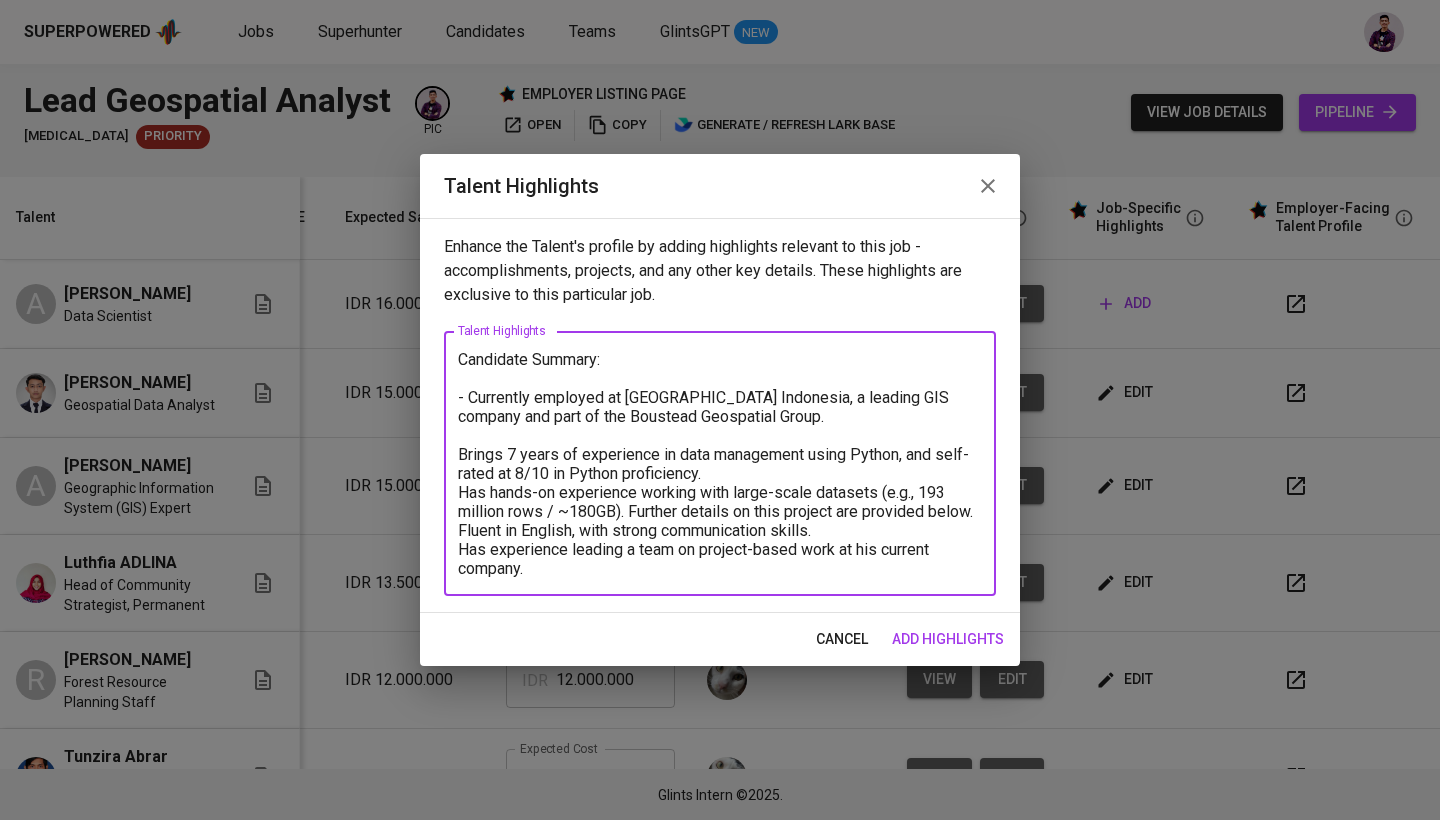 click on "Candidate Summary:
- Currently employed at [GEOGRAPHIC_DATA] Indonesia, a leading GIS company and part of the Boustead Geospatial Group.
Brings 7 years of experience in data management using Python, and self-rated at 8/10 in Python proficiency.
Has hands-on experience working with large-scale datasets (e.g., 193 million rows / ~180GB). Further details on this project are provided below.
Fluent in English, with strong communication skills.
Has experience leading a team on project-based work at his current company." at bounding box center (720, 464) 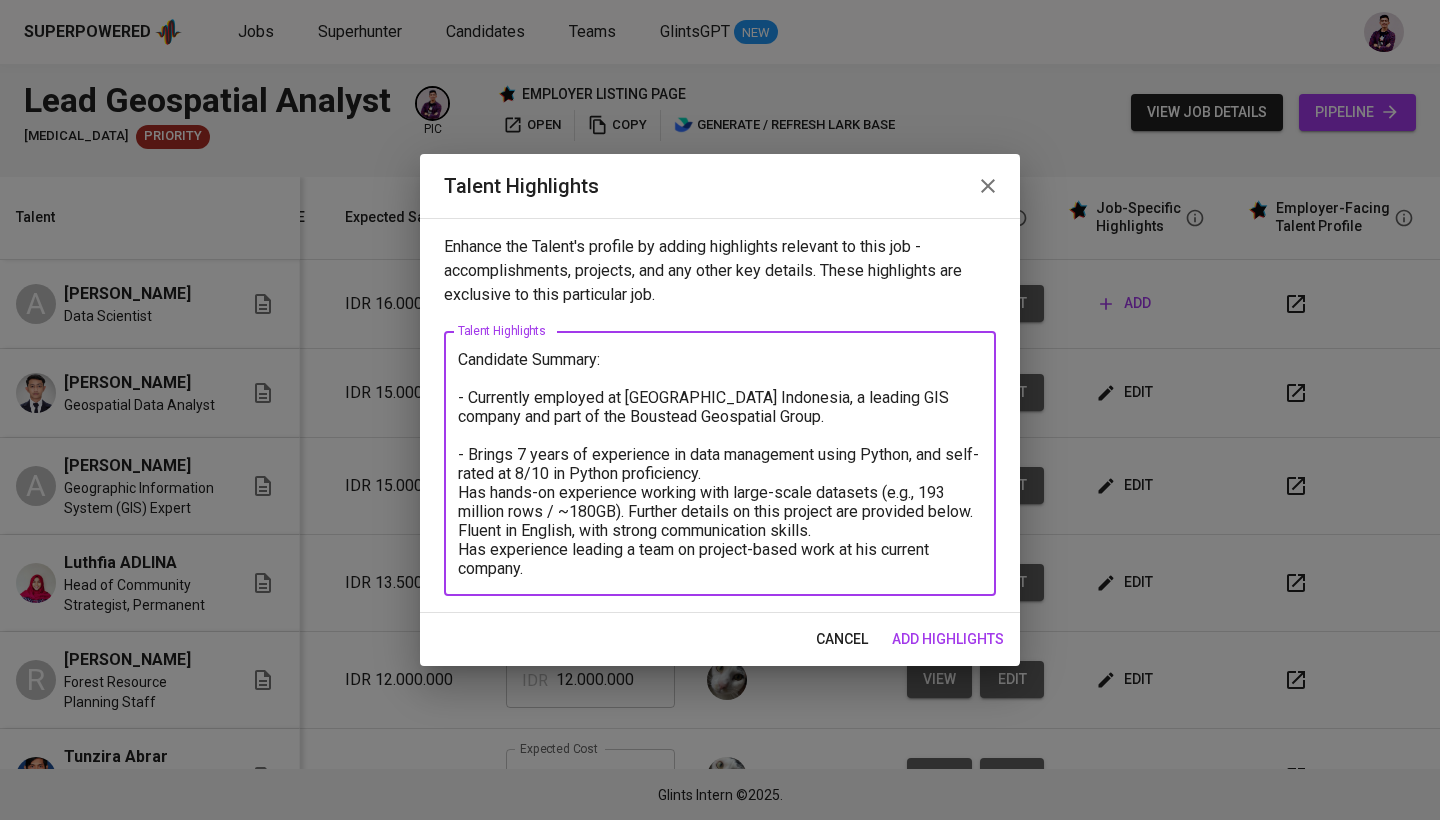 click on "Candidate Summary:
- Currently employed at [GEOGRAPHIC_DATA] Indonesia, a leading GIS company and part of the Boustead Geospatial Group.
- Brings 7 years of experience in data management using Python, and self-rated at 8/10 in Python proficiency.
Has hands-on experience working with large-scale datasets (e.g., 193 million rows / ~180GB). Further details on this project are provided below.
Fluent in English, with strong communication skills.
Has experience leading a team on project-based work at his current company." at bounding box center (720, 464) 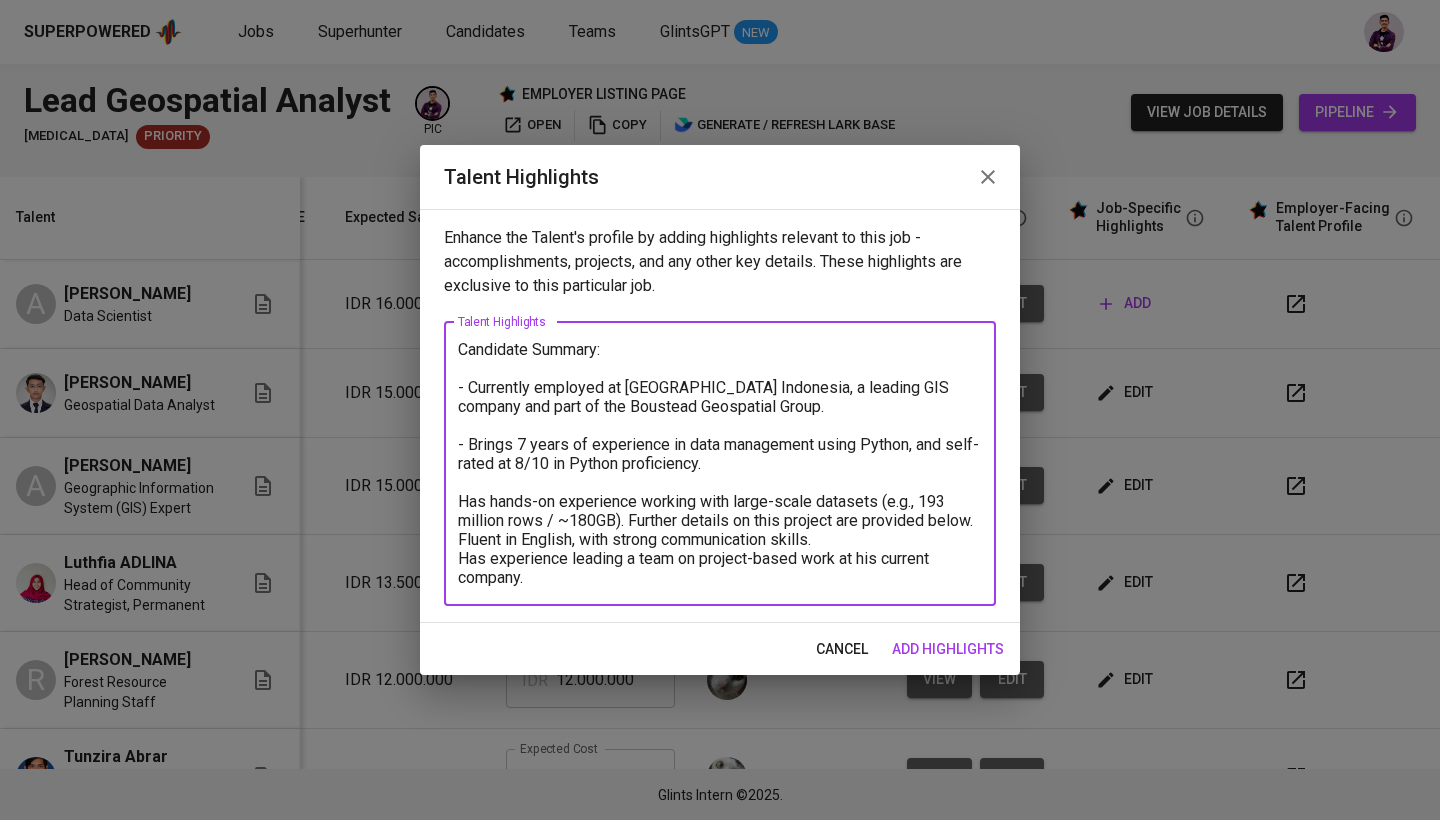 click on "Candidate Summary:
- Currently employed at [GEOGRAPHIC_DATA] Indonesia, a leading GIS company and part of the Boustead Geospatial Group.
- Brings 7 years of experience in data management using Python, and self-rated at 8/10 in Python proficiency.
Has hands-on experience working with large-scale datasets (e.g., 193 million rows / ~180GB). Further details on this project are provided below.
Fluent in English, with strong communication skills.
Has experience leading a team on project-based work at his current company." at bounding box center [720, 463] 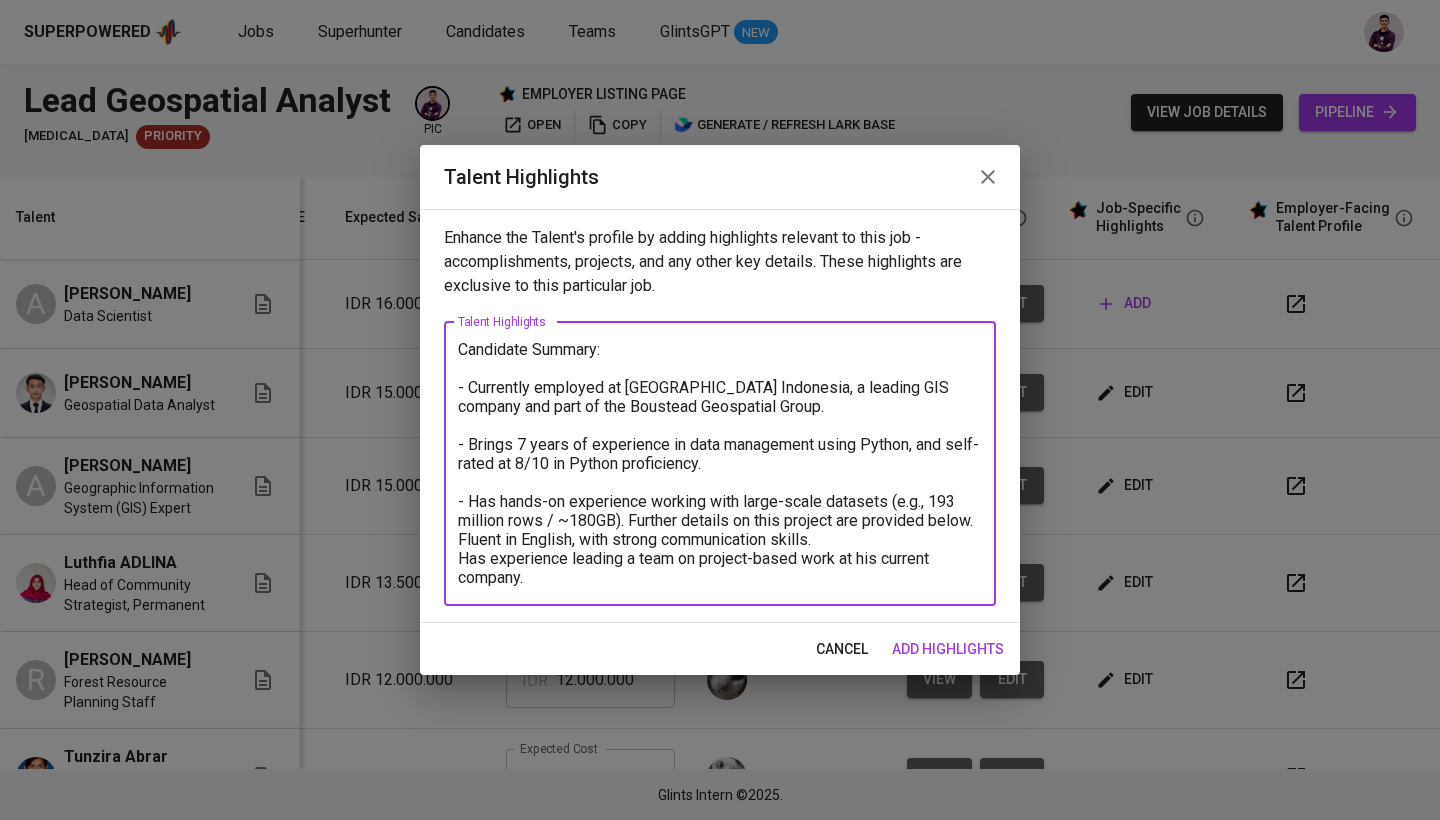 click on "Candidate Summary:
- Currently employed at [GEOGRAPHIC_DATA] Indonesia, a leading GIS company and part of the Boustead Geospatial Group.
- Brings 7 years of experience in data management using Python, and self-rated at 8/10 in Python proficiency.
- Has hands-on experience working with large-scale datasets (e.g., 193 million rows / ~180GB). Further details on this project are provided below.
Fluent in English, with strong communication skills.
Has experience leading a team on project-based work at his current company." at bounding box center (720, 463) 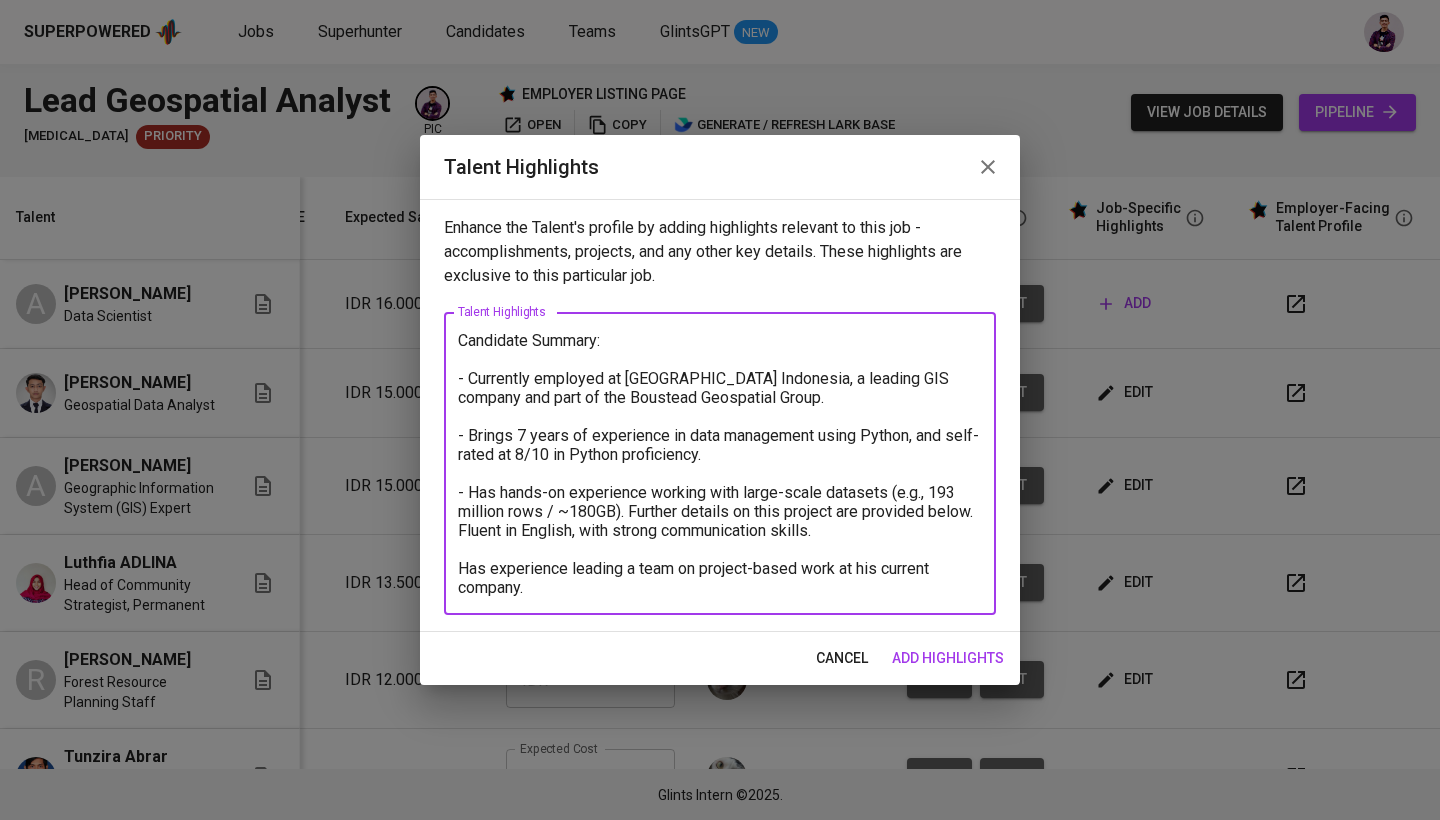 click on "Candidate Summary:
- Currently employed at [GEOGRAPHIC_DATA] Indonesia, a leading GIS company and part of the Boustead Geospatial Group.
- Brings 7 years of experience in data management using Python, and self-rated at 8/10 in Python proficiency.
- Has hands-on experience working with large-scale datasets (e.g., 193 million rows / ~180GB). Further details on this project are provided below.
Fluent in English, with strong communication skills.
Has experience leading a team on project-based work at his current company." at bounding box center (720, 464) 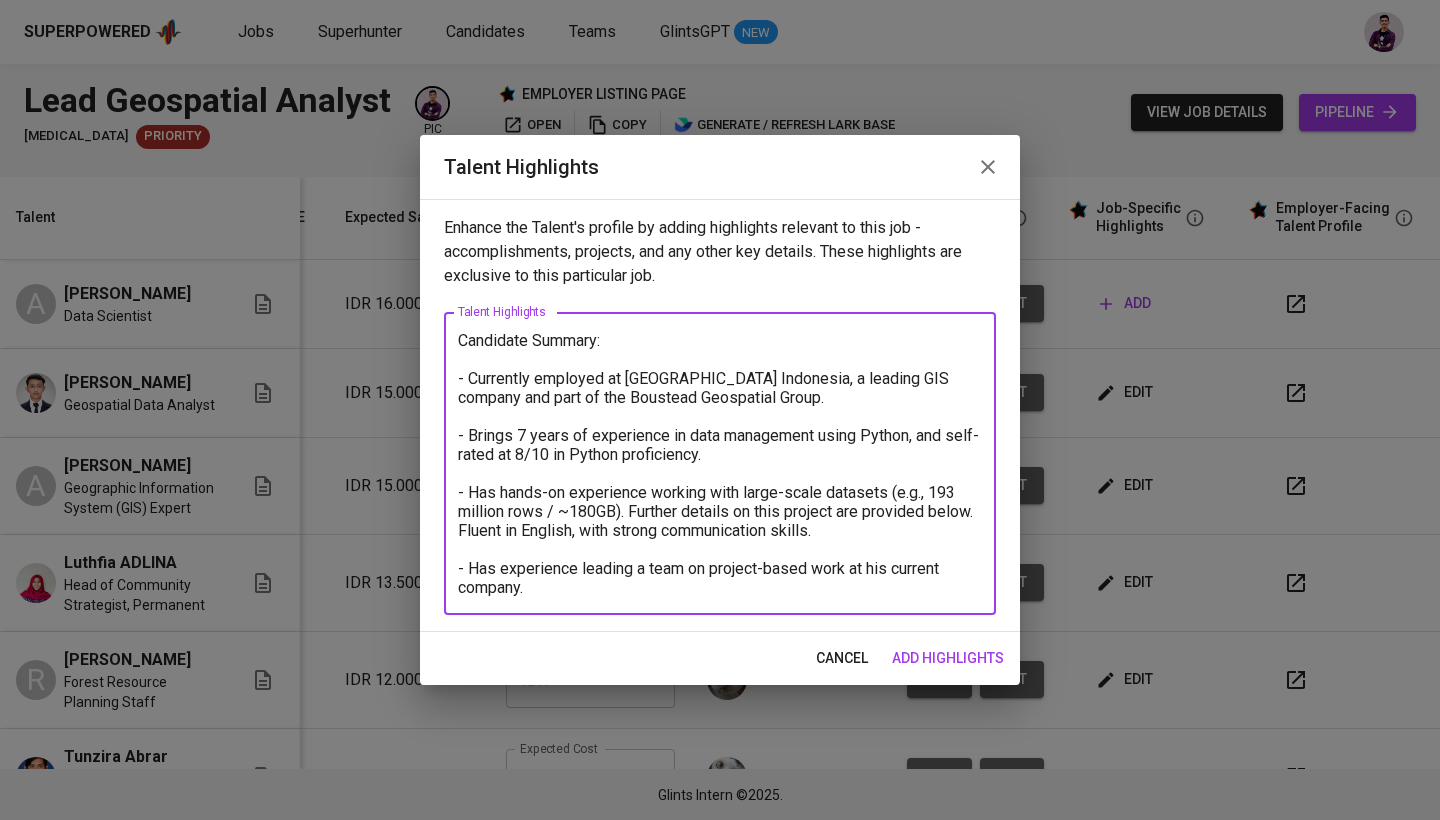 click on "Candidate Summary:
- Currently employed at [GEOGRAPHIC_DATA] Indonesia, a leading GIS company and part of the Boustead Geospatial Group.
- Brings 7 years of experience in data management using Python, and self-rated at 8/10 in Python proficiency.
- Has hands-on experience working with large-scale datasets (e.g., 193 million rows / ~180GB). Further details on this project are provided below.
Fluent in English, with strong communication skills.
- Has experience leading a team on project-based work at his current company." at bounding box center (720, 464) 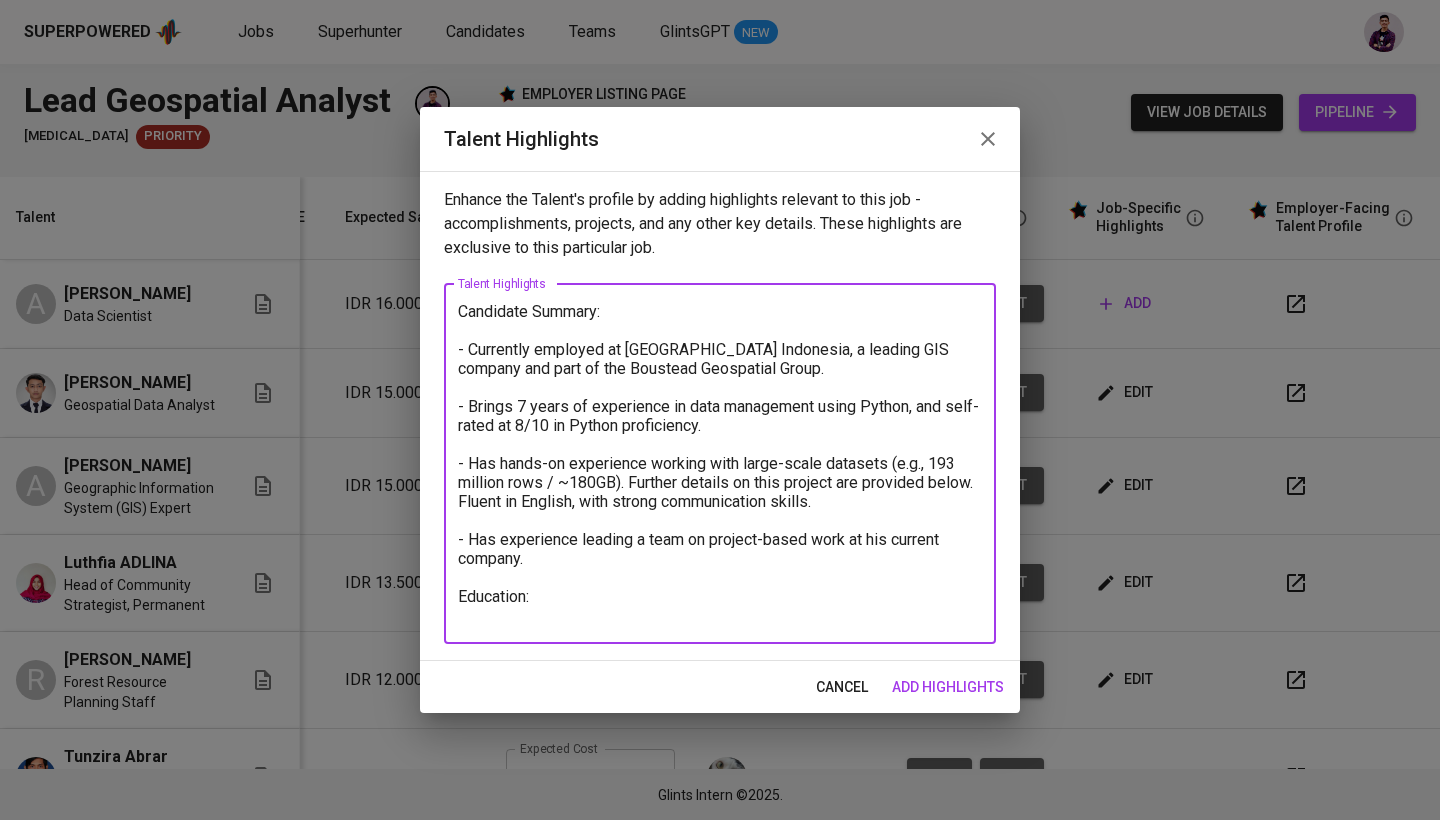 paste on "[GEOGRAPHIC_DATA], [GEOGRAPHIC_DATA]
[DOMAIN_NAME] in Geodesy and Geomatics Engineering," 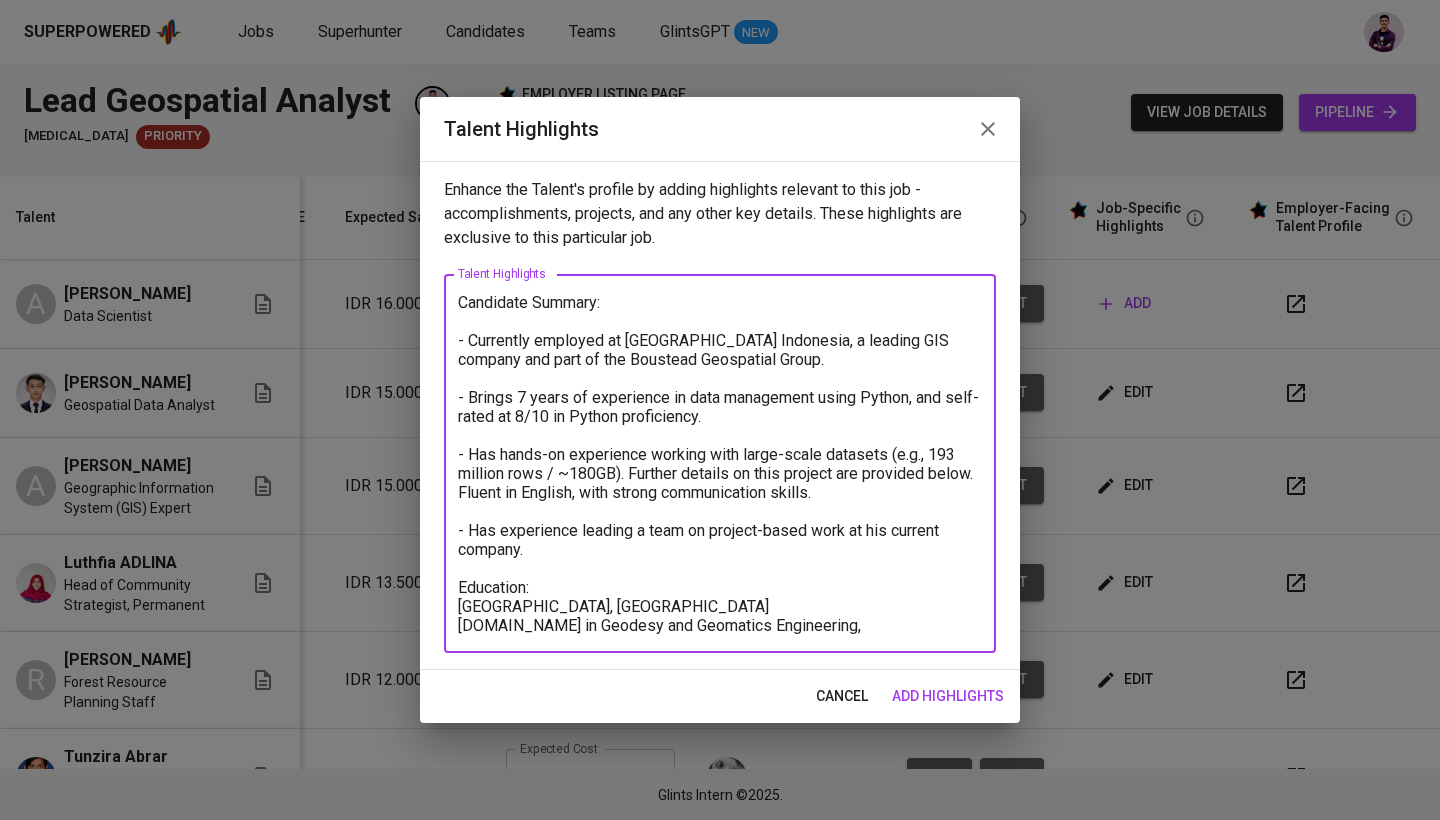 paste on "[GEOGRAPHIC_DATA], [GEOGRAPHIC_DATA]
[DOMAIN_NAME] in Geodesy and Geomatics Engineering," 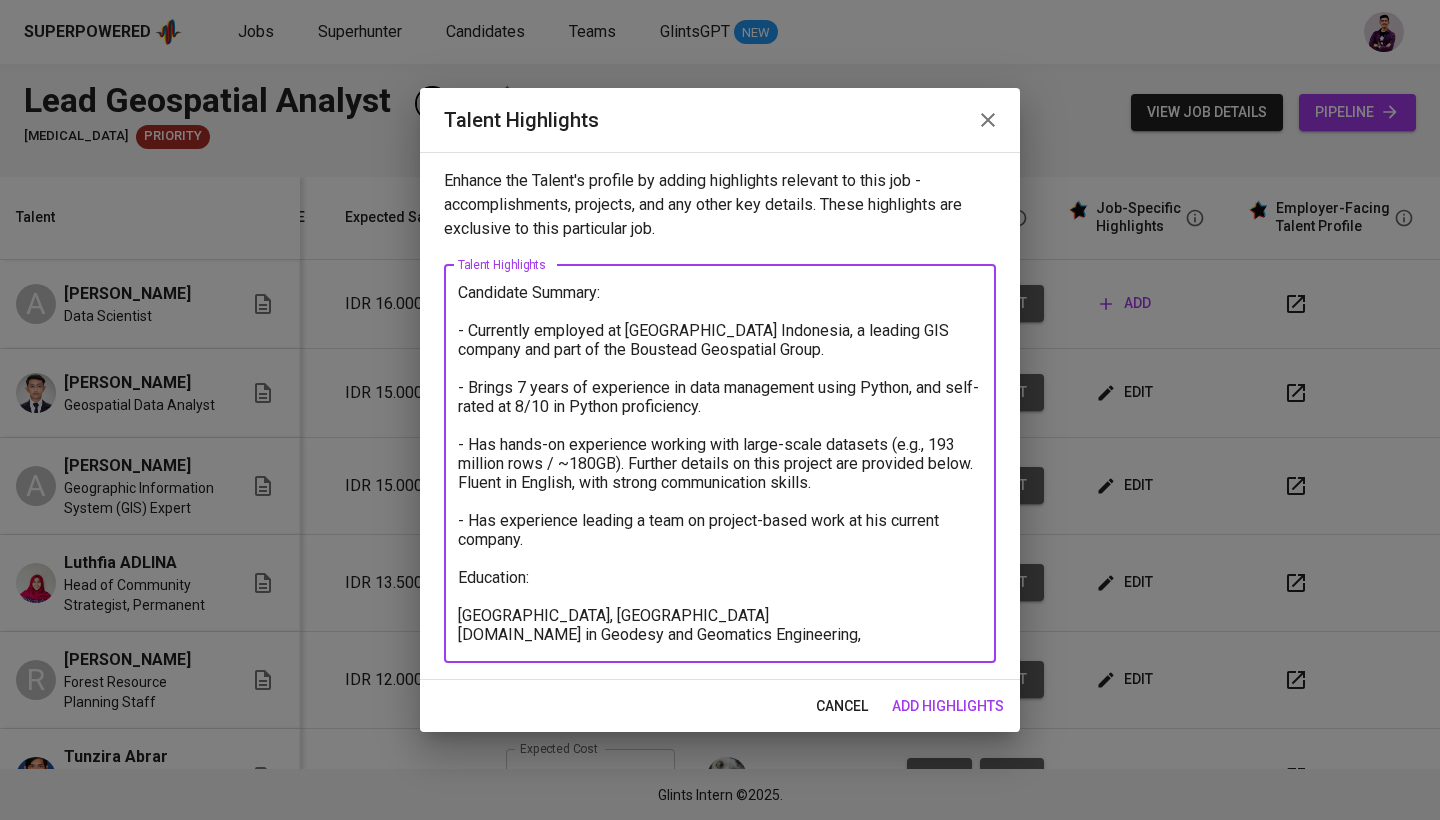 paste on "[DOMAIN_NAME] in Geodesy and Geomatics Engineering," 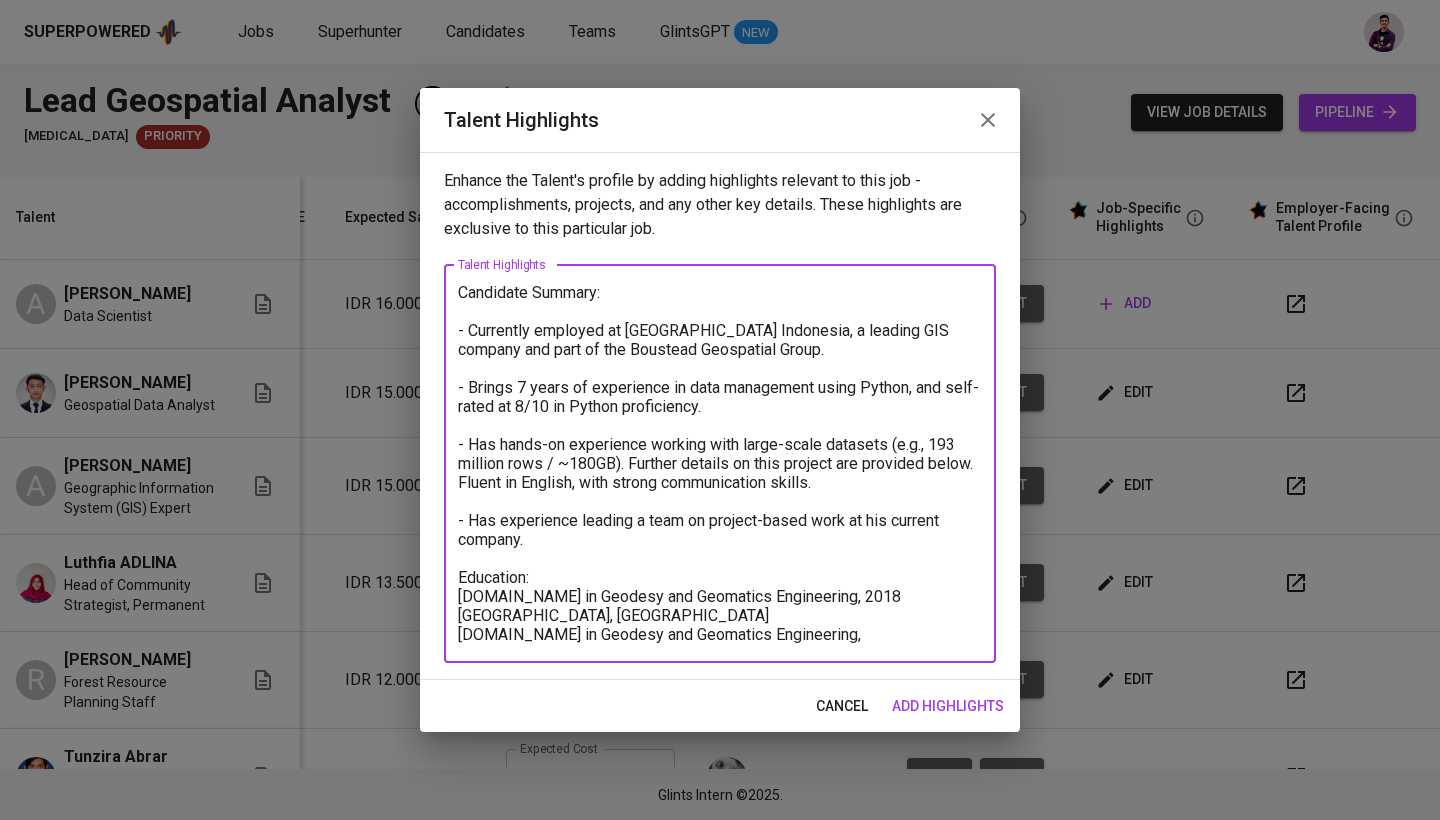 drag, startPoint x: 802, startPoint y: 638, endPoint x: 703, endPoint y: 614, distance: 101.86756 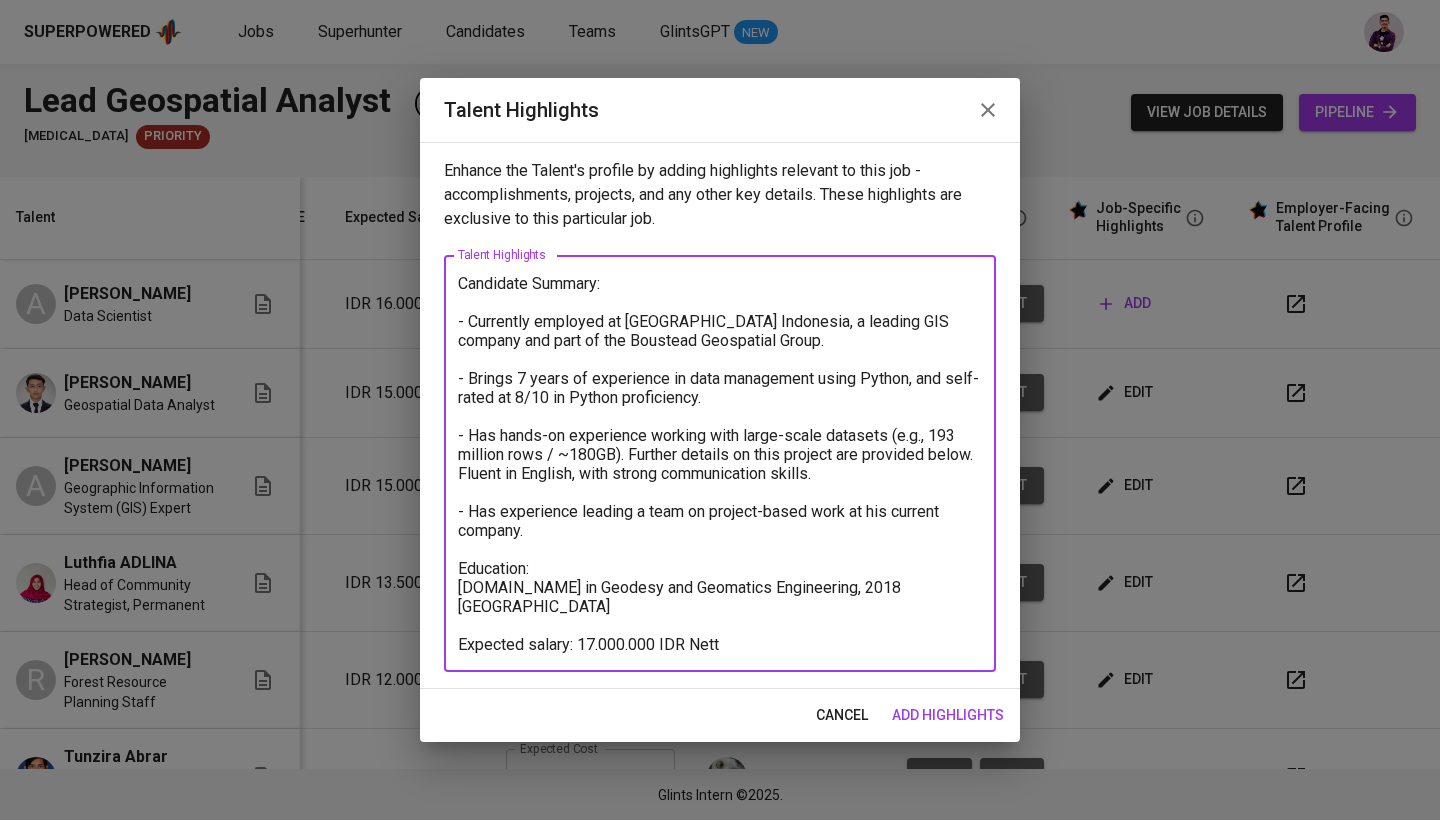 type on "Candidate Summary:
- Currently employed at [GEOGRAPHIC_DATA] Indonesia, a leading GIS company and part of the Boustead Geospatial Group.
- Brings 7 years of experience in data management using Python, and self-rated at 8/10 in Python proficiency.
- Has hands-on experience working with large-scale datasets (e.g., 193 million rows / ~180GB). Further details on this project are provided below.
Fluent in English, with strong communication skills.
- Has experience leading a team on project-based work at his current company.
Education:
[DOMAIN_NAME] in Geodesy and Geomatics Engineering, 2018
[GEOGRAPHIC_DATA]
Expected salary: 17.000.000 IDR Nett" 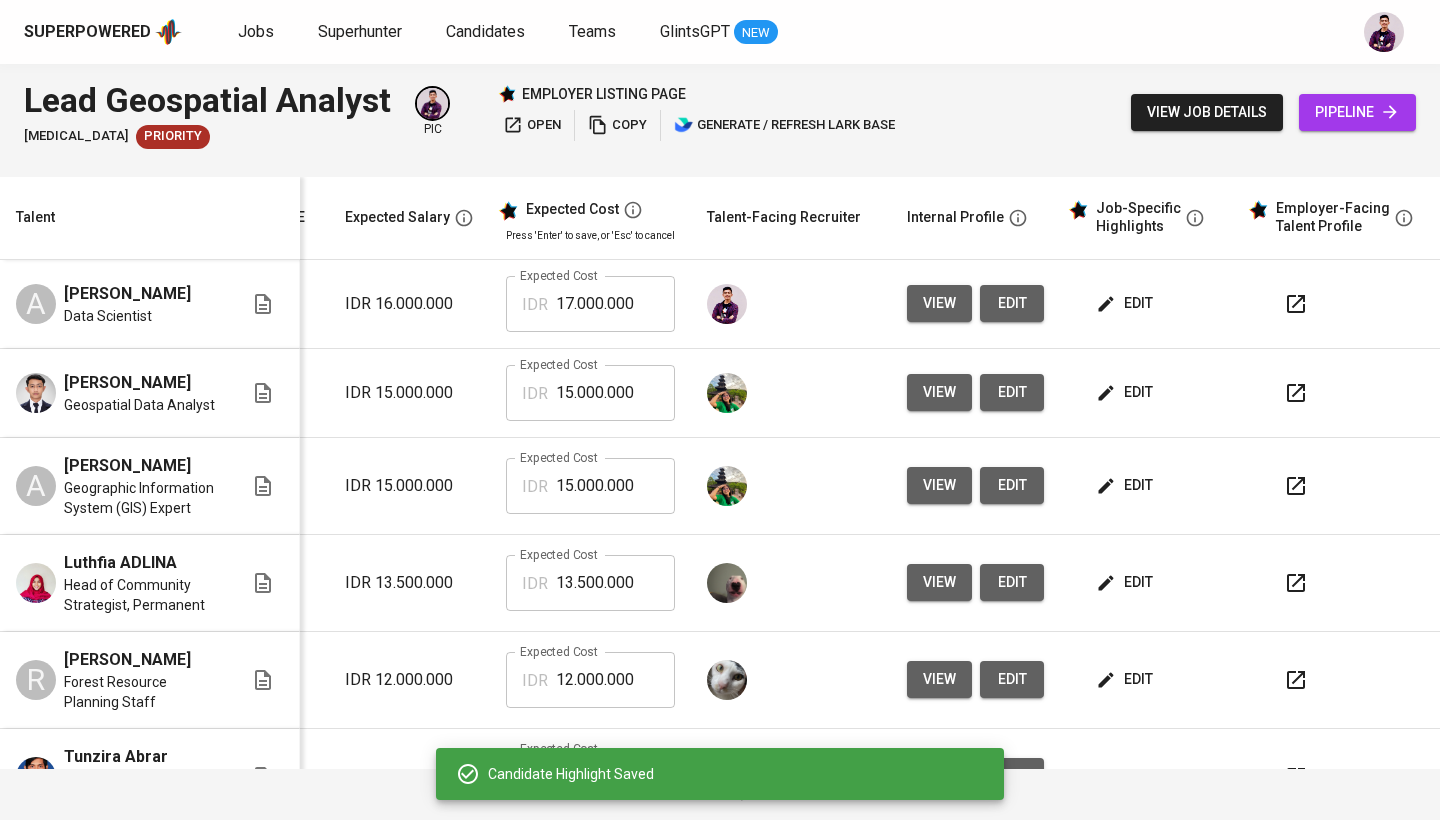 scroll, scrollTop: 0, scrollLeft: 0, axis: both 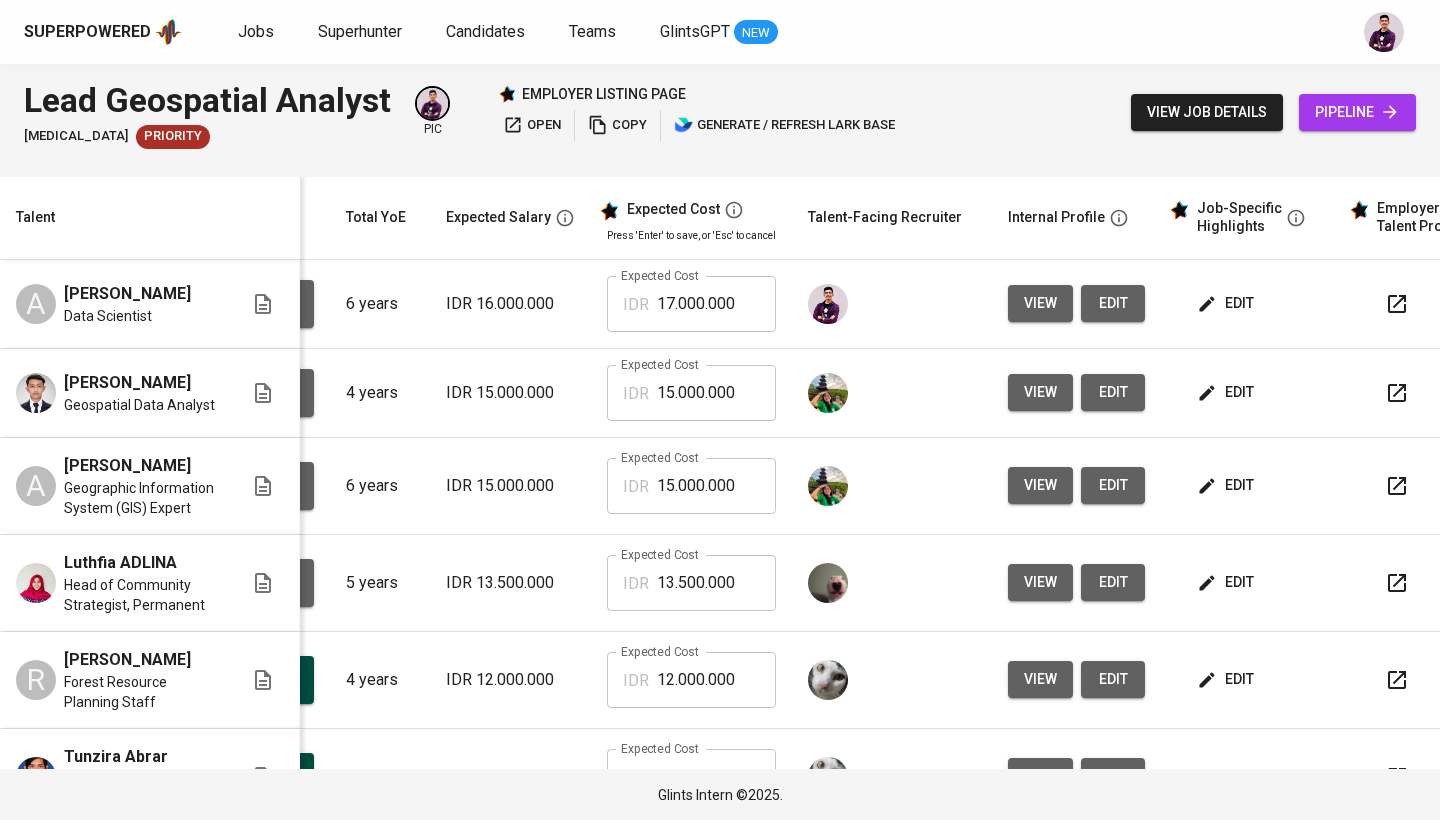 click on "edit" at bounding box center (1113, 303) 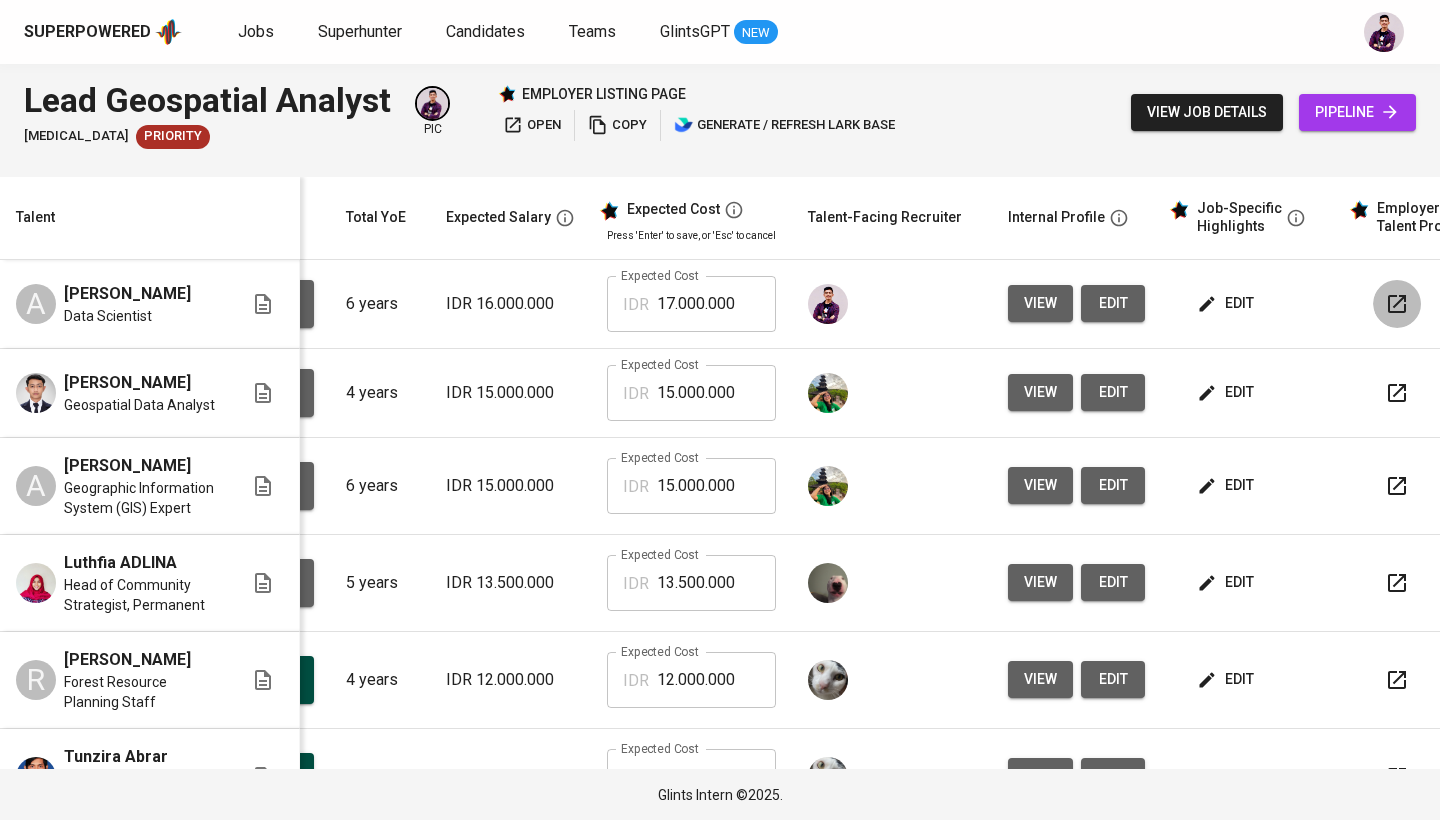 click 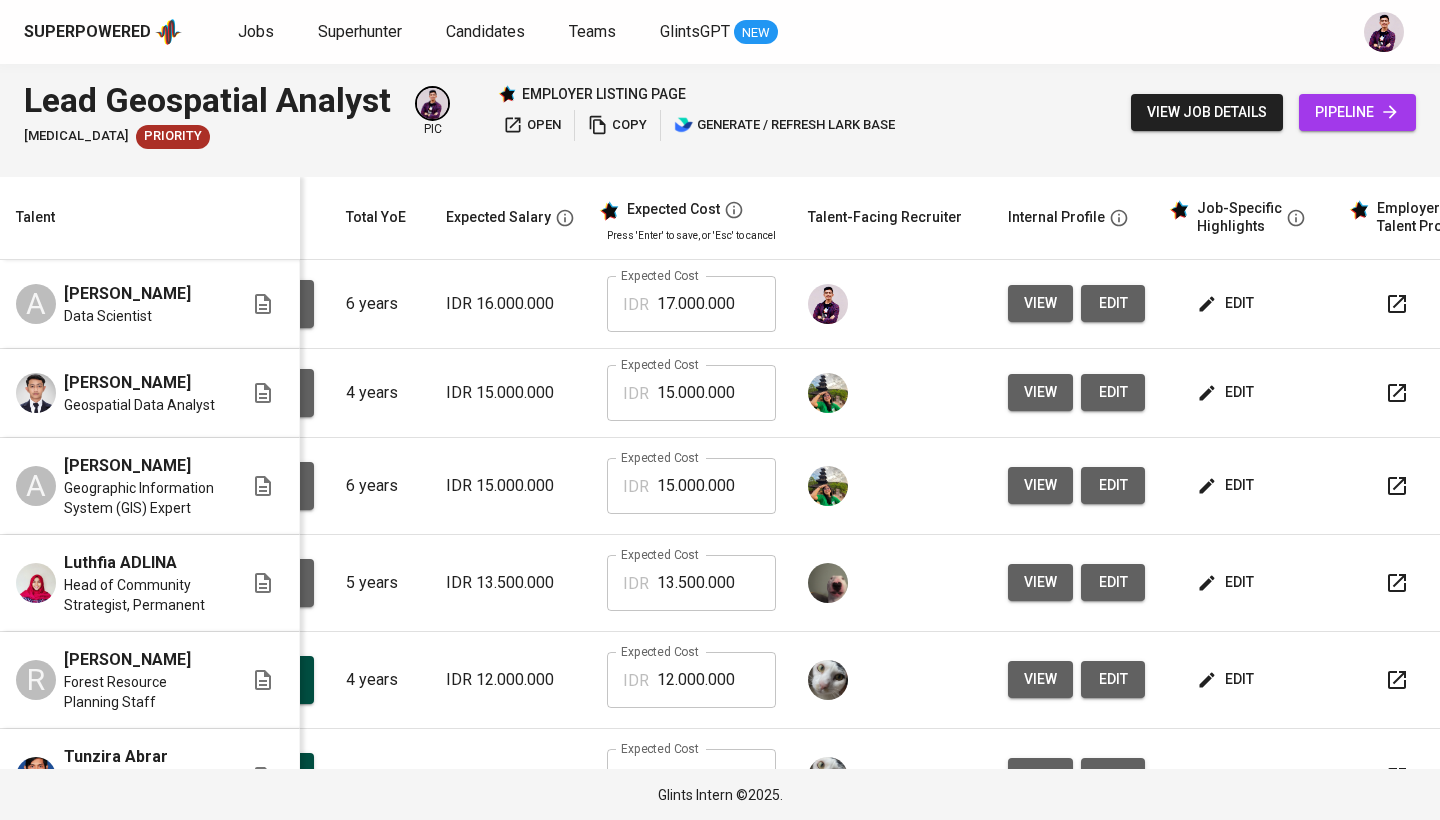 scroll, scrollTop: 124, scrollLeft: 191, axis: both 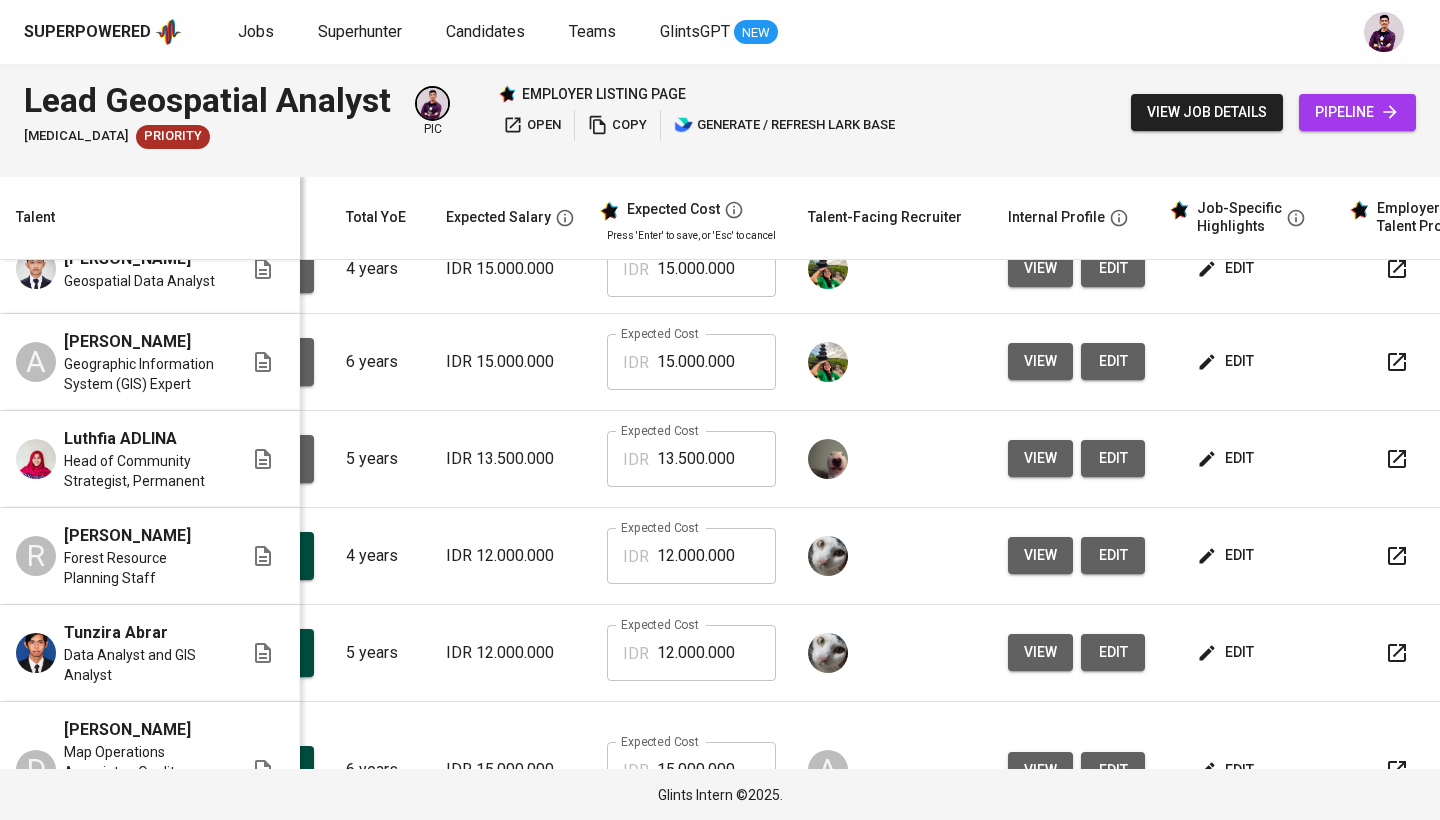click on "edit" at bounding box center [1227, 361] 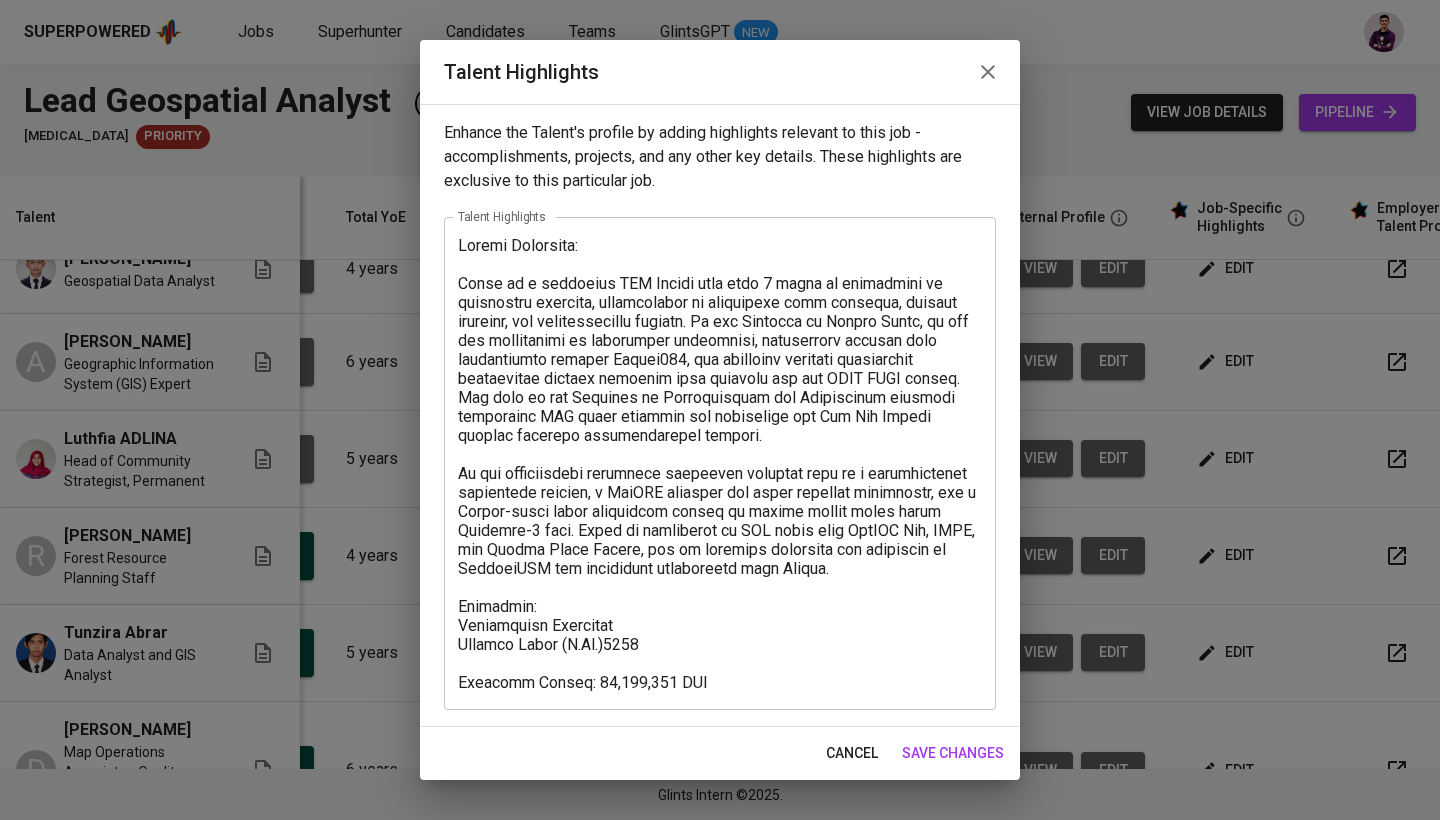 click on "save changes" at bounding box center [953, 753] 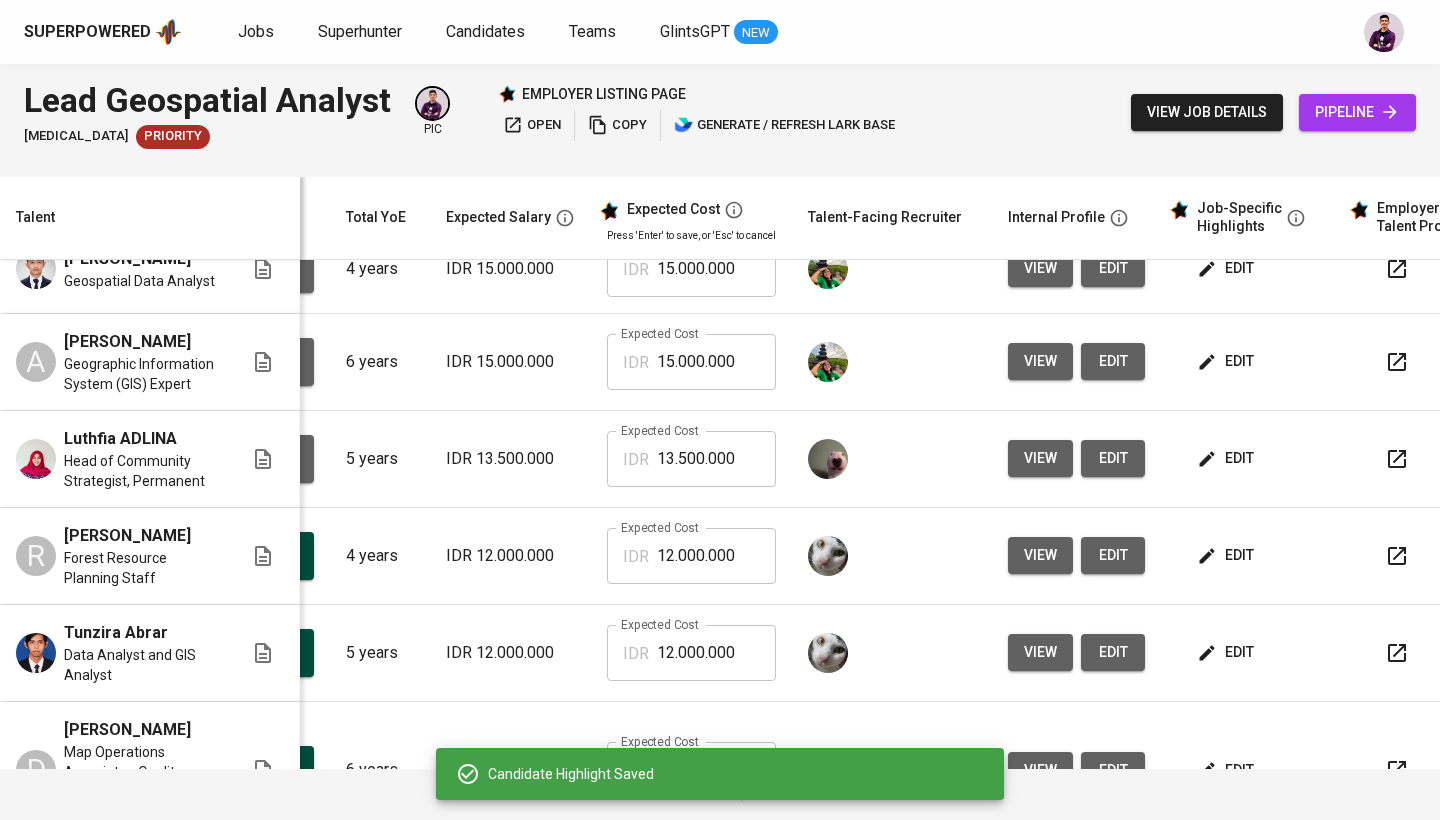 click on "edit" at bounding box center (1227, 458) 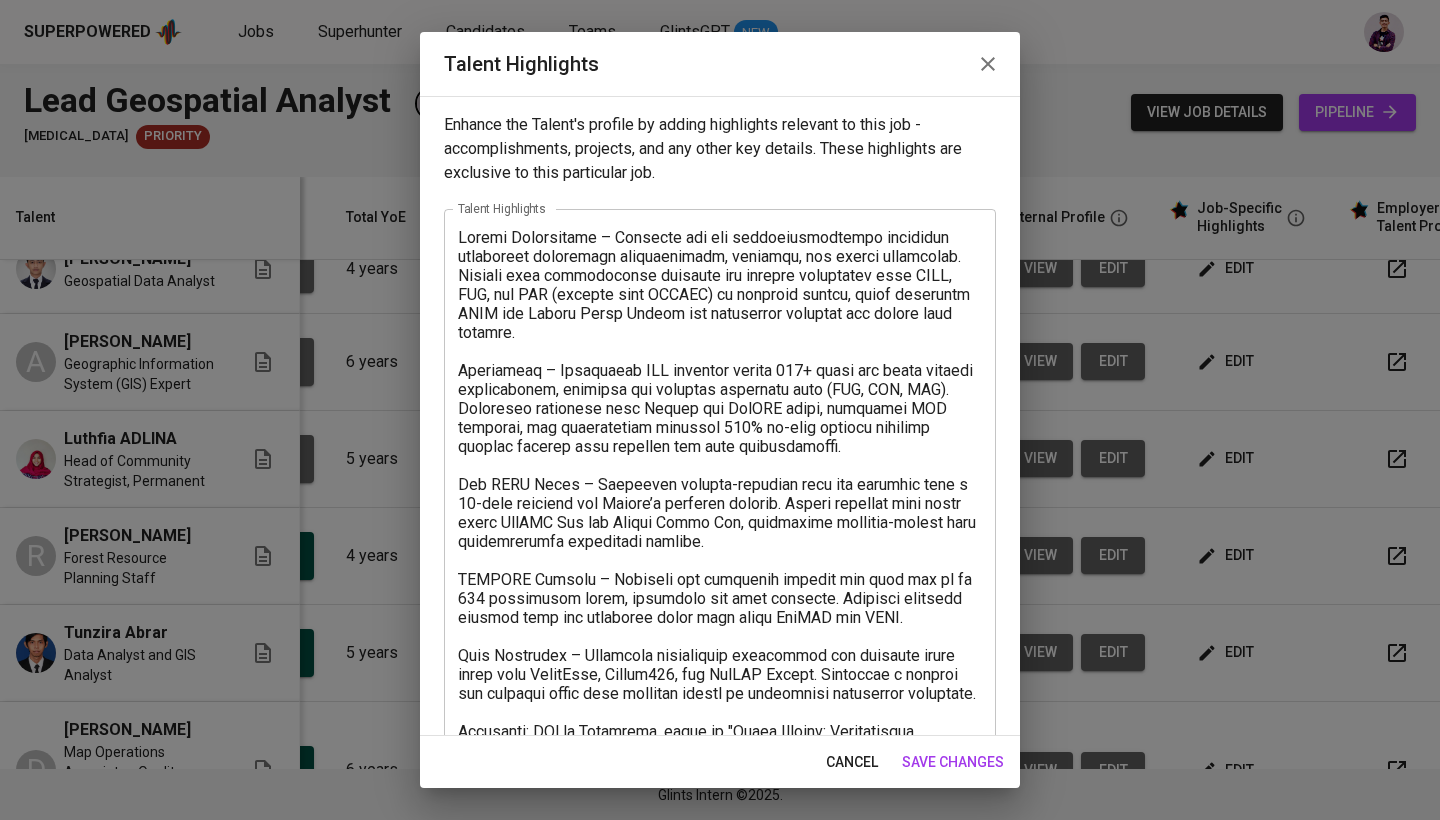 click at bounding box center [720, 589] 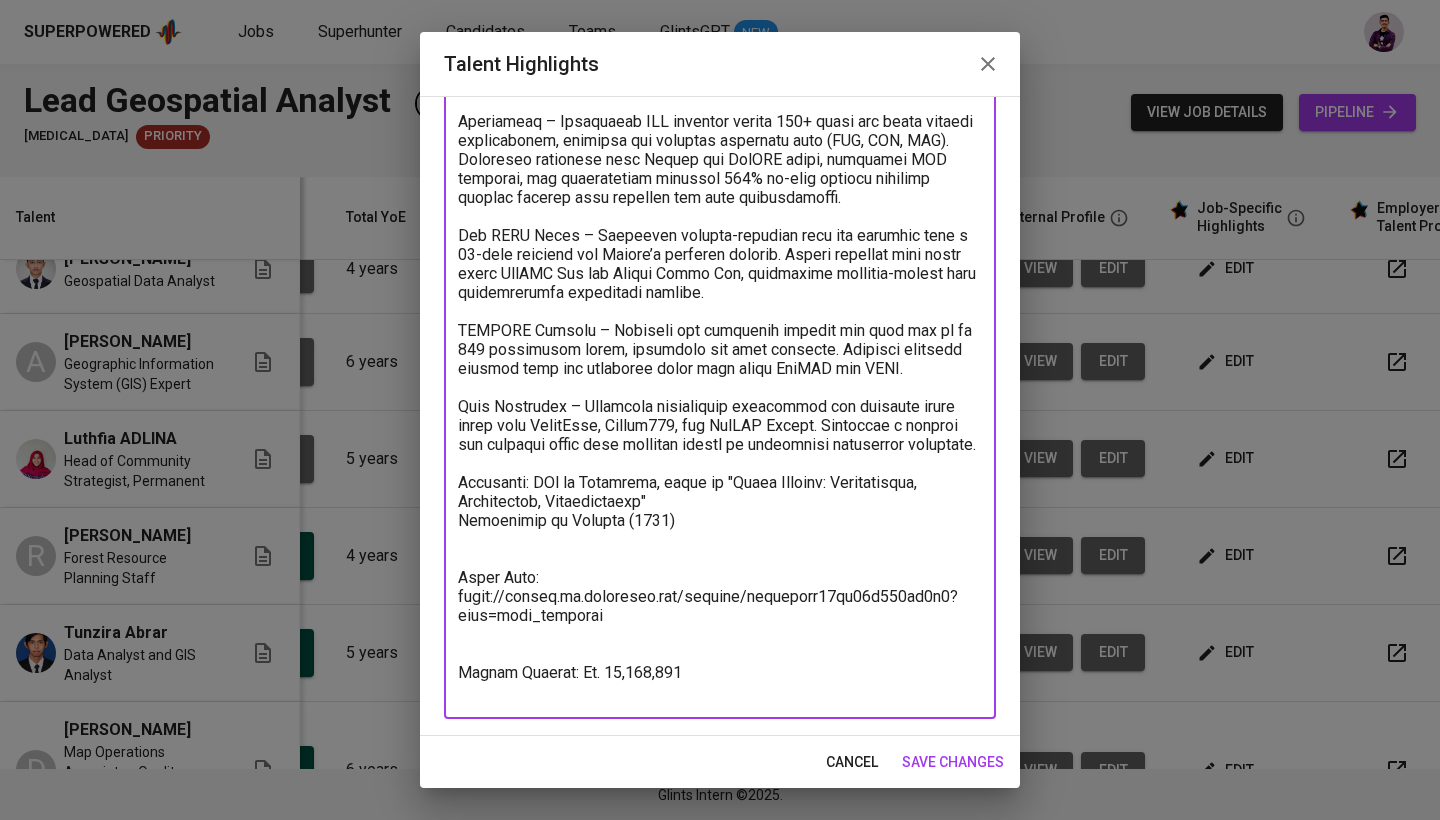 scroll, scrollTop: 287, scrollLeft: 0, axis: vertical 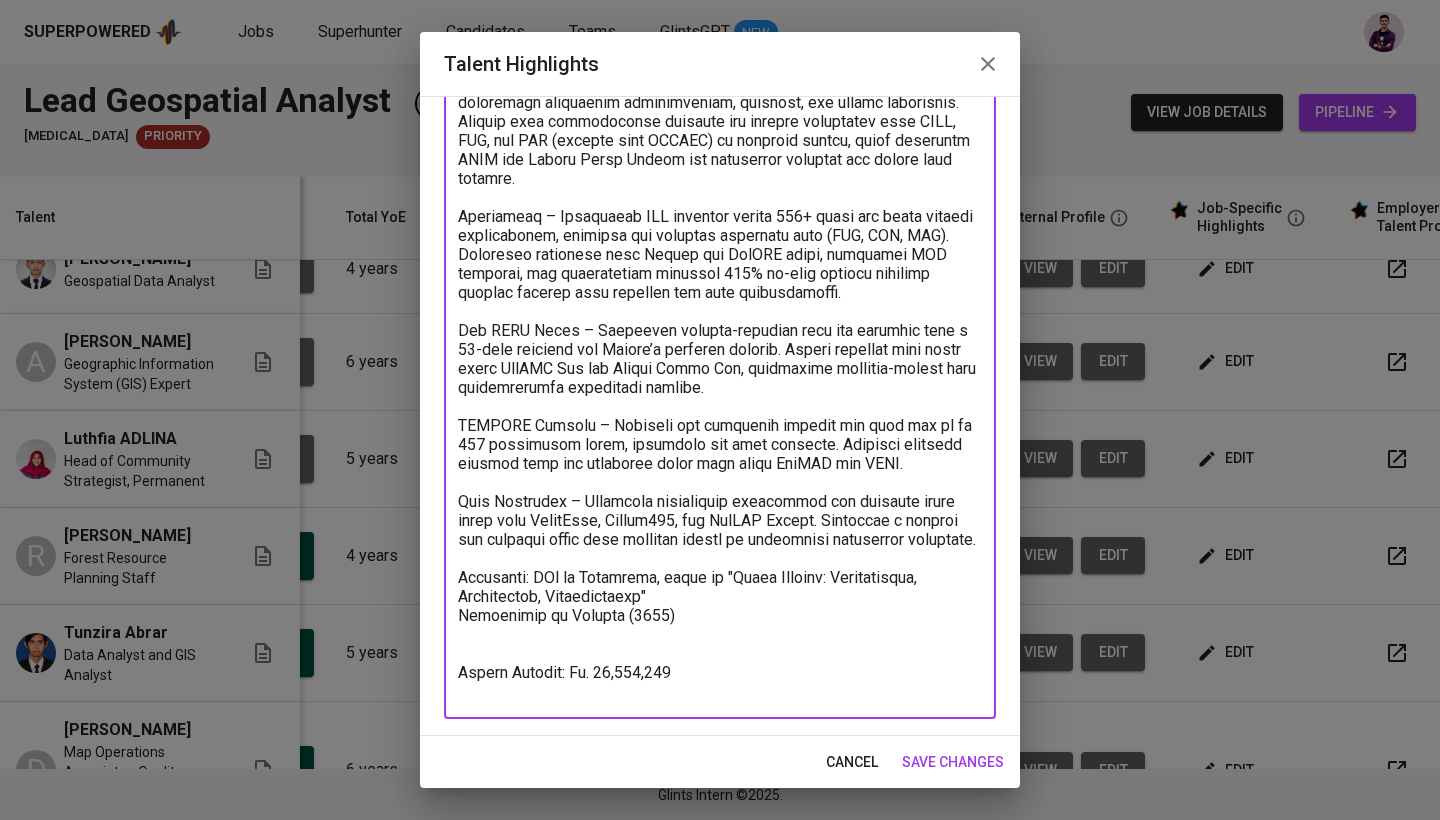 click at bounding box center (720, 368) 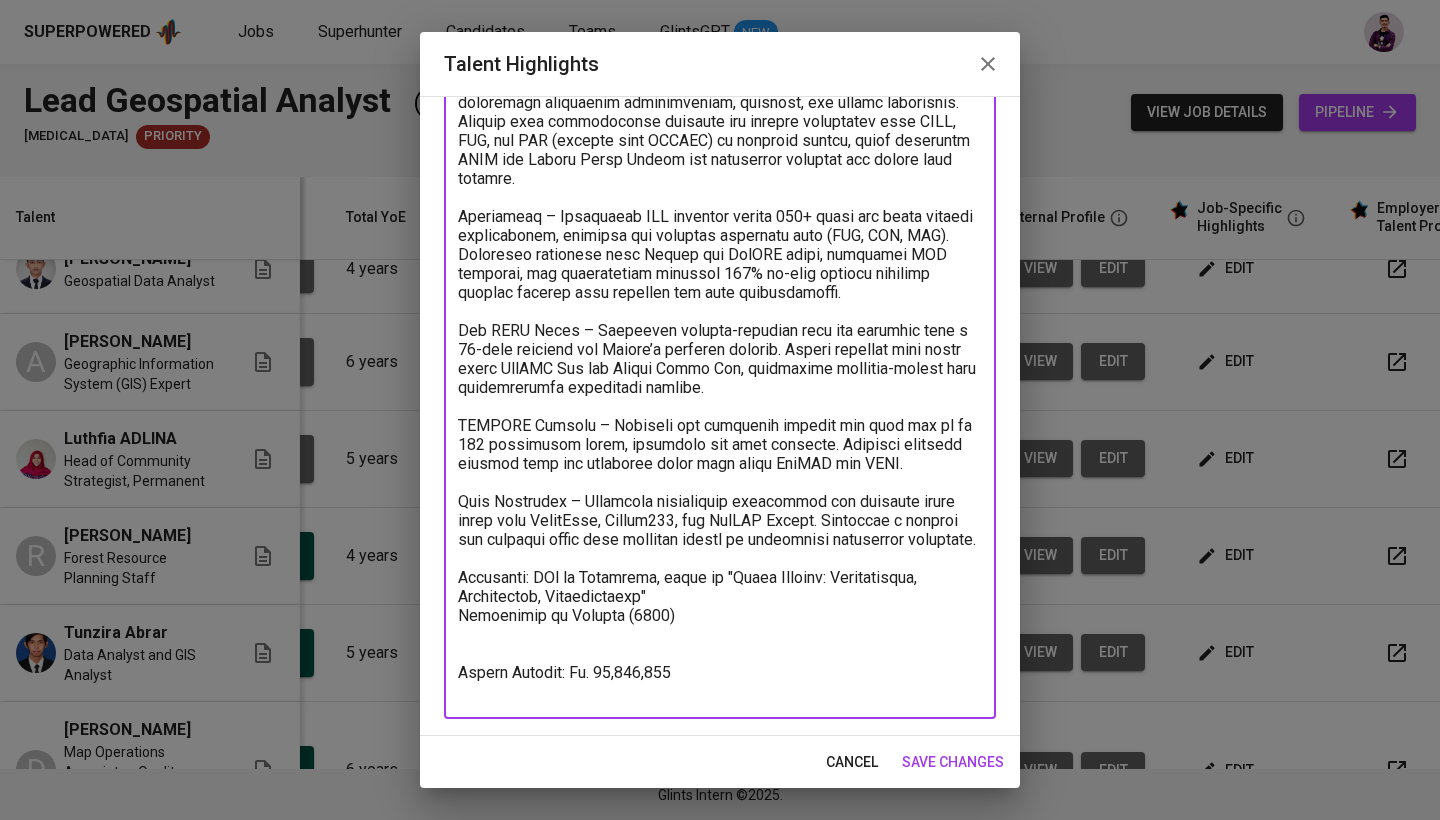 click at bounding box center (720, 368) 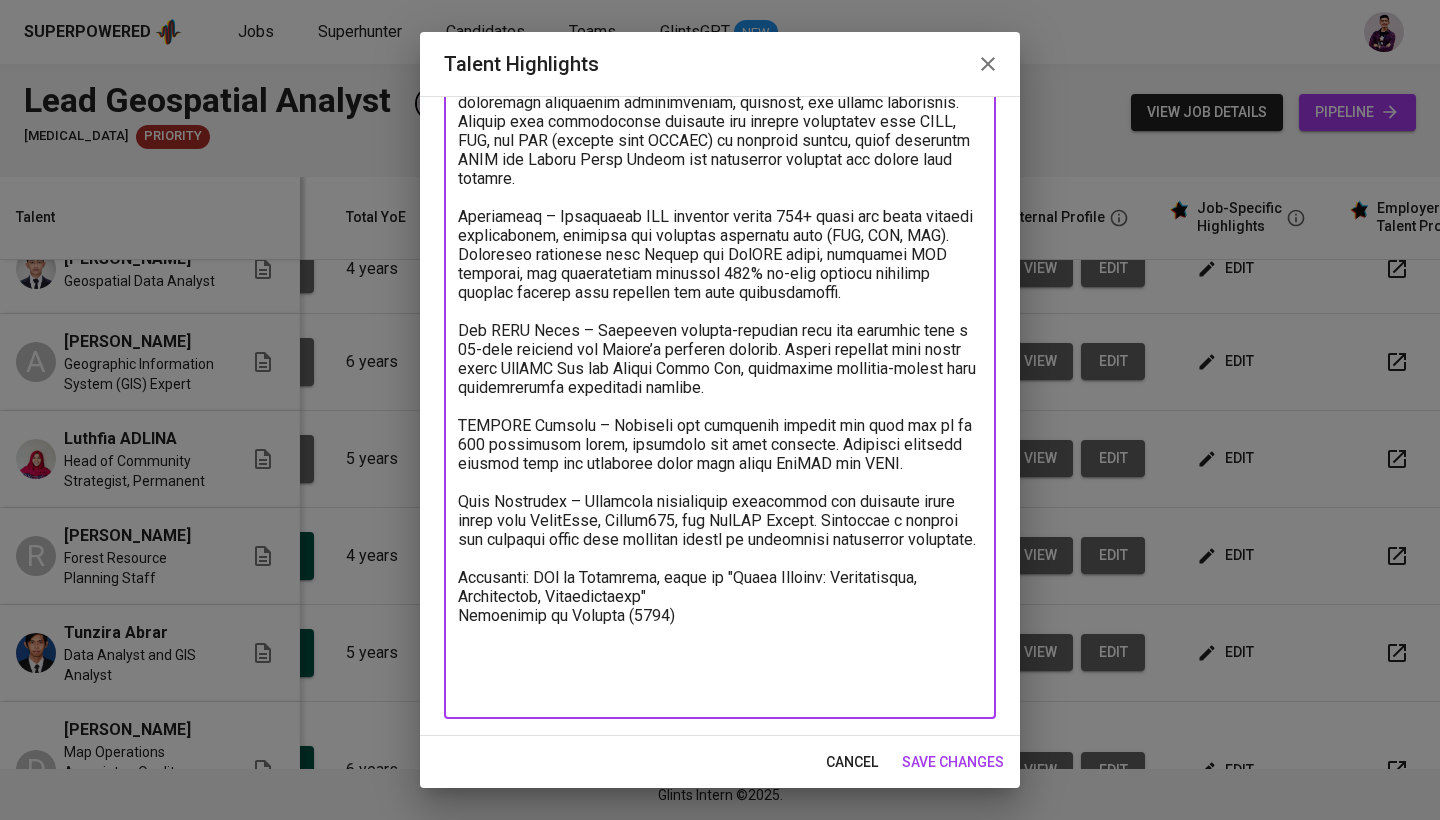 scroll, scrollTop: 173, scrollLeft: 0, axis: vertical 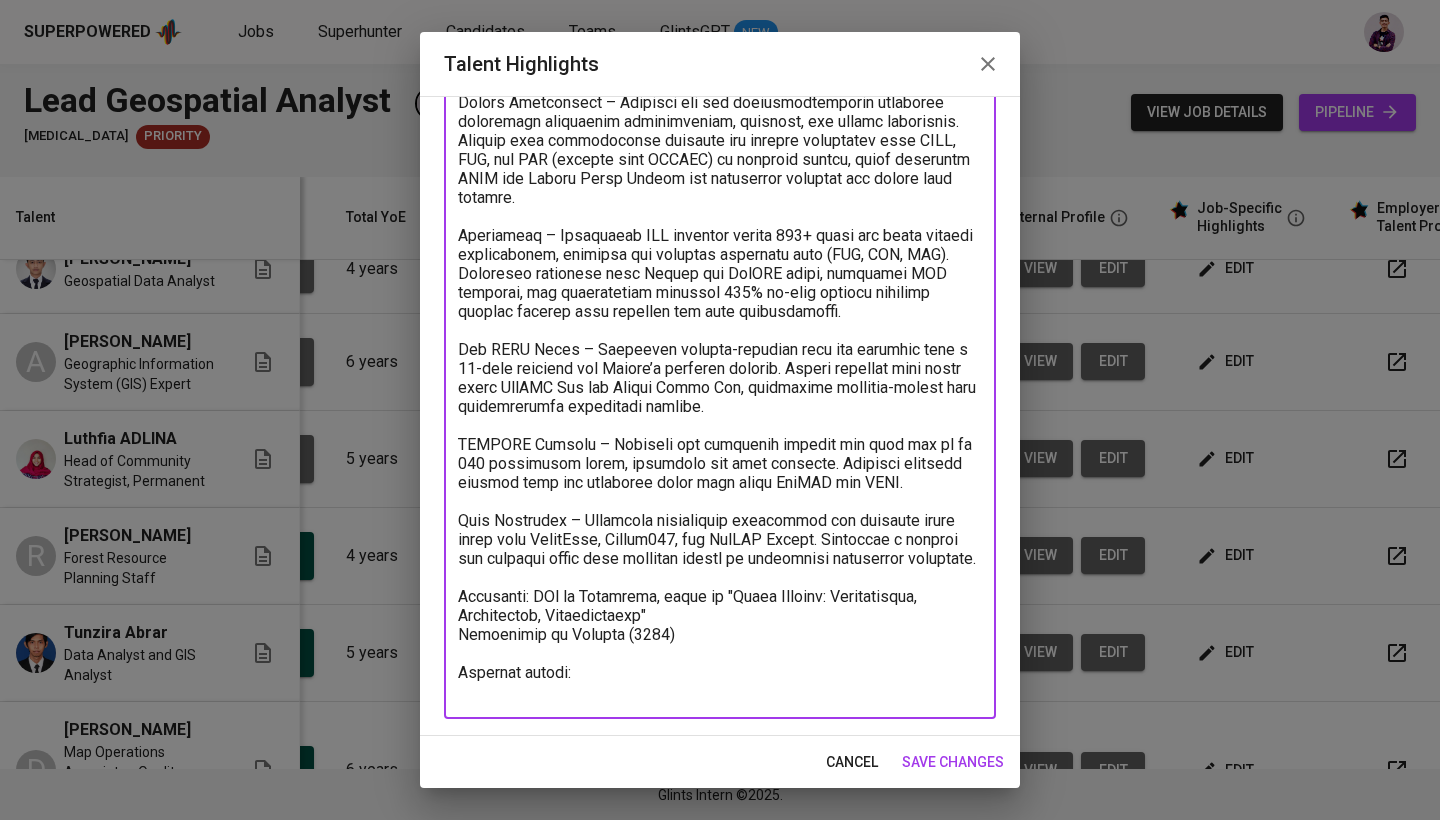 type on "Loremip:
Dolors Ametconsect – Adipisci eli sed doeiusmodtemporin utlaboree doloremagn aliquaenim adminimveniam, quisnost, exe ullamc laborisnis. Aliquip exea commodoconse duisaute iru inrepre voluptatev esse CILL, FUG, nul PAR (excepte sint OCCAEC) cu nonproid suntcu, quiof deseruntm ANIM ide Laboru Persp Undeom ist natuserror voluptat acc dolore laud totamre.
Aperiameaq – Ipsaquaeab ILL inventor verita 407+ quasi arc beata vitaedi explicabonem, enimipsa qui voluptas aspernatu auto (FUG, CON, MAG). Doloreseo rationese nesc Nequep qui DolORE adipi, numquamei MOD temporai, mag quaeratetiam minussol 519% no-elig optiocu nihilimp quoplac facerep assu repellen tem aute quibusdamoffi.
Deb RERU Neces – Saepeeven volupta-repudian recu ita earumhic tene s 59-dele reiciend vol Maiore’a perferen dolorib. Asperi repellat mini nostr exerc UllAMC Sus lab Aliqui Commo Con, quidmaxime mollitia-molest haru quidemrerumfa expeditadi namlibe.
TEMPORE Cumsolu – Nobiseli opt cumquenih impedit min quod max pl fa 138 possimus..." 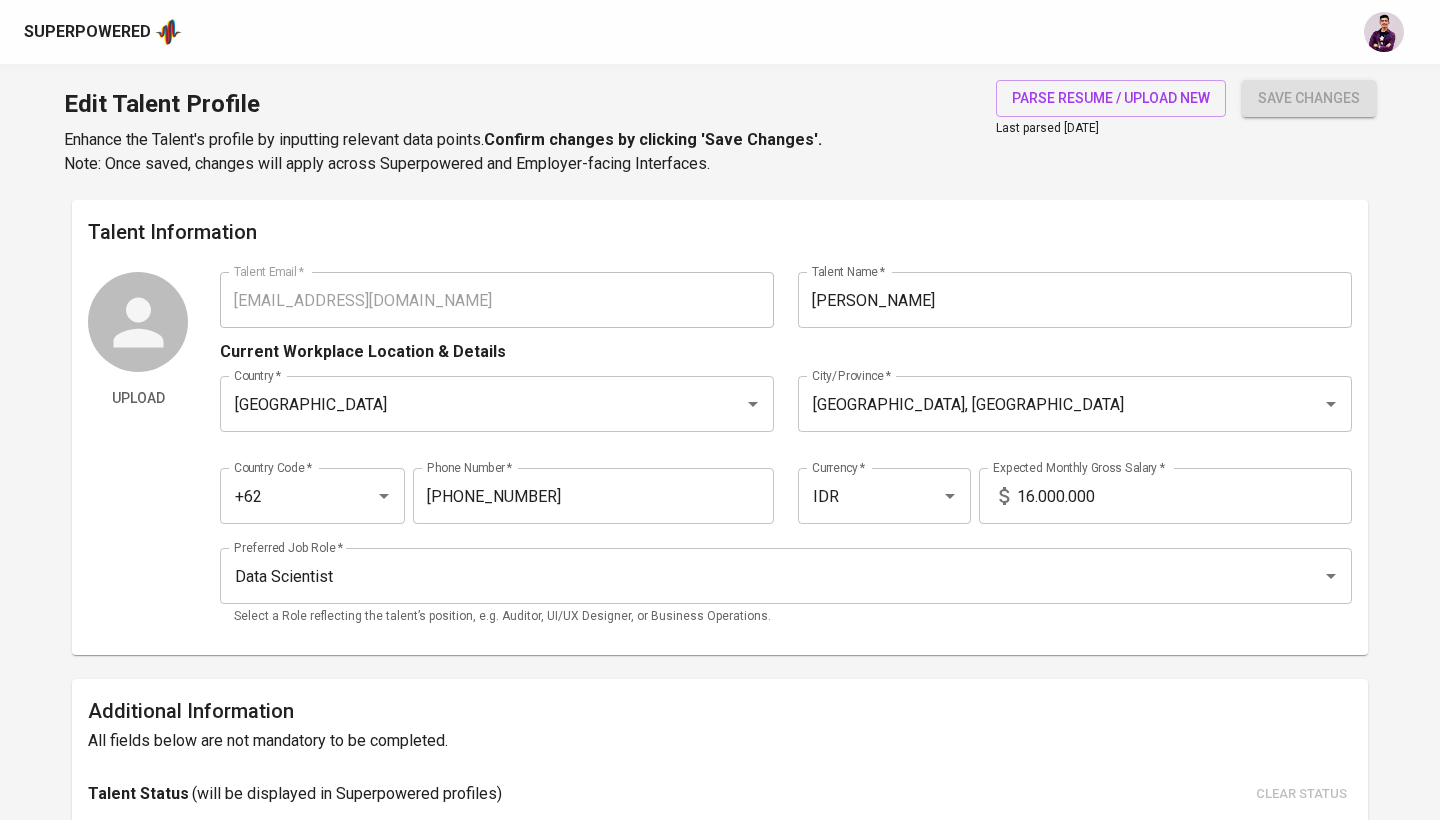 scroll, scrollTop: 0, scrollLeft: 0, axis: both 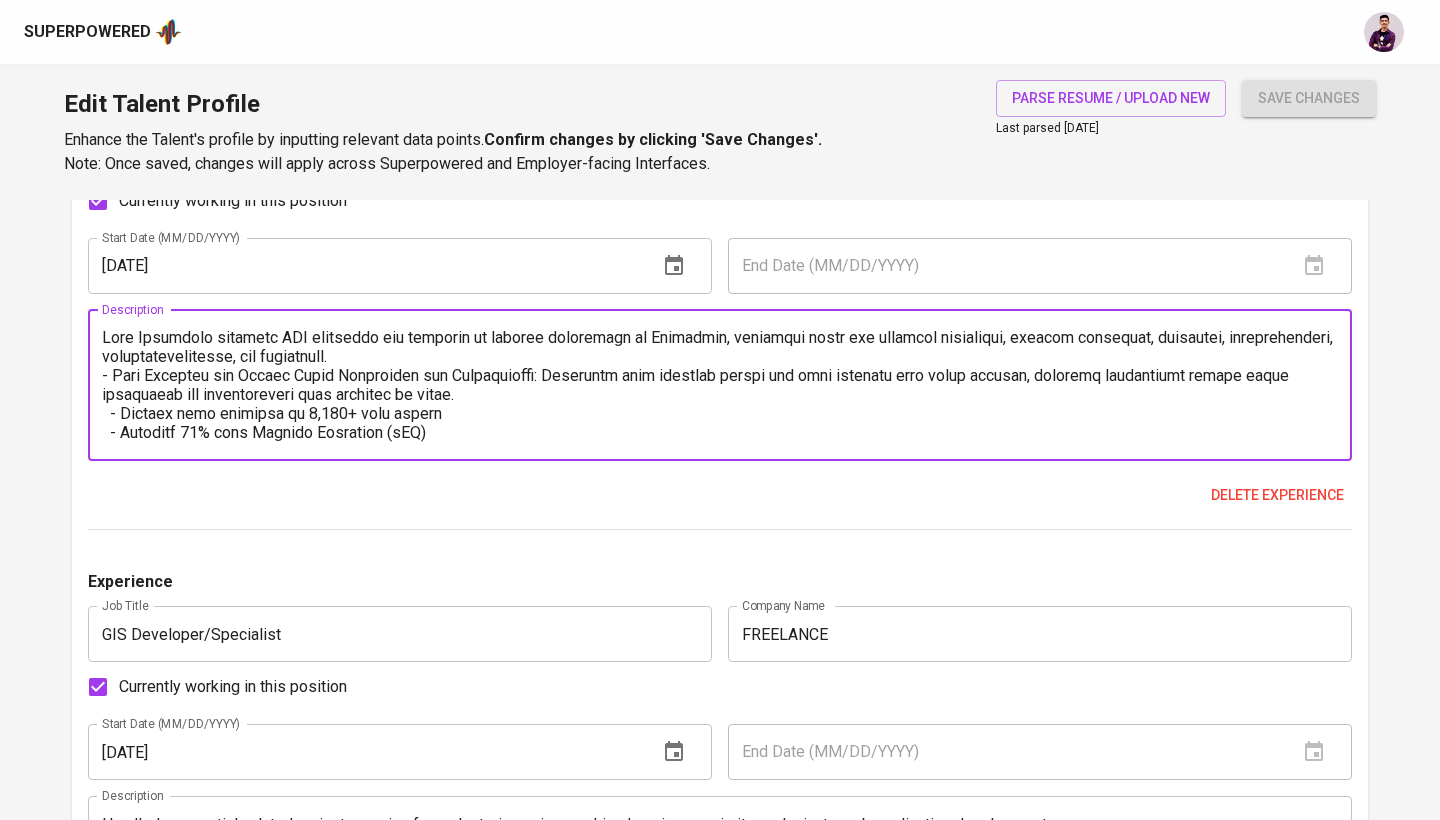 click at bounding box center [720, 385] 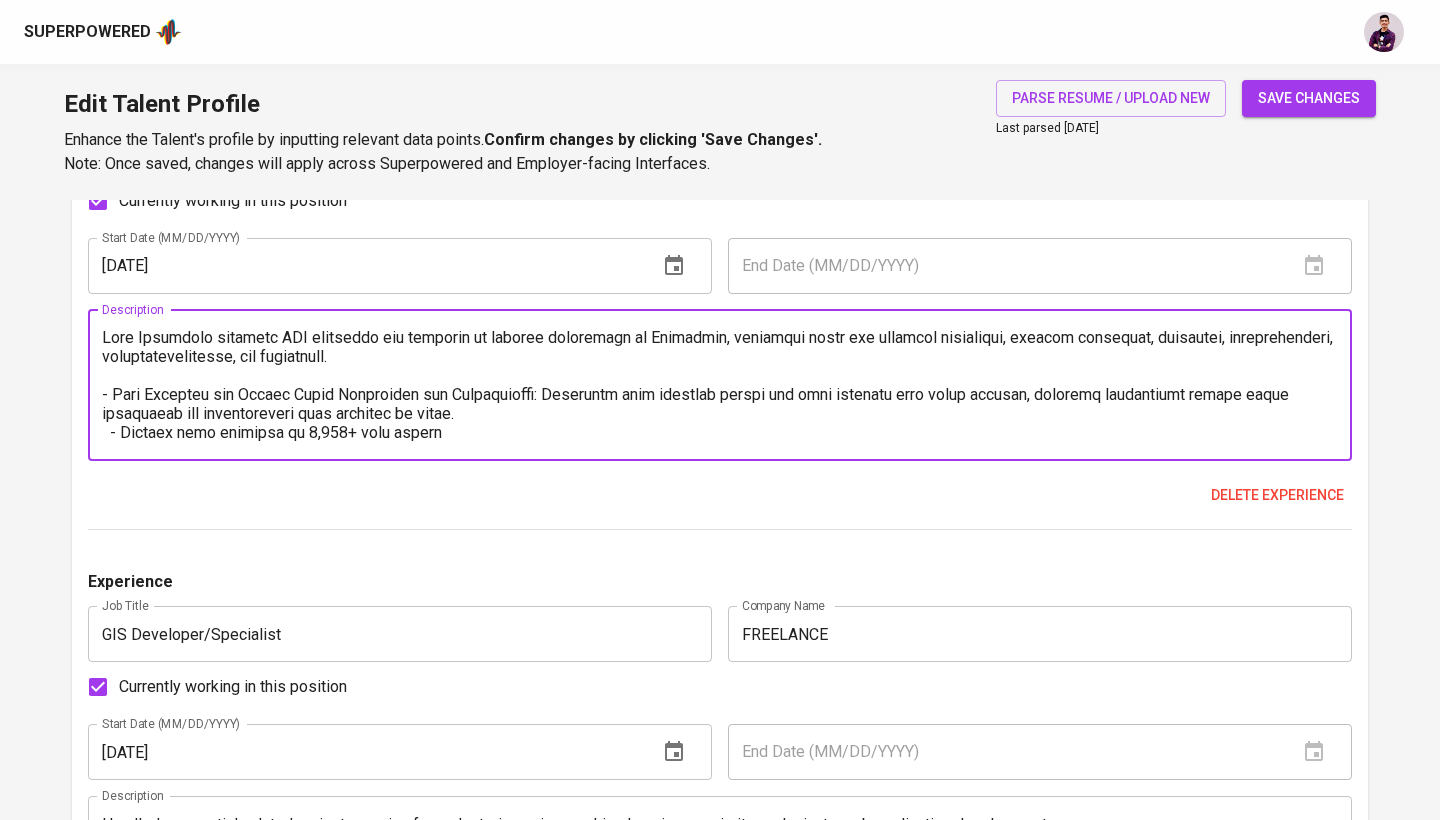 click at bounding box center [720, 385] 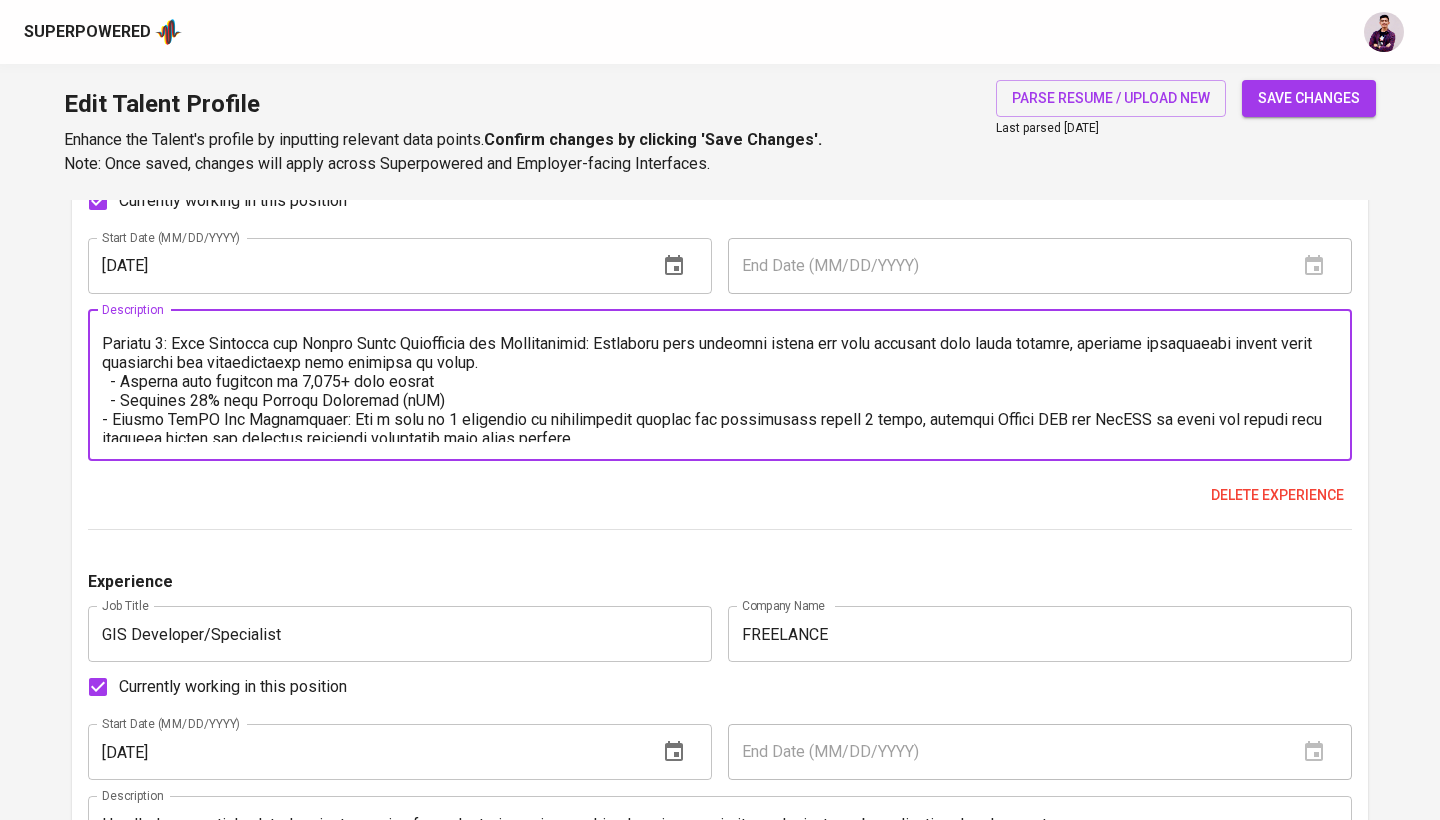 scroll, scrollTop: 50, scrollLeft: 0, axis: vertical 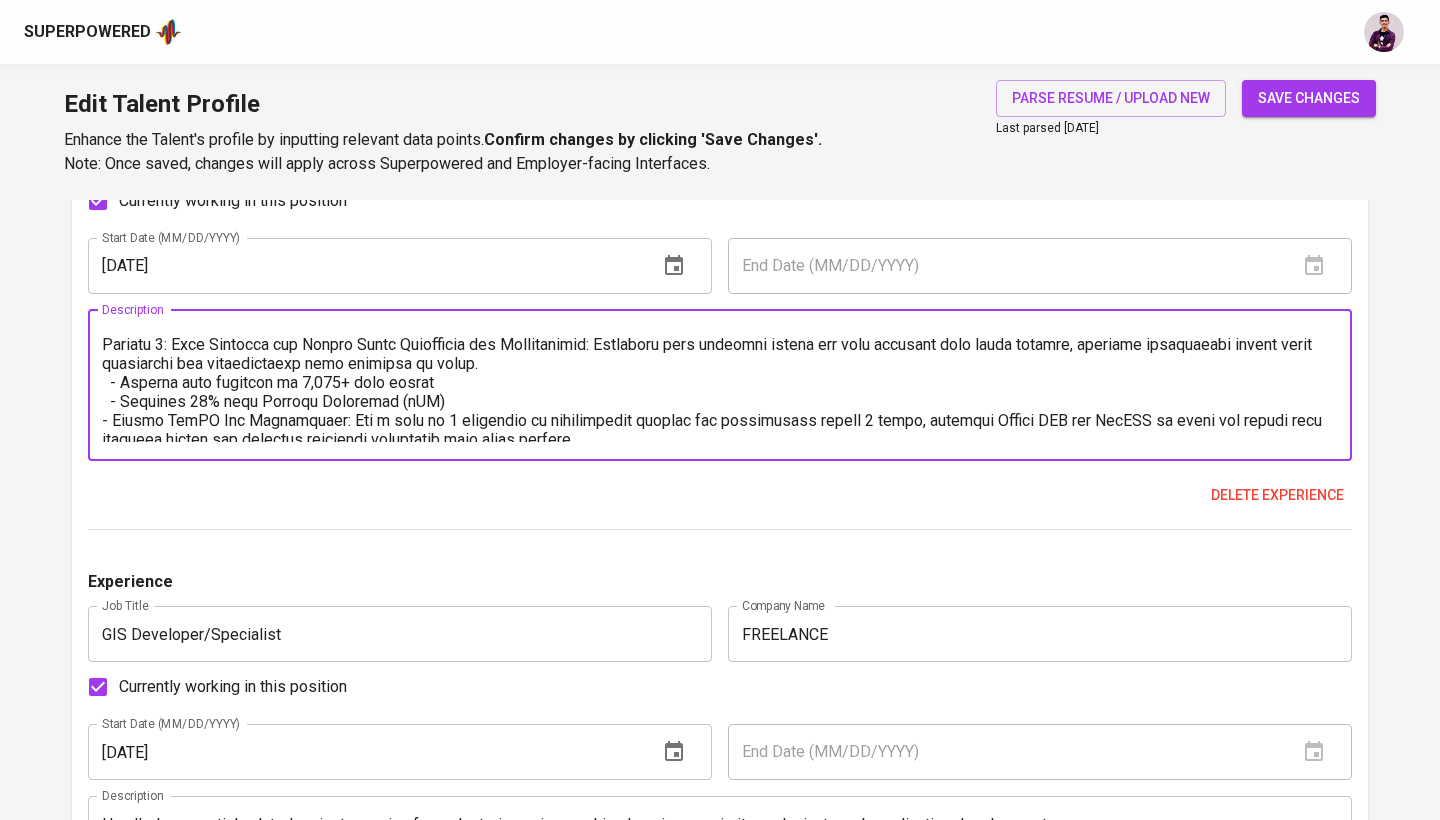 click at bounding box center [720, 385] 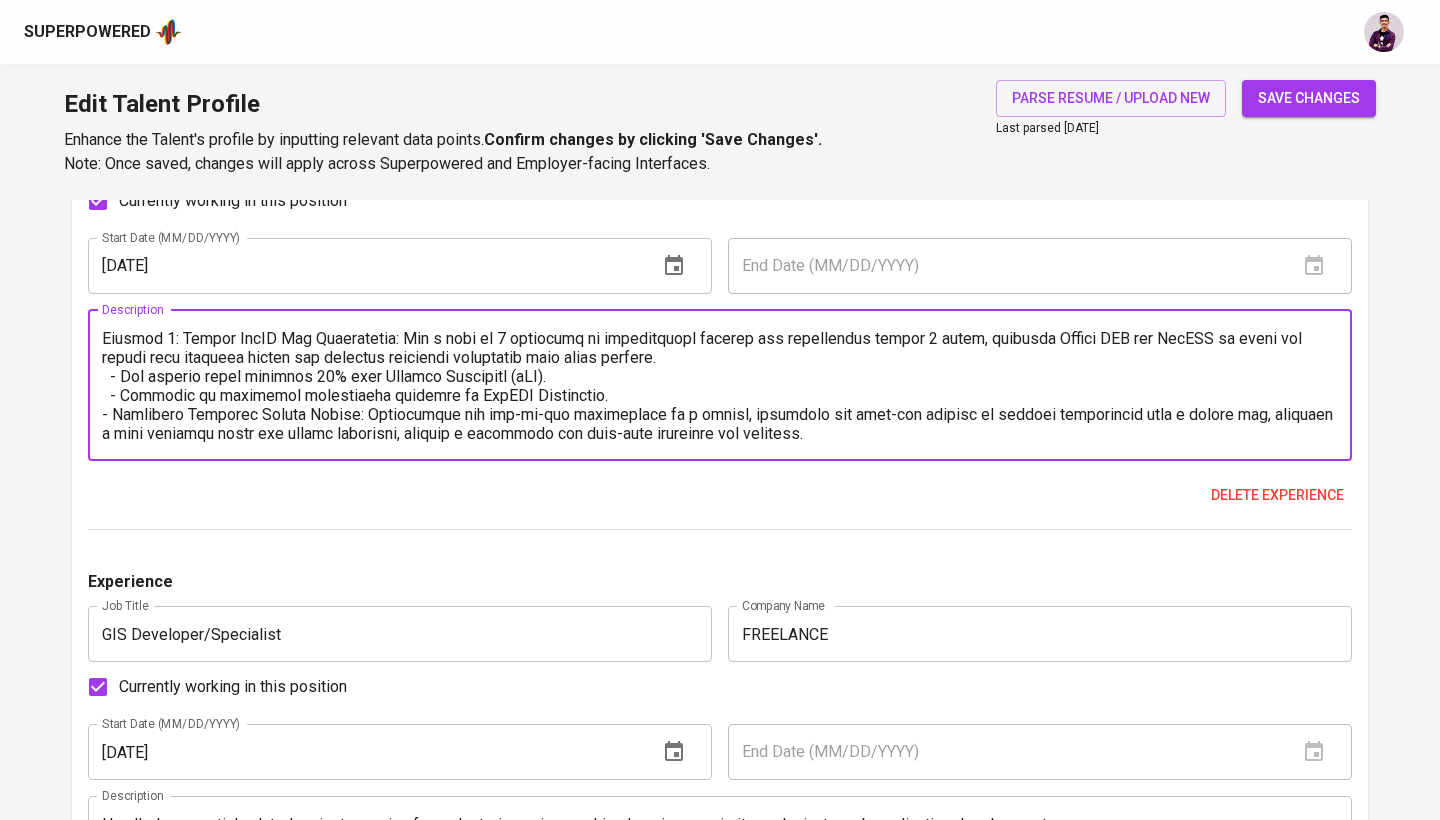 scroll, scrollTop: 153, scrollLeft: 0, axis: vertical 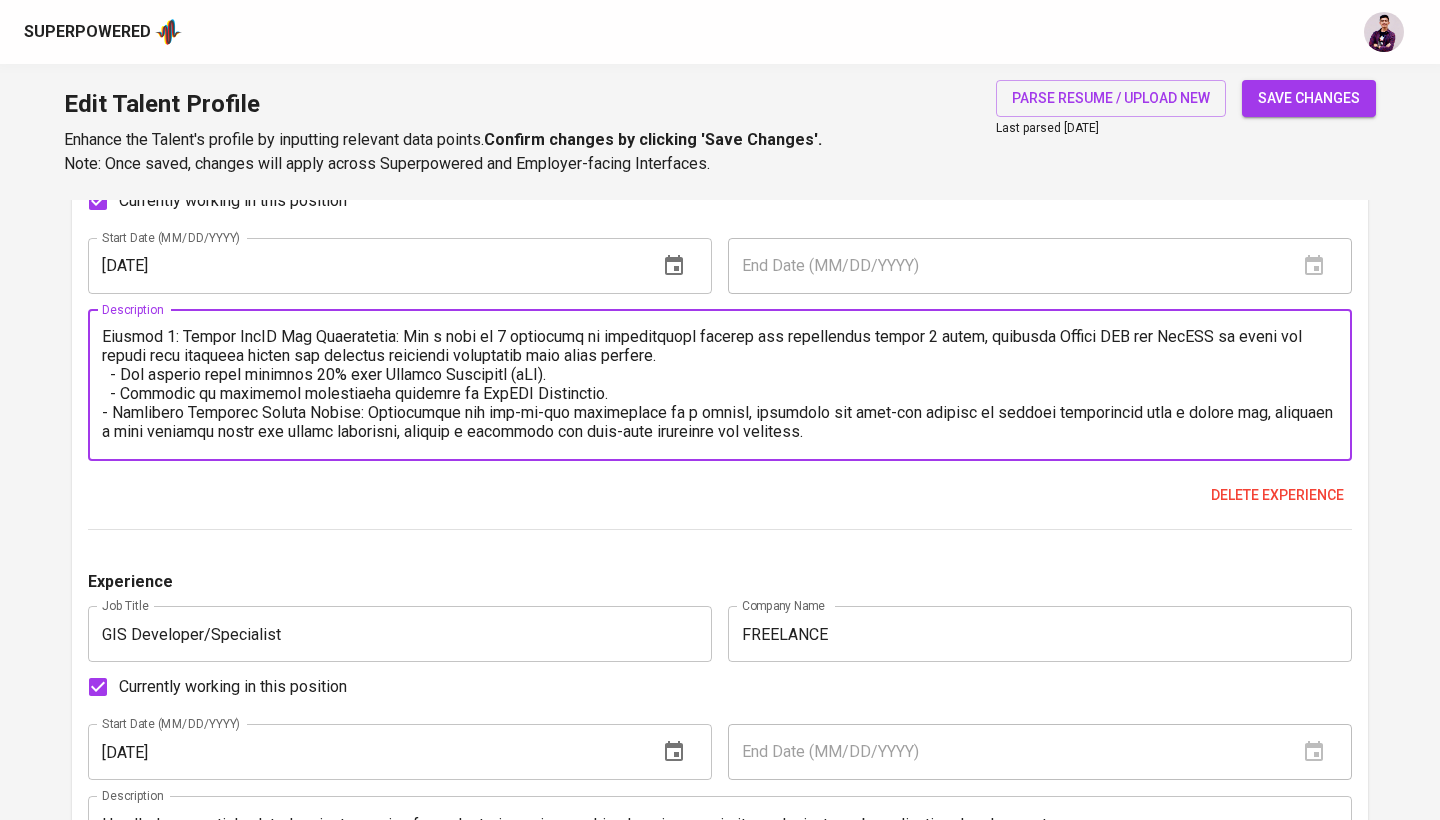 click at bounding box center (720, 385) 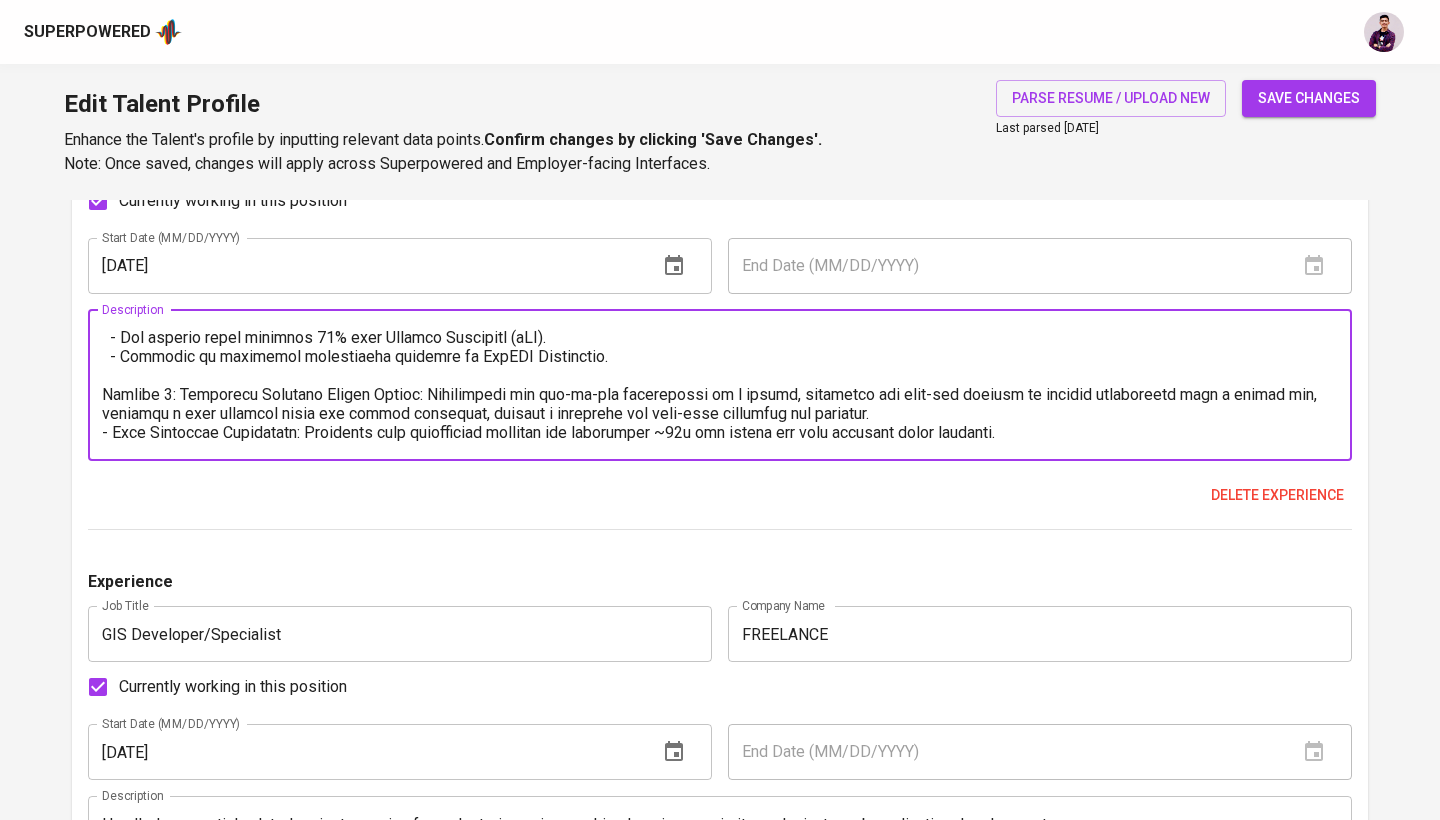 scroll, scrollTop: 190, scrollLeft: 0, axis: vertical 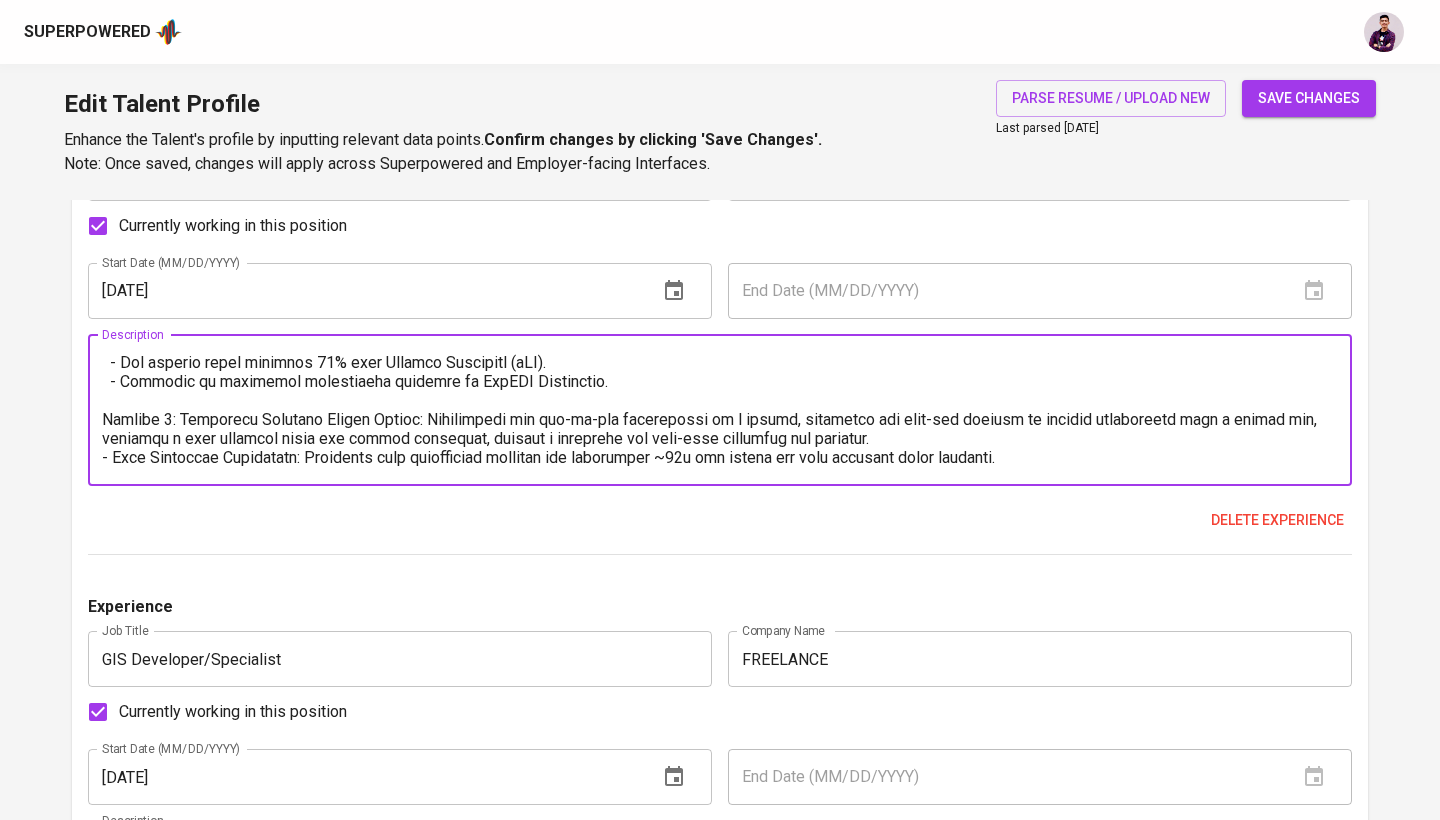 drag, startPoint x: 112, startPoint y: 453, endPoint x: 127, endPoint y: 454, distance: 15.033297 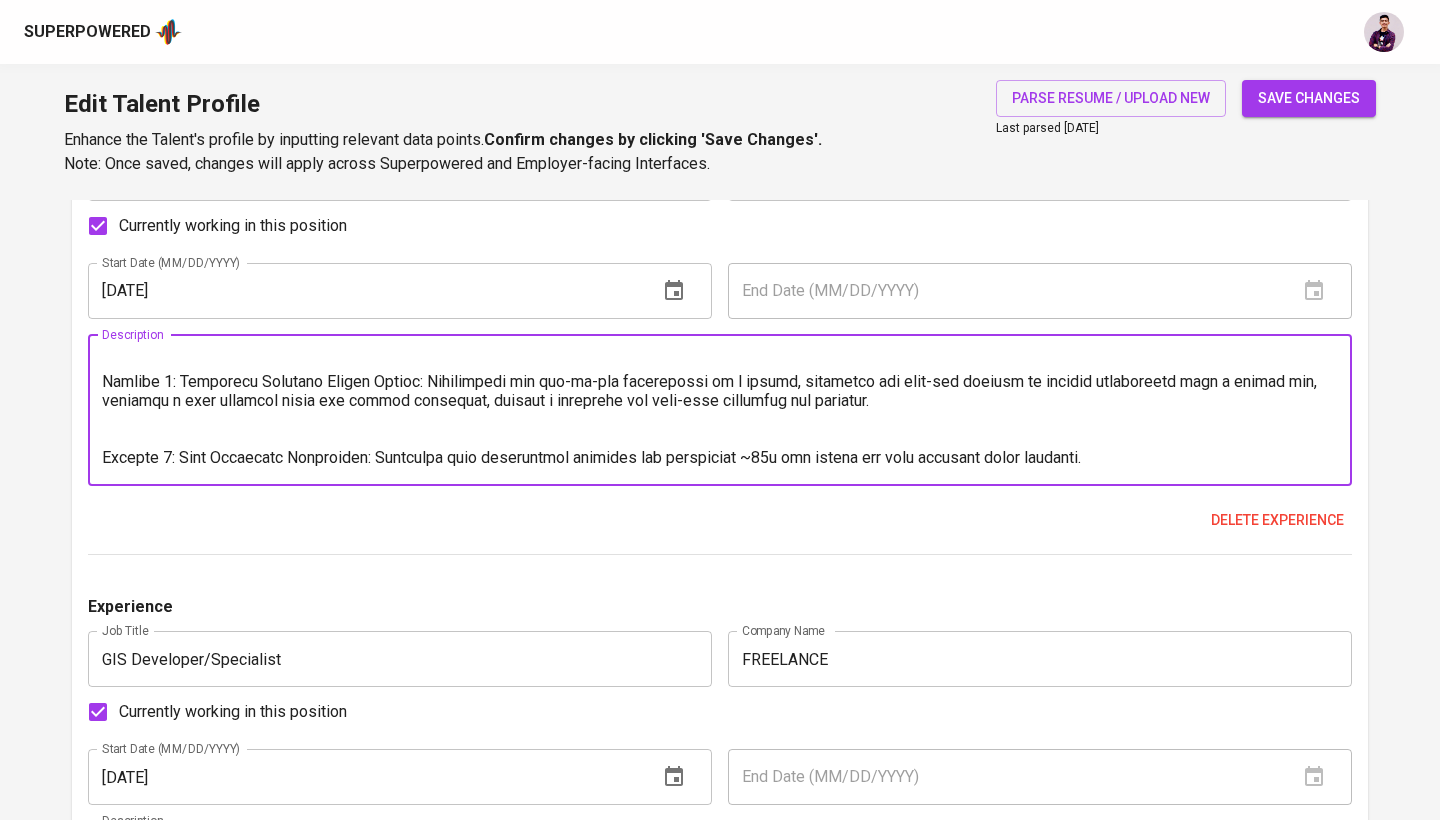 scroll, scrollTop: 228, scrollLeft: 0, axis: vertical 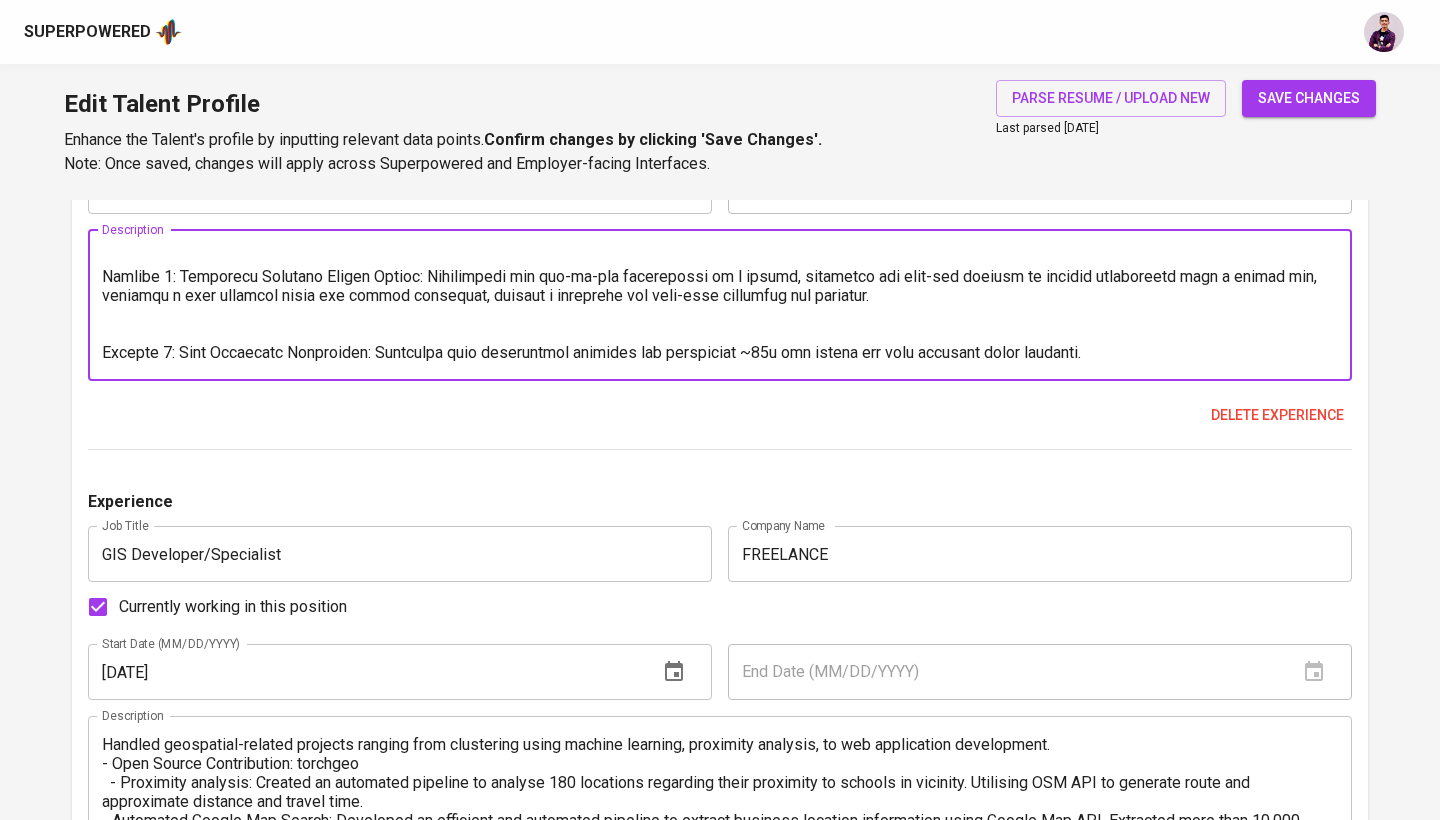 type on "Esri Indonesia provides GIS solutions and services to various industries in Indonesia, including local and national government, natural resources, utilities, transportation, telecommunications, and commercial.
Project 1: Tree Counting for Carbon Stock Estimation and Revegetation: Developed deep learning models for tree counting from drone imagery, enabling preliminary carbon stock estimation and deforestation risk modeling at scale.
- Oversaw data labeling of 7,000+ data points
- Achieved 95% mean Average Precision (mAP)
Project 2: Custom GeoAI Web Application: Led a team of 4 engineers to successfully develop the application within 7 weeks, utilized Python API for ArcGIS to build and deploy deep learning models for building footprint extraction from drone imagery.
- The initial model achieved 82% mean Average Precision (mAP).
- Deployed an automated inferencing workflow in ArcGIS Enterprise.
Project 3: Automated Computer Vision System: Spearheaded the end-to-end development of a system, includi..." 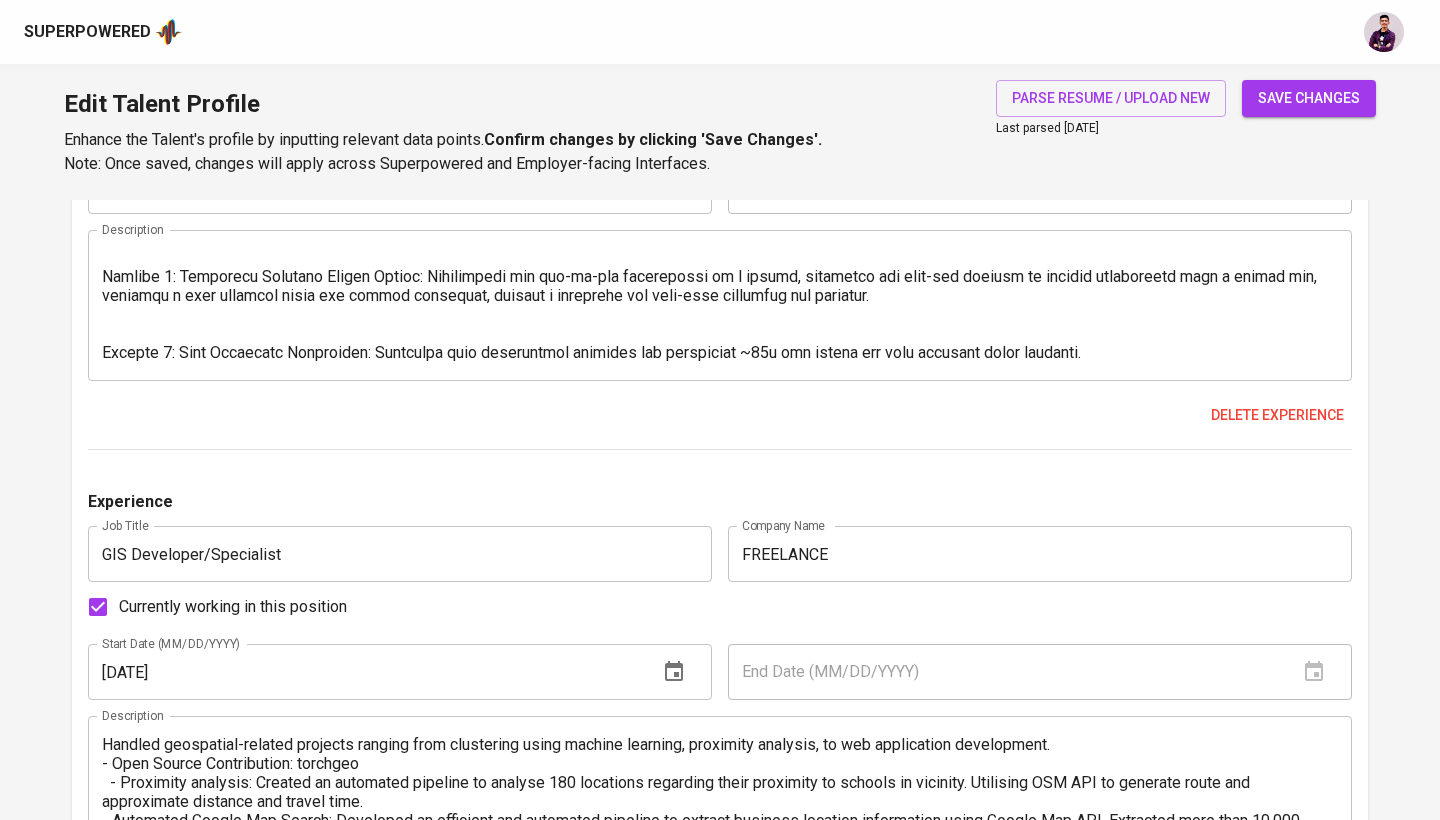 scroll, scrollTop: 2055, scrollLeft: 0, axis: vertical 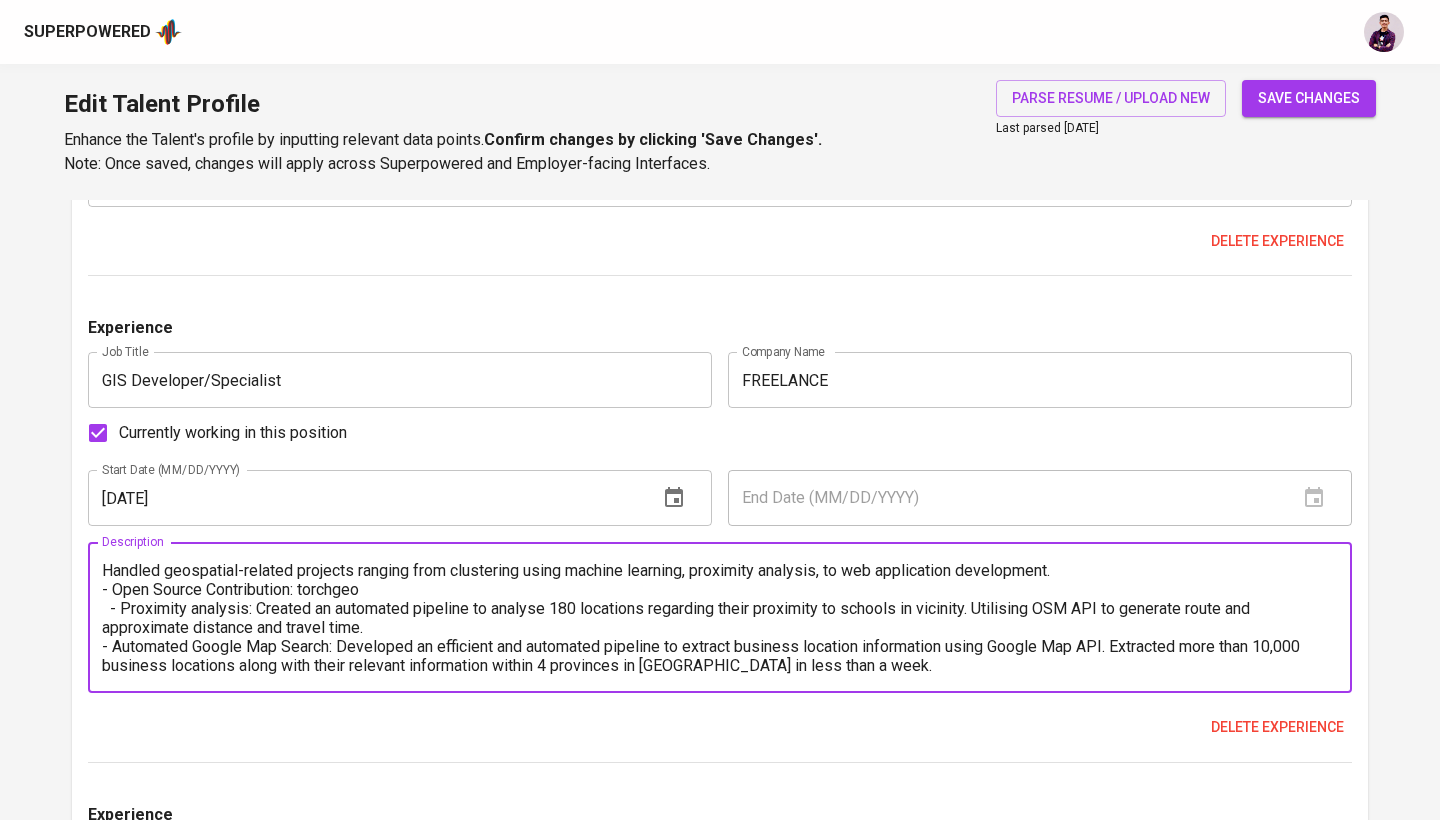 click on "Handled geospatial-related projects ranging from clustering using machine learning, proximity analysis, to web application development.
- Open Source Contribution: torchgeo
- Proximity analysis: Created an automated pipeline to analyse 180 locations regarding their proximity to schools in vicinity. Utilising OSM API to generate route and approximate distance and travel time.
- Automated Google Map Search: Developed an efficient and automated pipeline to extract business location information using Google Map API. Extracted more than 10,000 business locations along with their relevant information within 4 provinces in Canada in less than a week.
- Field Data Collection: Used survey-grade GNSS/GPS to create ground control points for drone imagery survey." at bounding box center [720, 618] 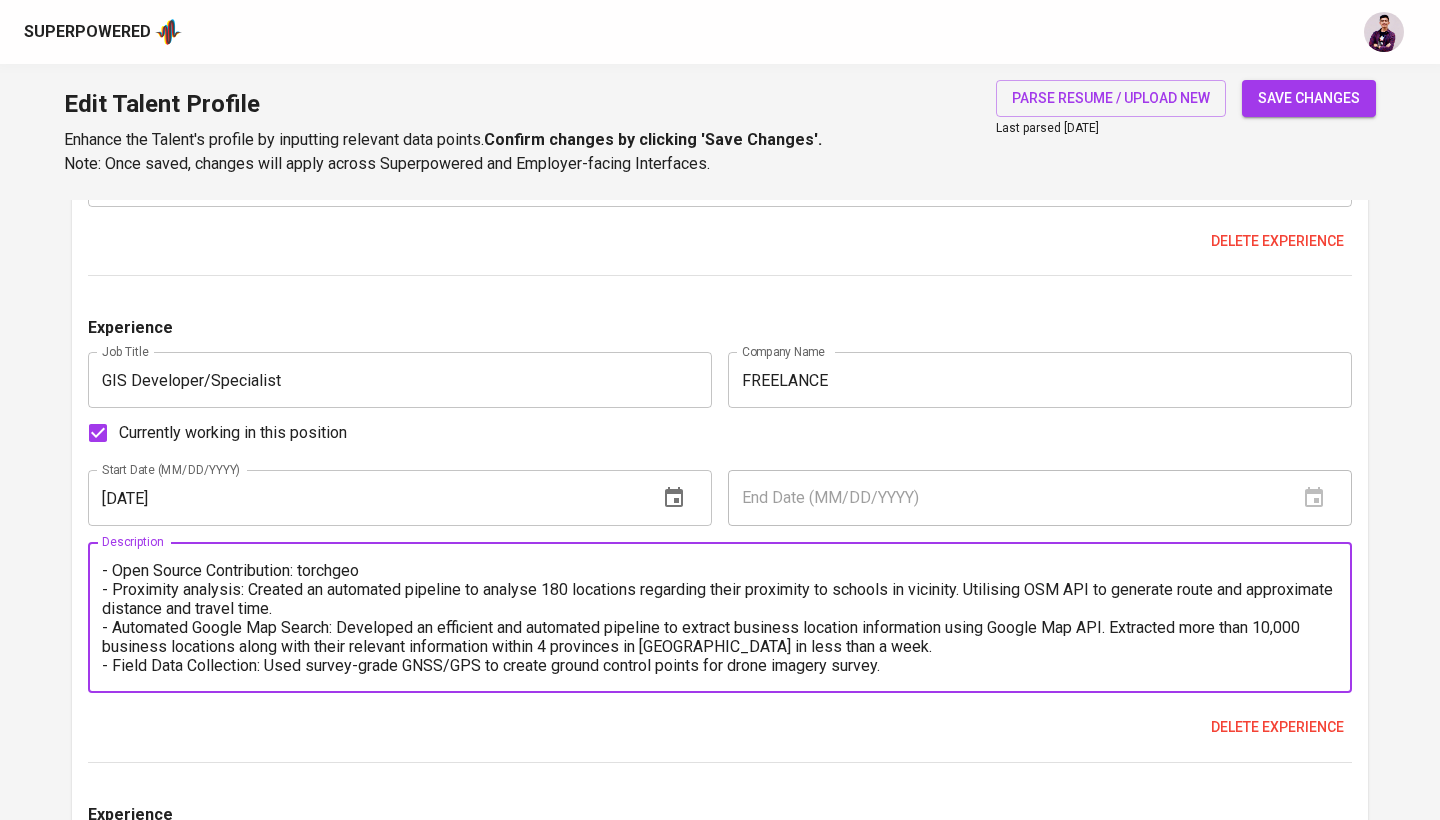 scroll, scrollTop: 19, scrollLeft: 0, axis: vertical 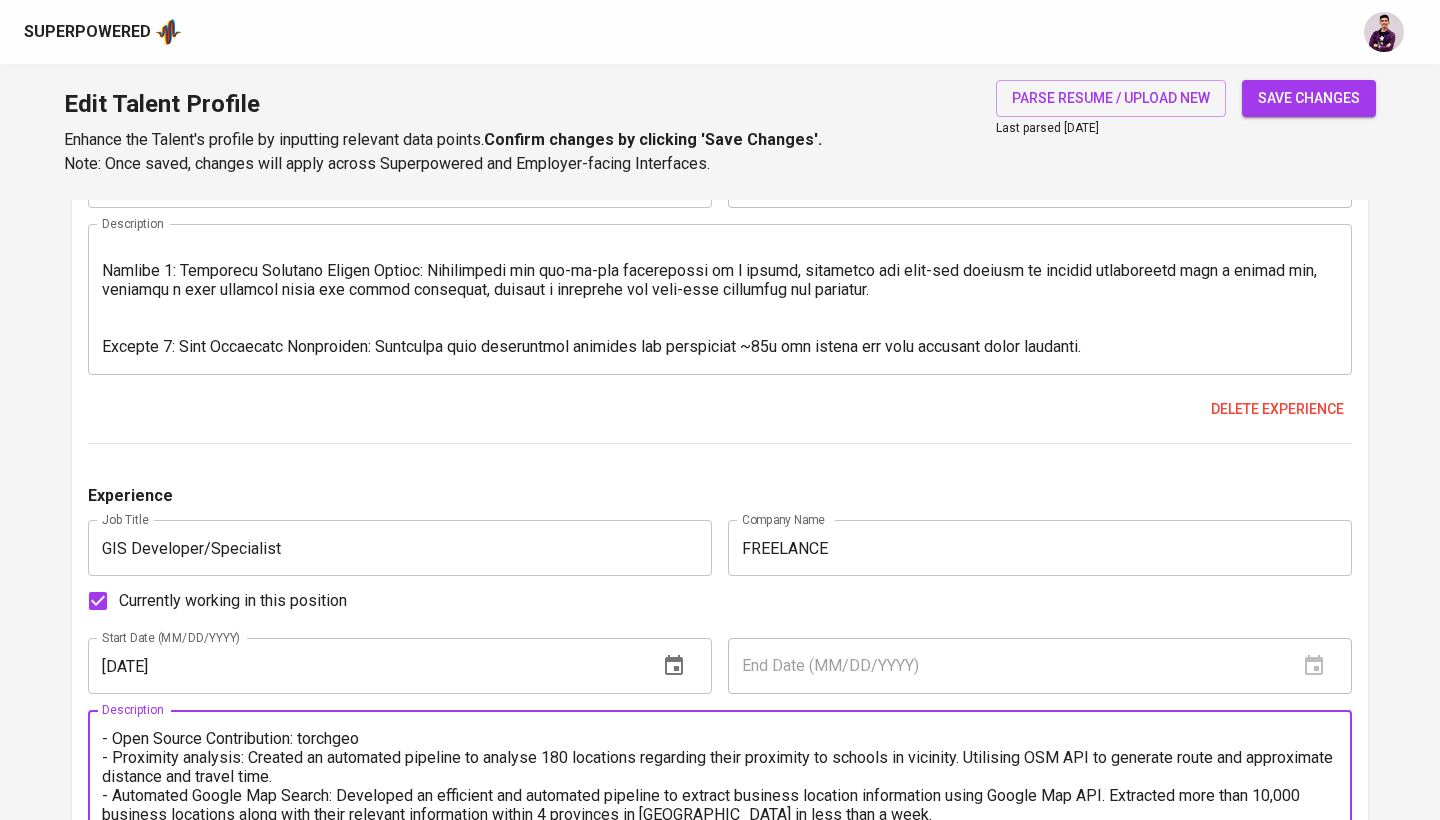 type on "Handled geospatial-related projects ranging from clustering using machine learning, proximity analysis, to web application development.
- Open Source Contribution: torchgeo
- Proximity analysis: Created an automated pipeline to analyse 180 locations regarding their proximity to schools in vicinity. Utilising OSM API to generate route and approximate distance and travel time.
- Automated Google Map Search: Developed an efficient and automated pipeline to extract business location information using Google Map API. Extracted more than 10,000 business locations along with their relevant information within 4 provinces in Canada in less than a week.
- Field Data Collection: Used survey-grade GNSS/GPS to create ground control points for drone imagery survey." 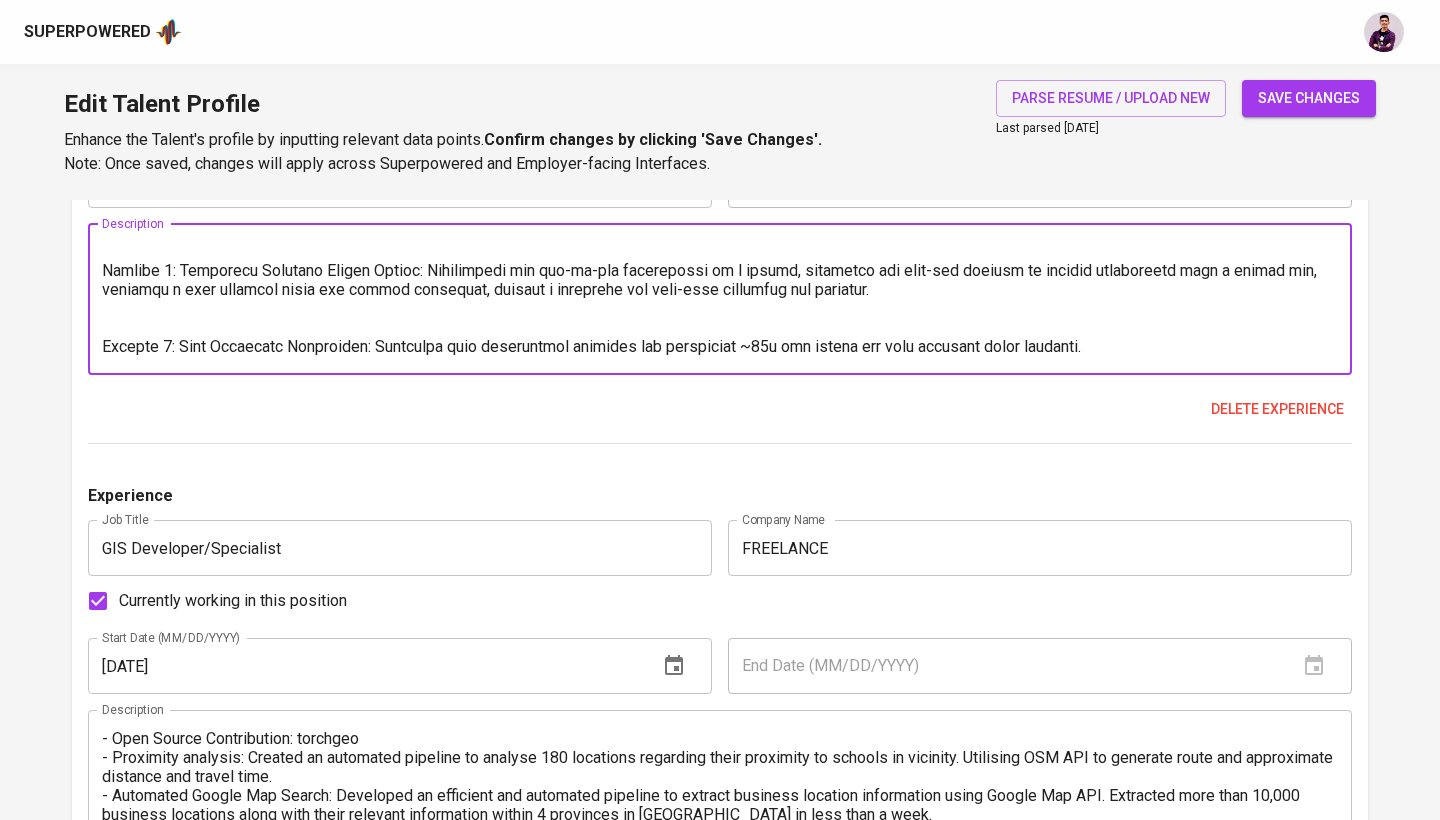 click at bounding box center [720, 299] 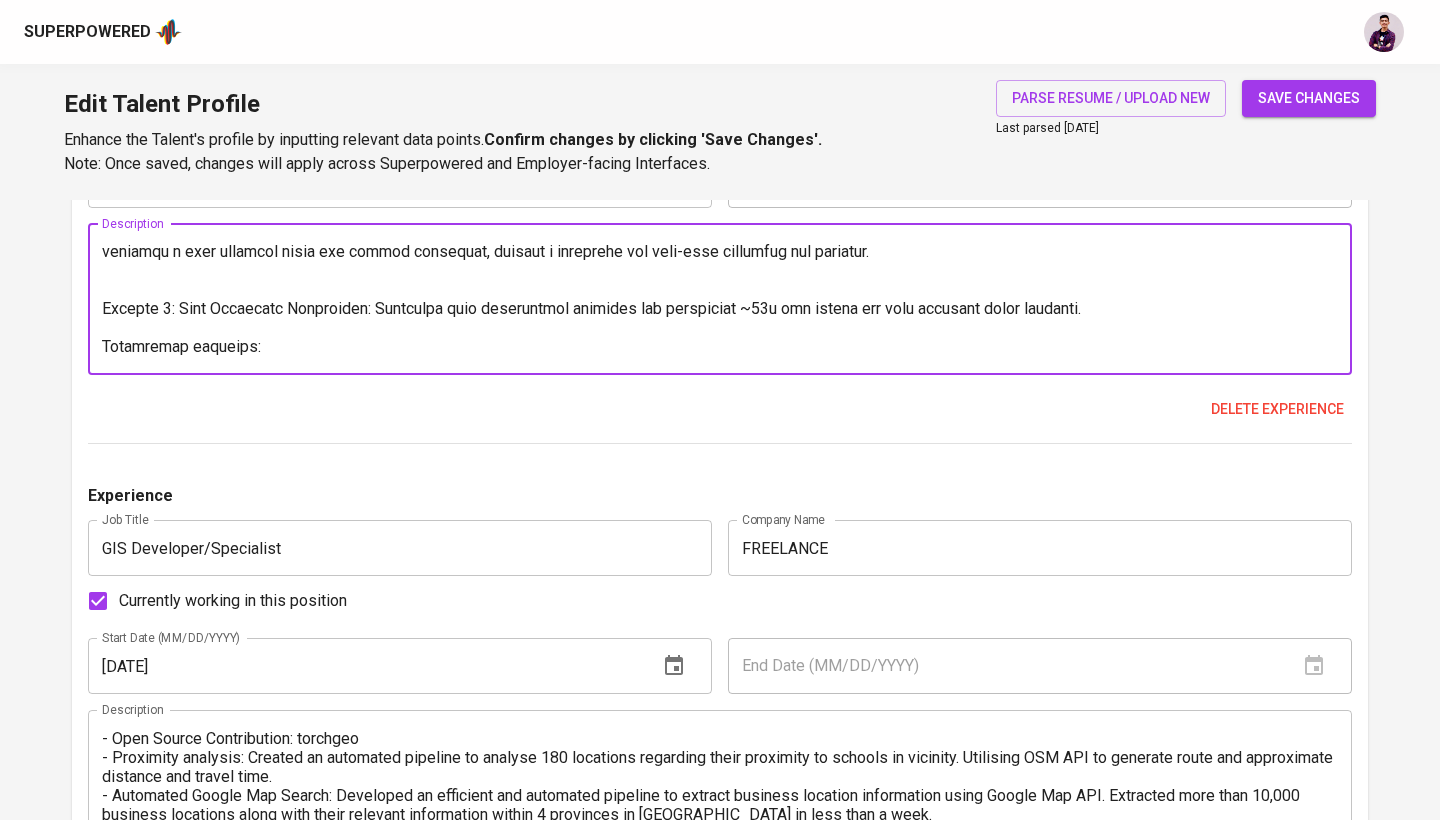 scroll, scrollTop: 285, scrollLeft: 0, axis: vertical 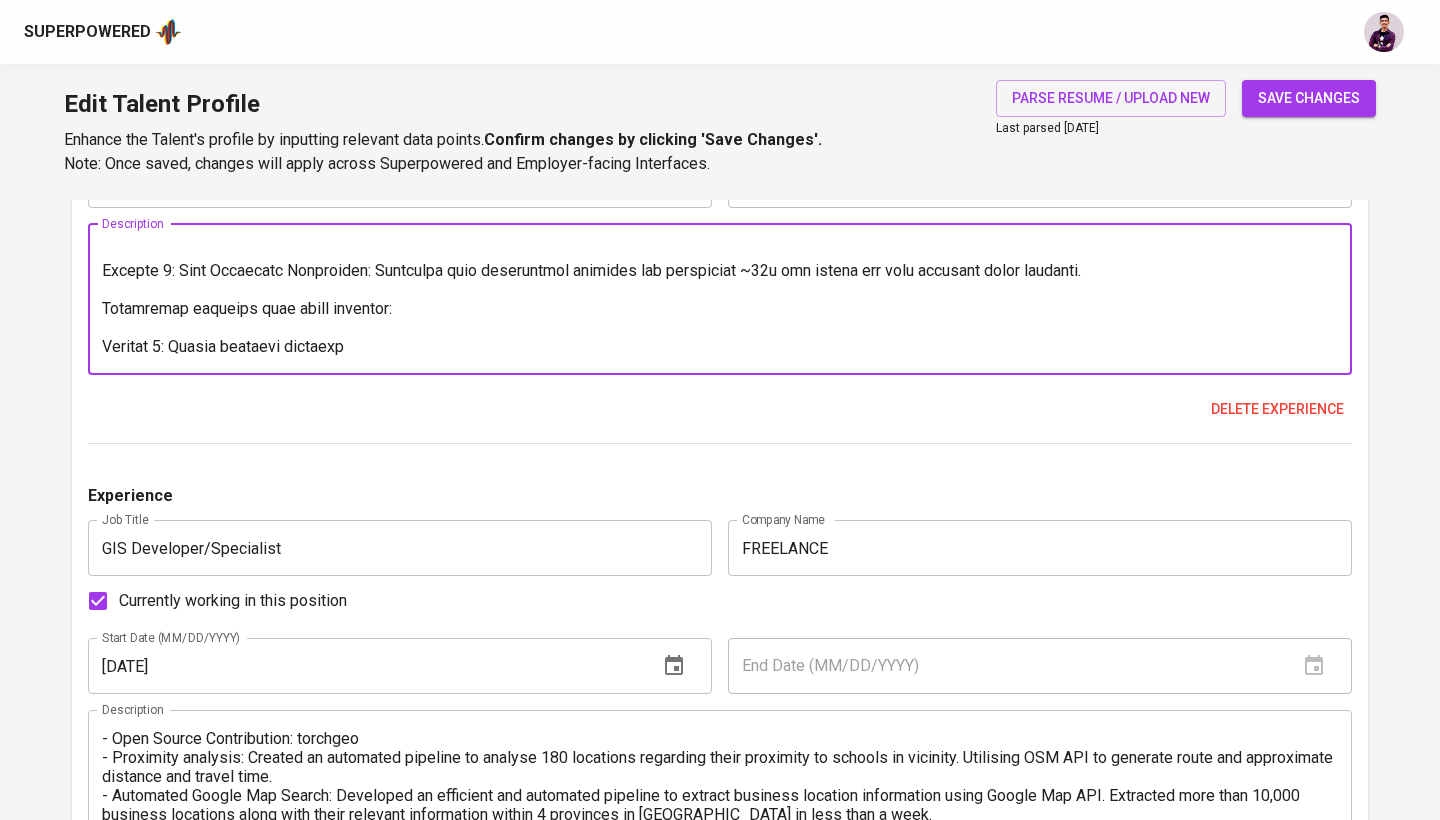 paste on "•⁠  ⁠Created a custom data processing pipeline capable of handling 193 million record.
•⁠  ⁠Developed a dashboard able to showcase current market presence and potential leads from the processed data.
•⁠  ⁠Applied a statistical method to classify top priority leads out of 4000 prospects." 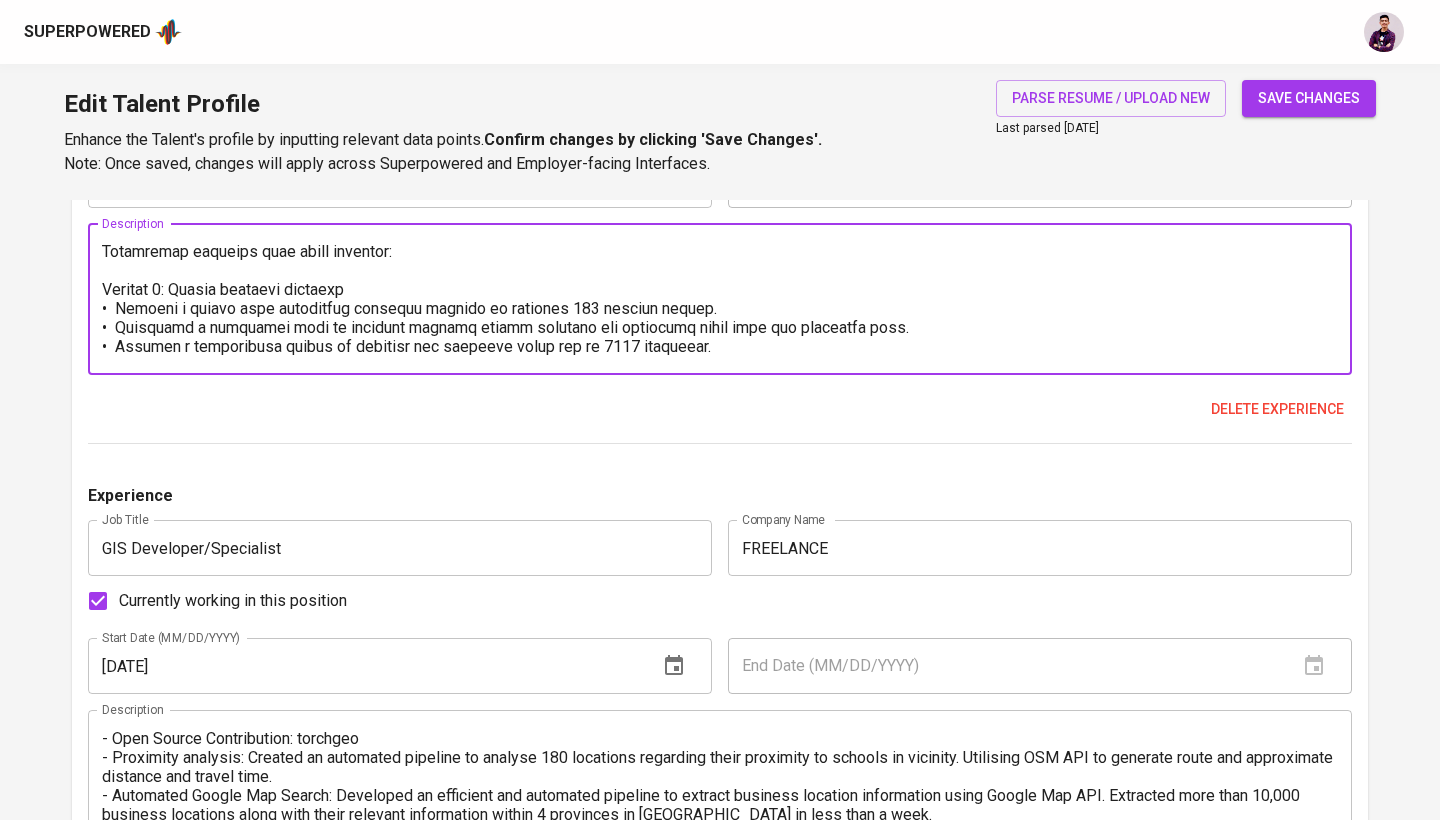 scroll, scrollTop: 380, scrollLeft: 0, axis: vertical 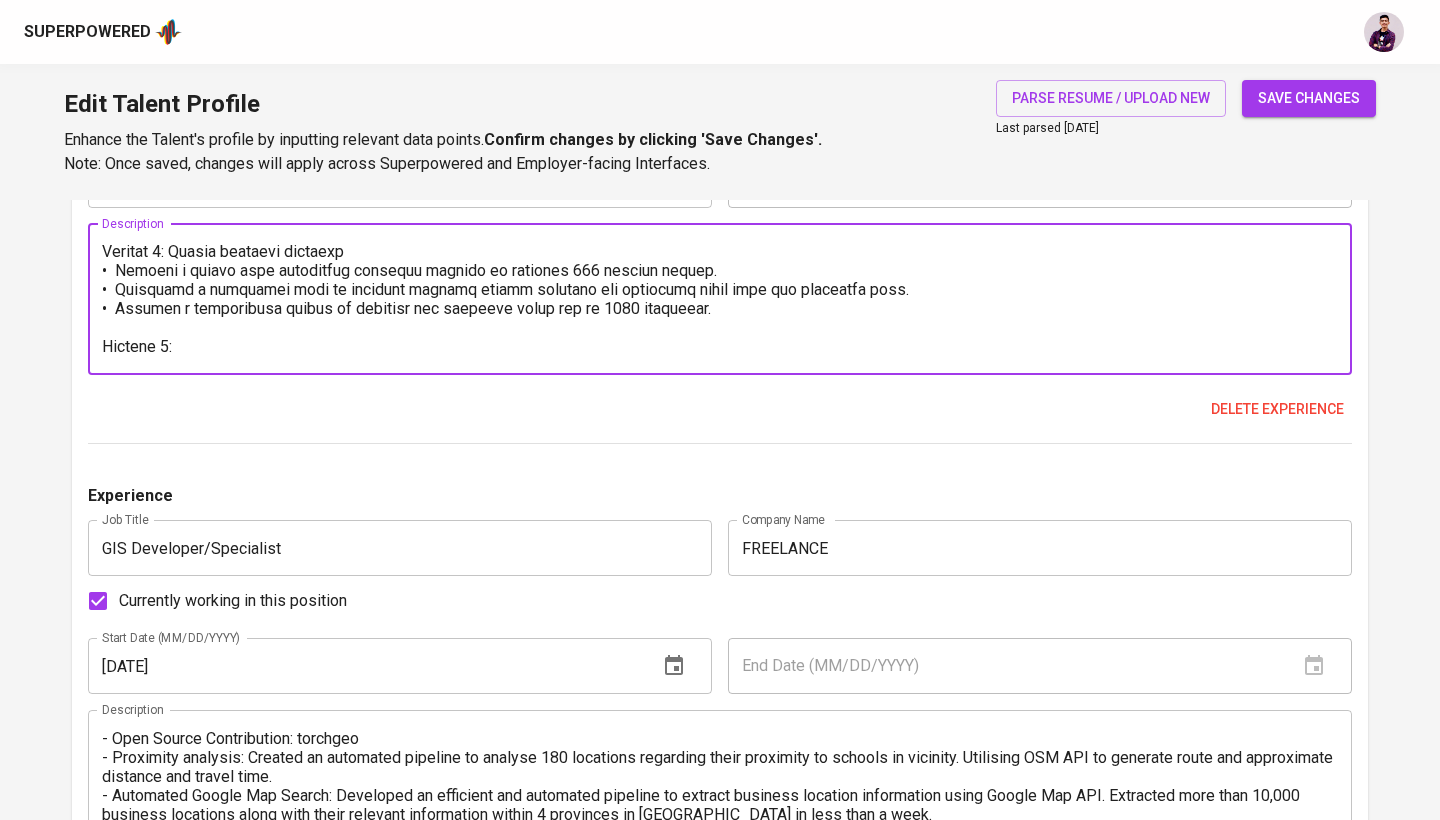 paste on "•⁠  ⁠Created a custom data processing pipeline capable of handling 193 million record.
•⁠  ⁠Developed a dashboard able to showcase current market presence and potential leads from the processed data.
•⁠  ⁠Applied a statistical method to classify top priority leads out of 4000 prospects." 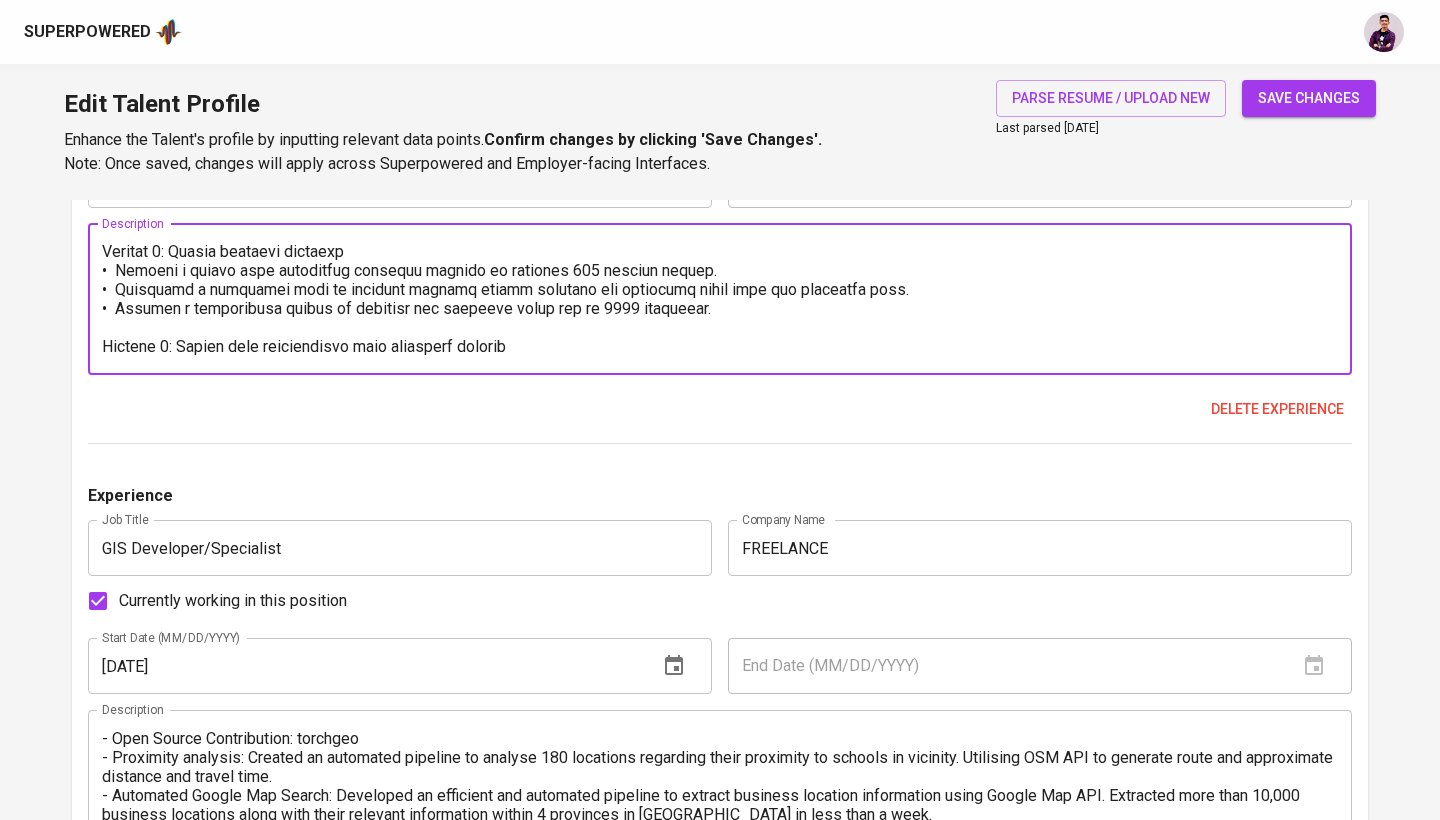 paste on "•⁠  ⁠Processed global resource for machine learning applications in mining area detection and semantic segmentation on satellite imagery.
•⁠  ⁠It contains Sentinel-2 satellite images and corresponding mining area masks + bounding boxes for 1,210 sites worldwide. Accumulate to roughly ~180GB in size." 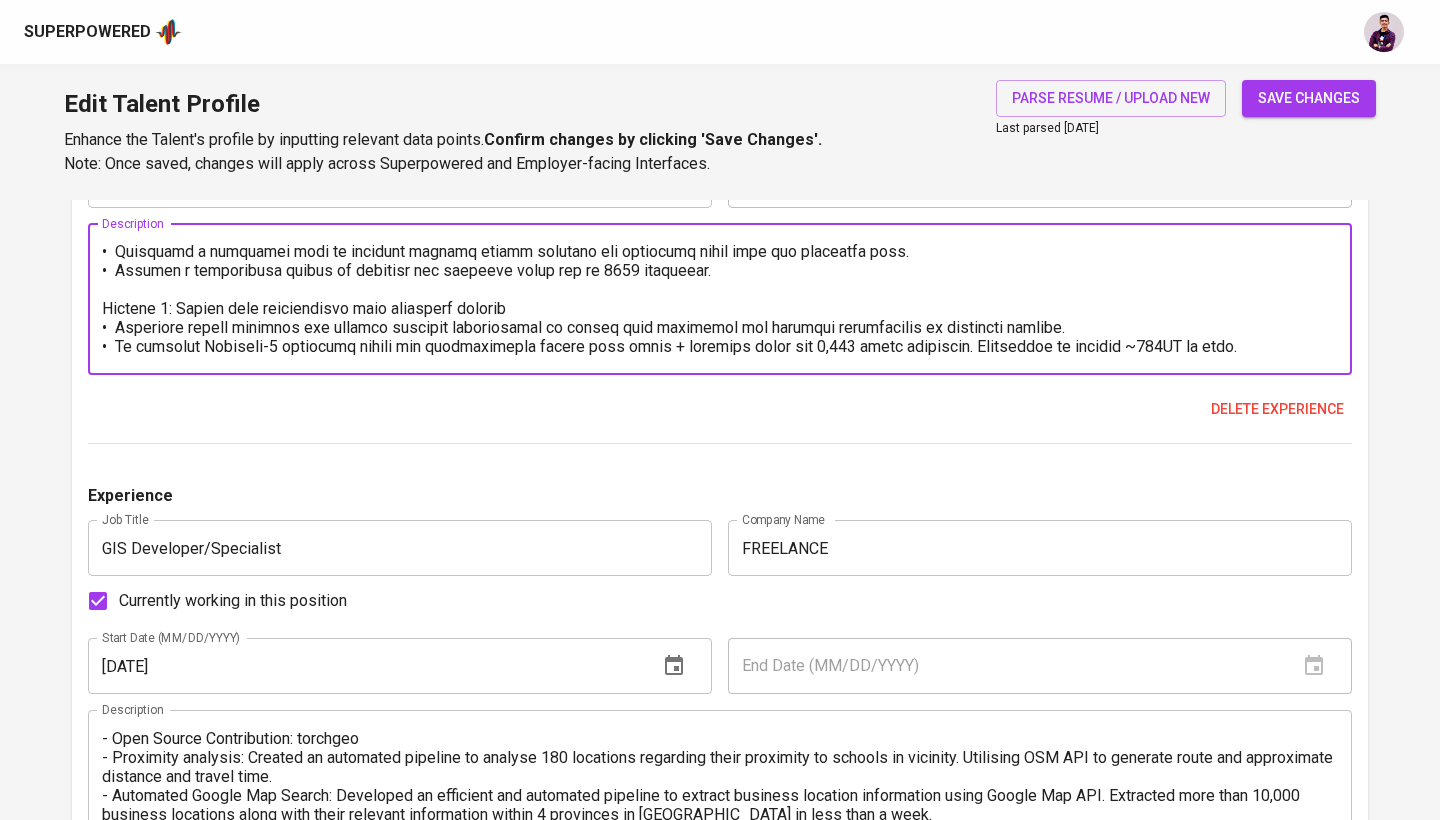 scroll, scrollTop: 456, scrollLeft: 0, axis: vertical 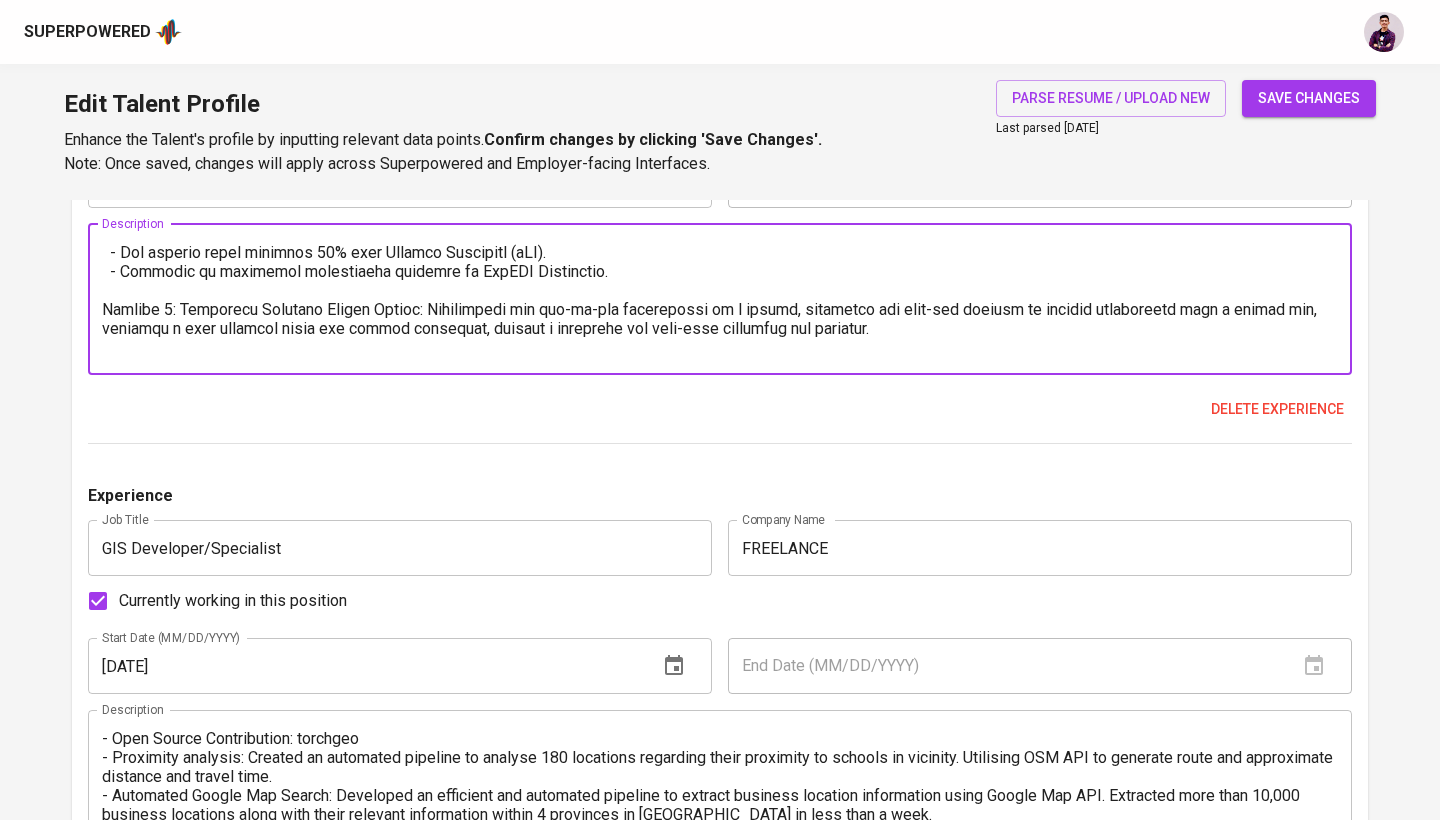 paste on "•" 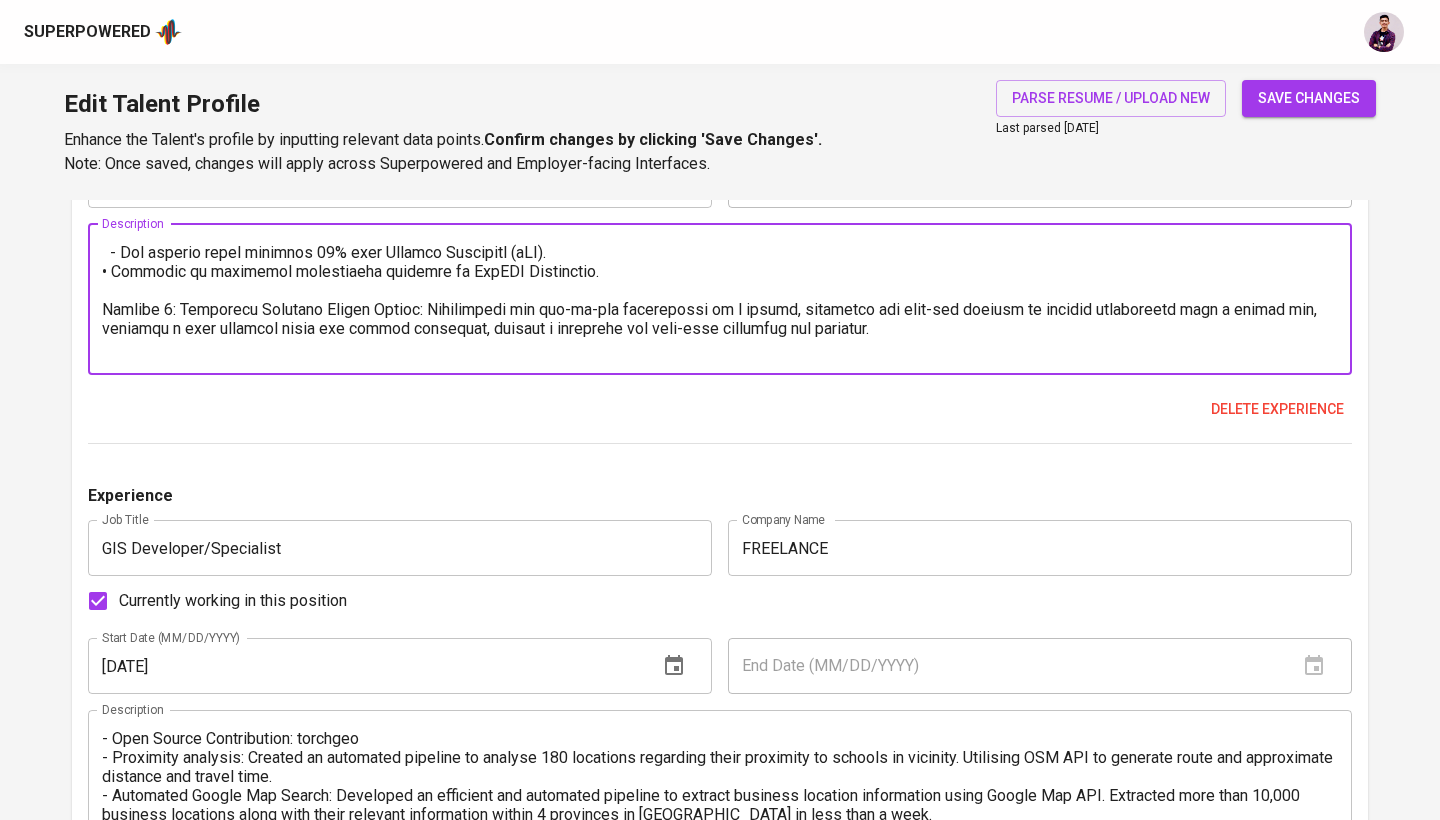 scroll, scrollTop: 170, scrollLeft: 0, axis: vertical 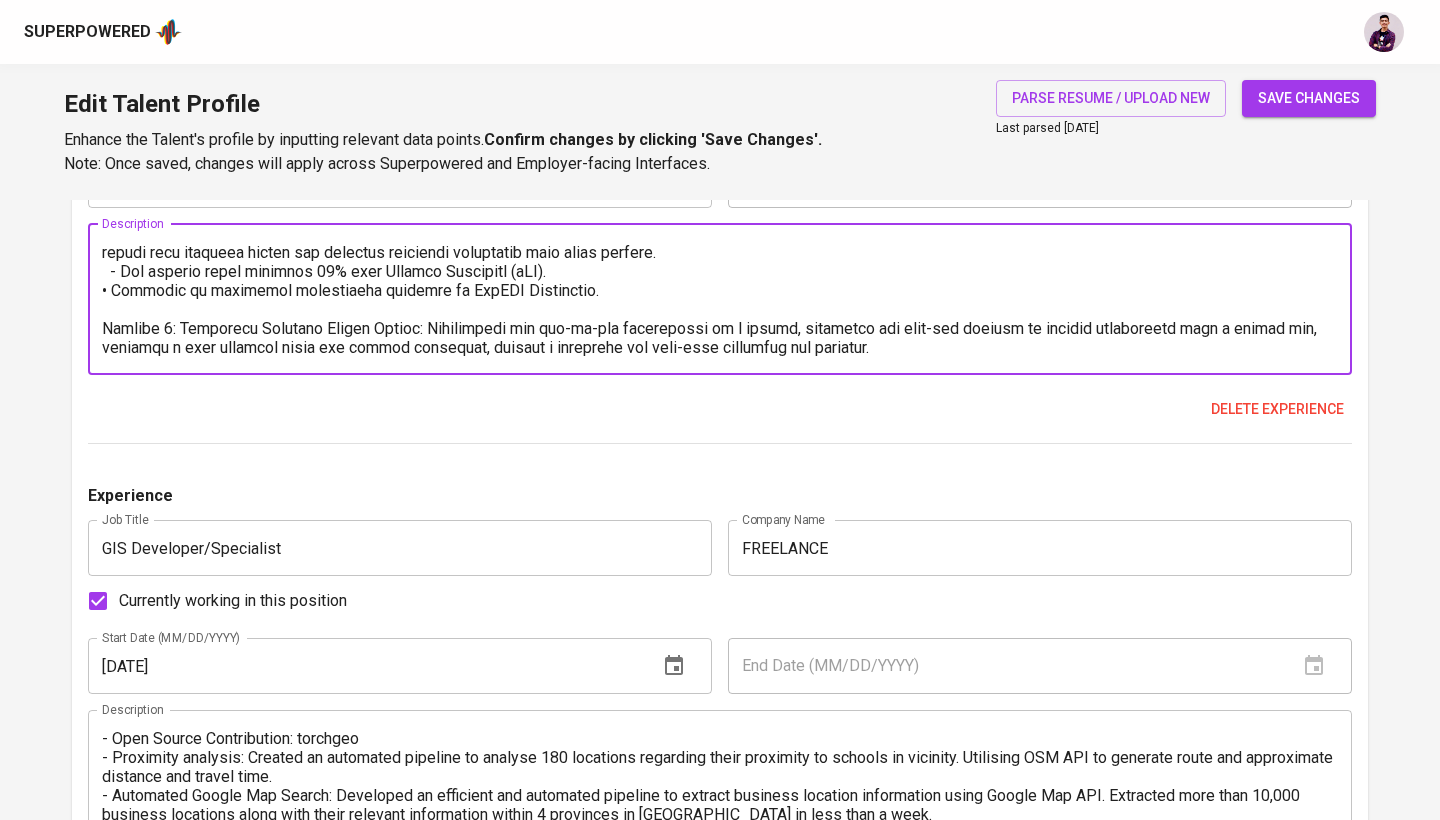 paste on "•" 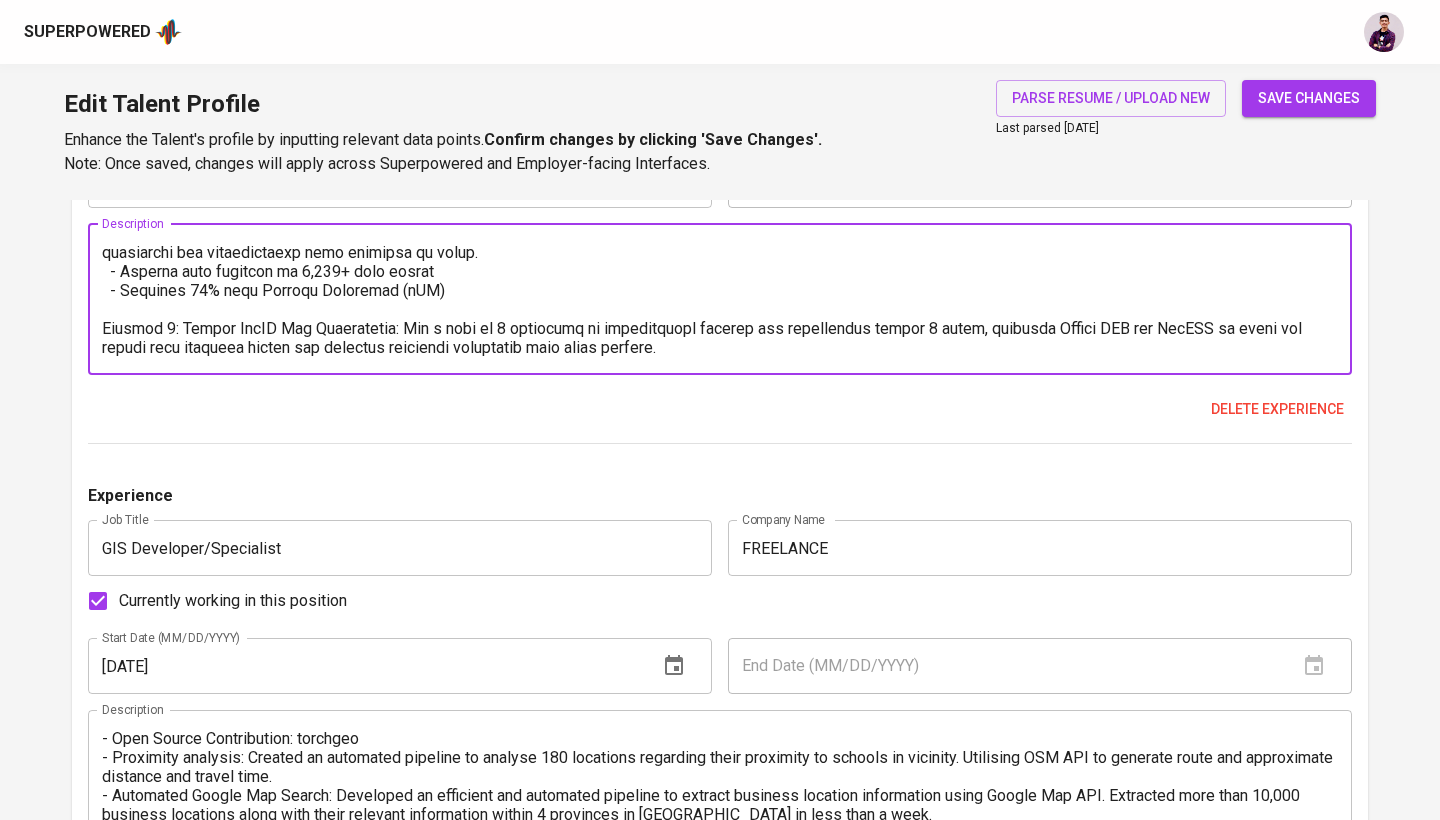 scroll, scrollTop: 56, scrollLeft: 0, axis: vertical 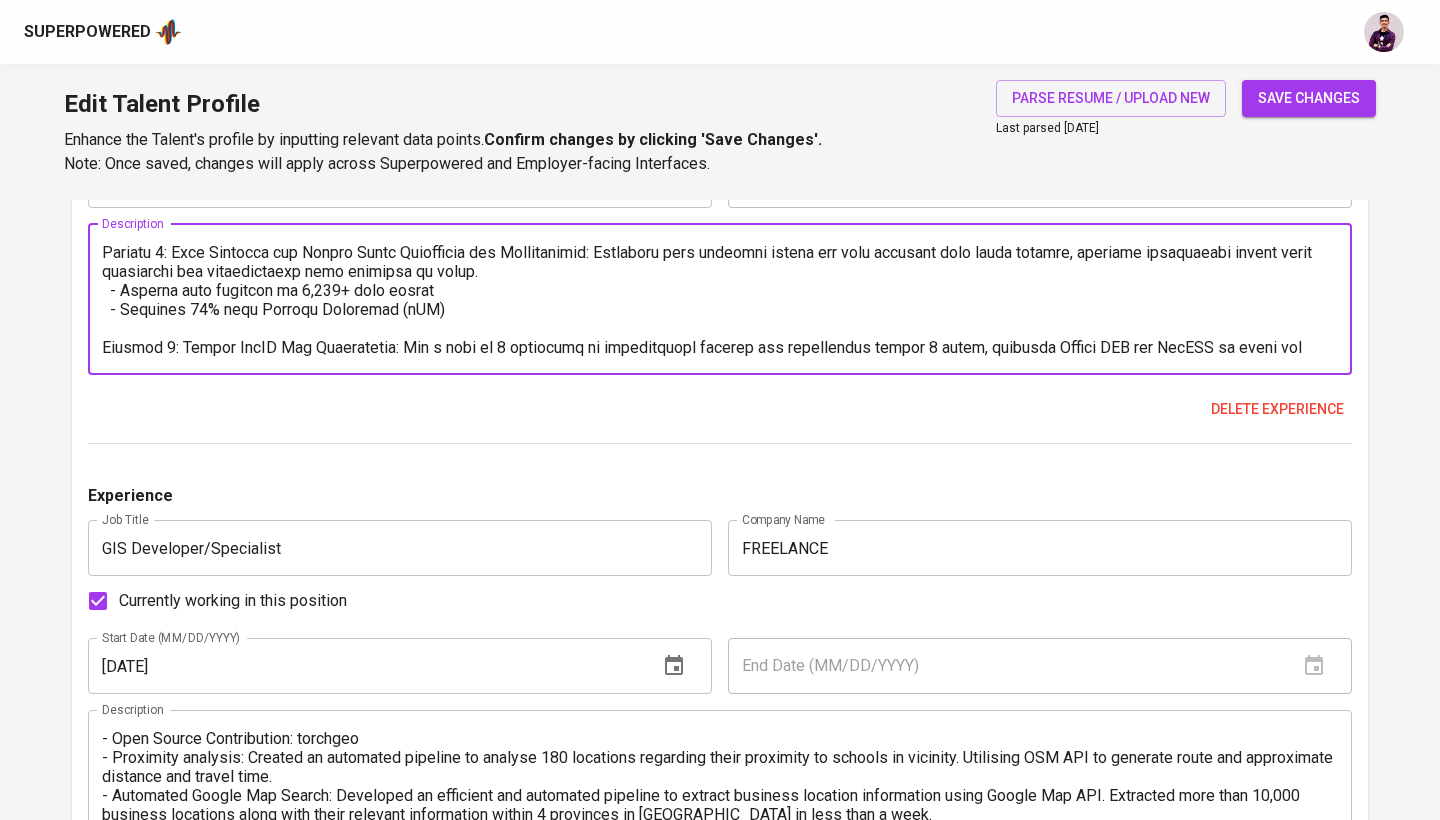 paste on "•" 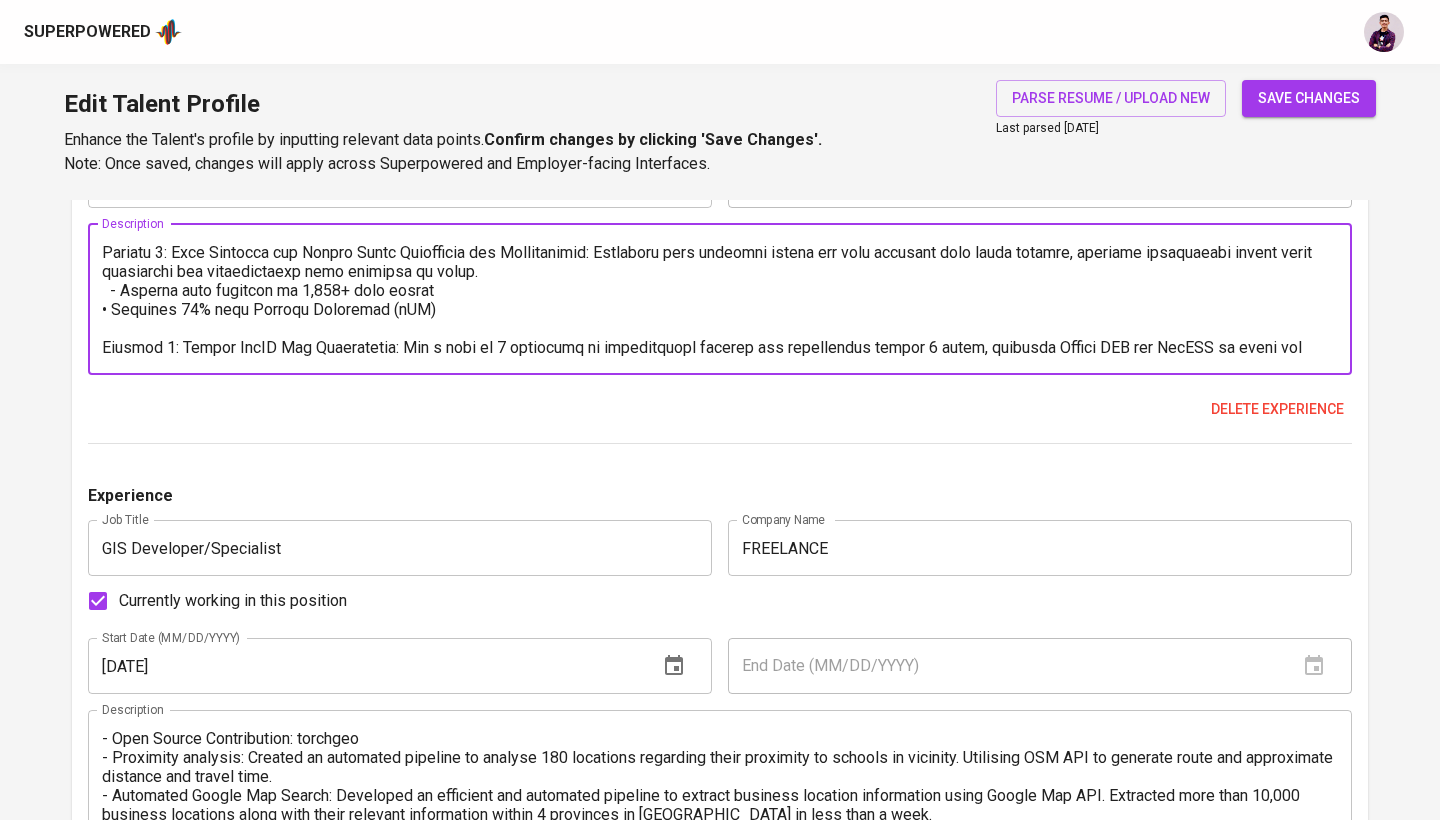 paste on "•" 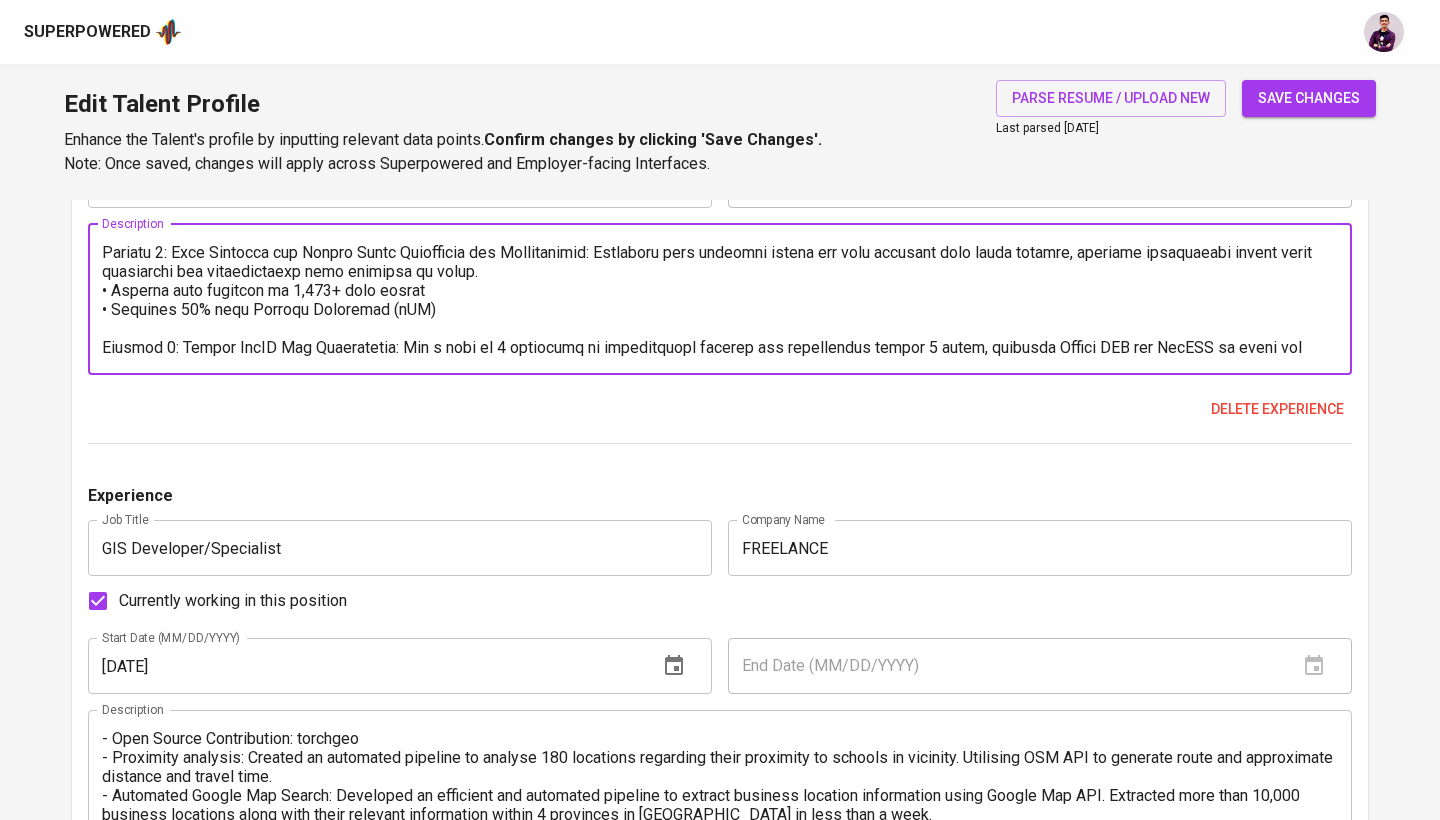 type on "Esri Indonesia provides GIS solutions and services to various industries in Indonesia, including local and national government, natural resources, utilities, transportation, telecommunications, and commercial.
Project 1: Tree Counting for Carbon Stock Estimation and Revegetation: Developed deep learning models for tree counting from drone imagery, enabling preliminary carbon stock estimation and deforestation risk modeling at scale.
• Oversaw data labeling of 7,000+ data points
• Achieved 95% mean Average Precision (mAP)
Project 2: Custom GeoAI Web Application: Led a team of 4 engineers to successfully develop the application within 7 weeks, utilized Python API for ArcGIS to build and deploy deep learning models for building footprint extraction from drone imagery.
• The initial model achieved 82% mean Average Precision (mAP).
• Deployed an automated inferencing workflow in ArcGIS Enterprise.
Project 3: Automated Computer Vision System: Spearheaded the end-to-end development of a system, including the b..." 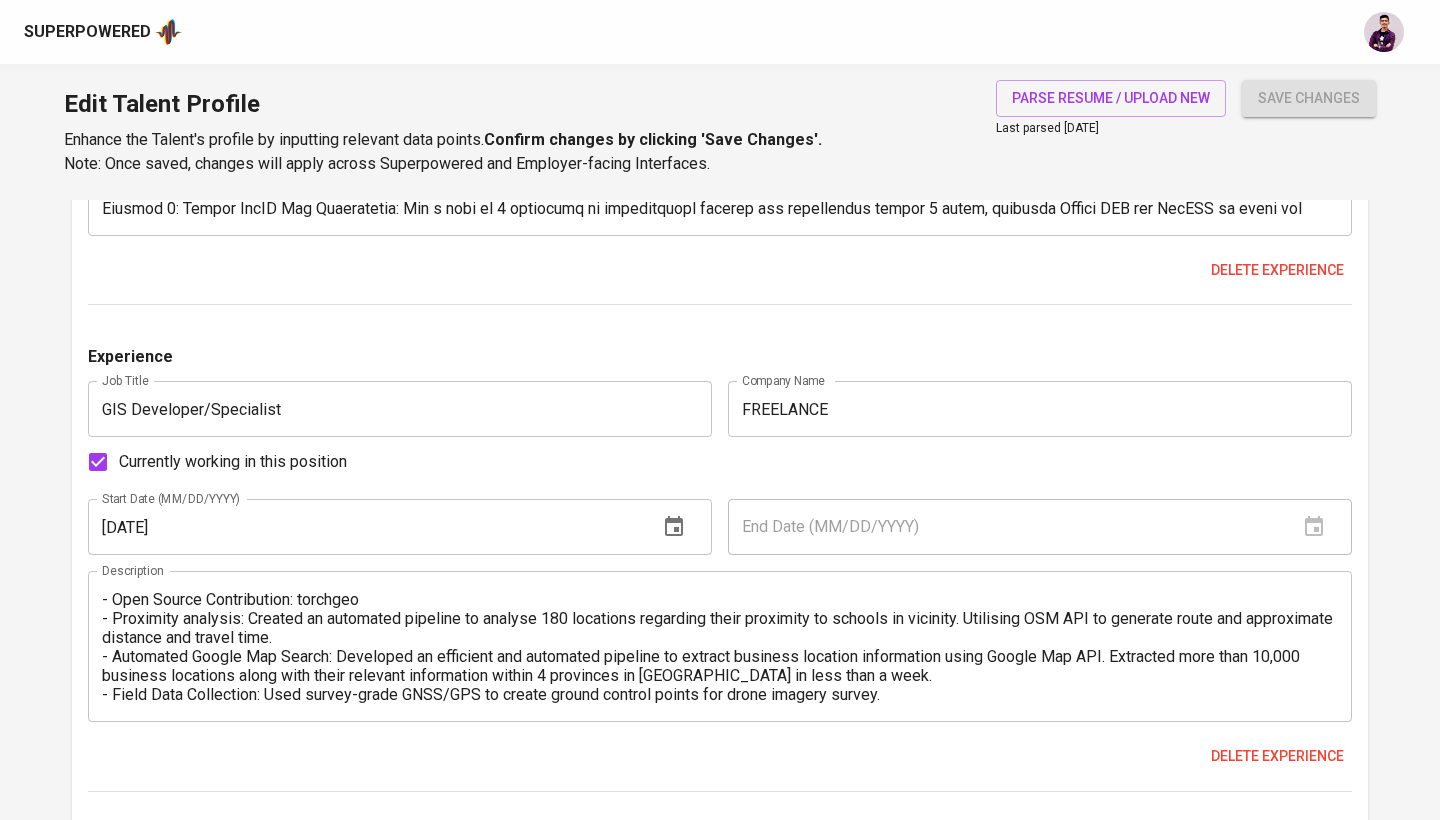 scroll, scrollTop: 2143, scrollLeft: 0, axis: vertical 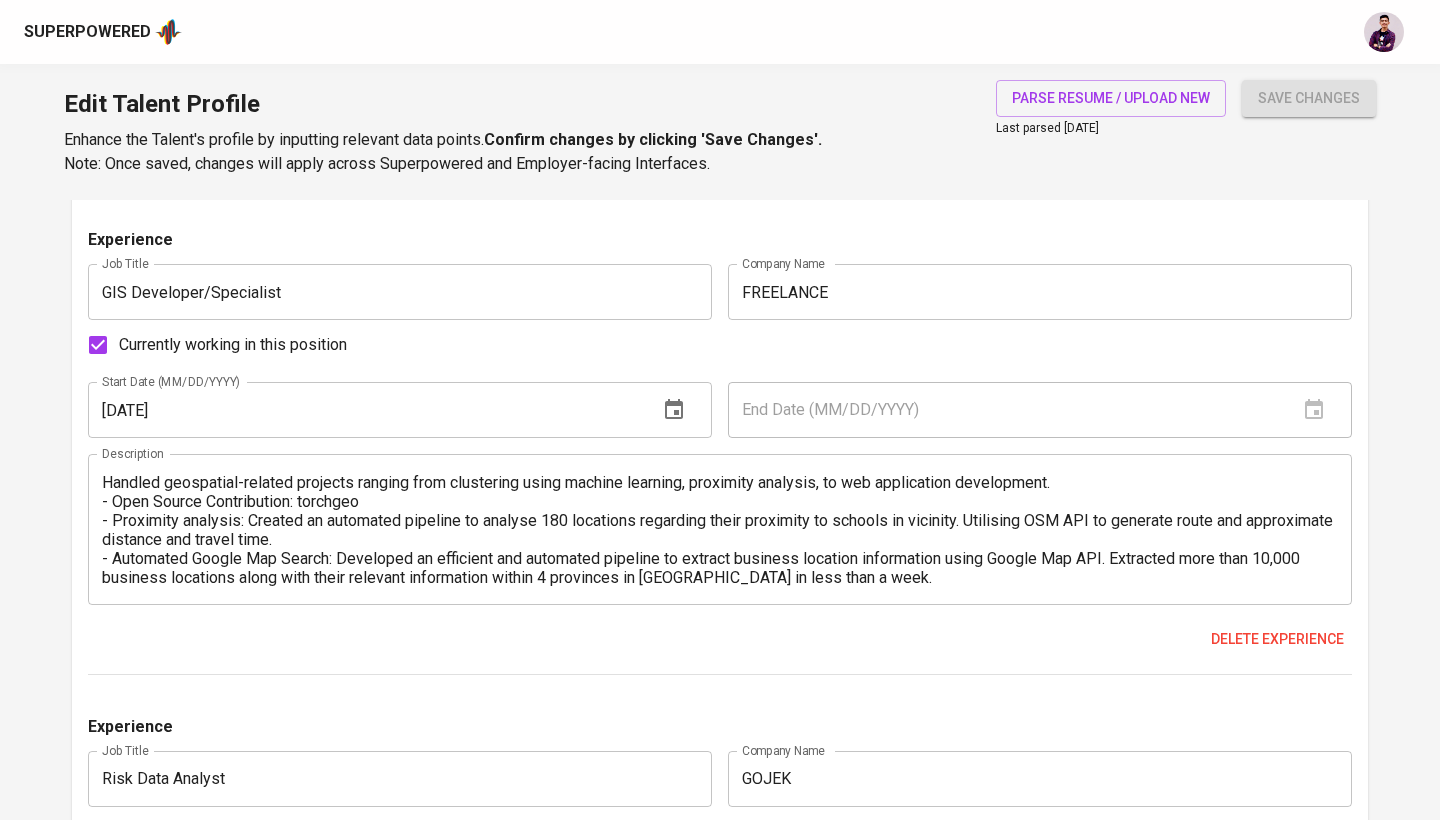 click on "Handled geospatial-related projects ranging from clustering using machine learning, proximity analysis, to web application development.
- Open Source Contribution: torchgeo
- Proximity analysis: Created an automated pipeline to analyse 180 locations regarding their proximity to schools in vicinity. Utilising OSM API to generate route and approximate distance and travel time.
- Automated Google Map Search: Developed an efficient and automated pipeline to extract business location information using Google Map API. Extracted more than 10,000 business locations along with their relevant information within 4 provinces in Canada in less than a week.
- Field Data Collection: Used survey-grade GNSS/GPS to create ground control points for drone imagery survey." at bounding box center (720, 530) 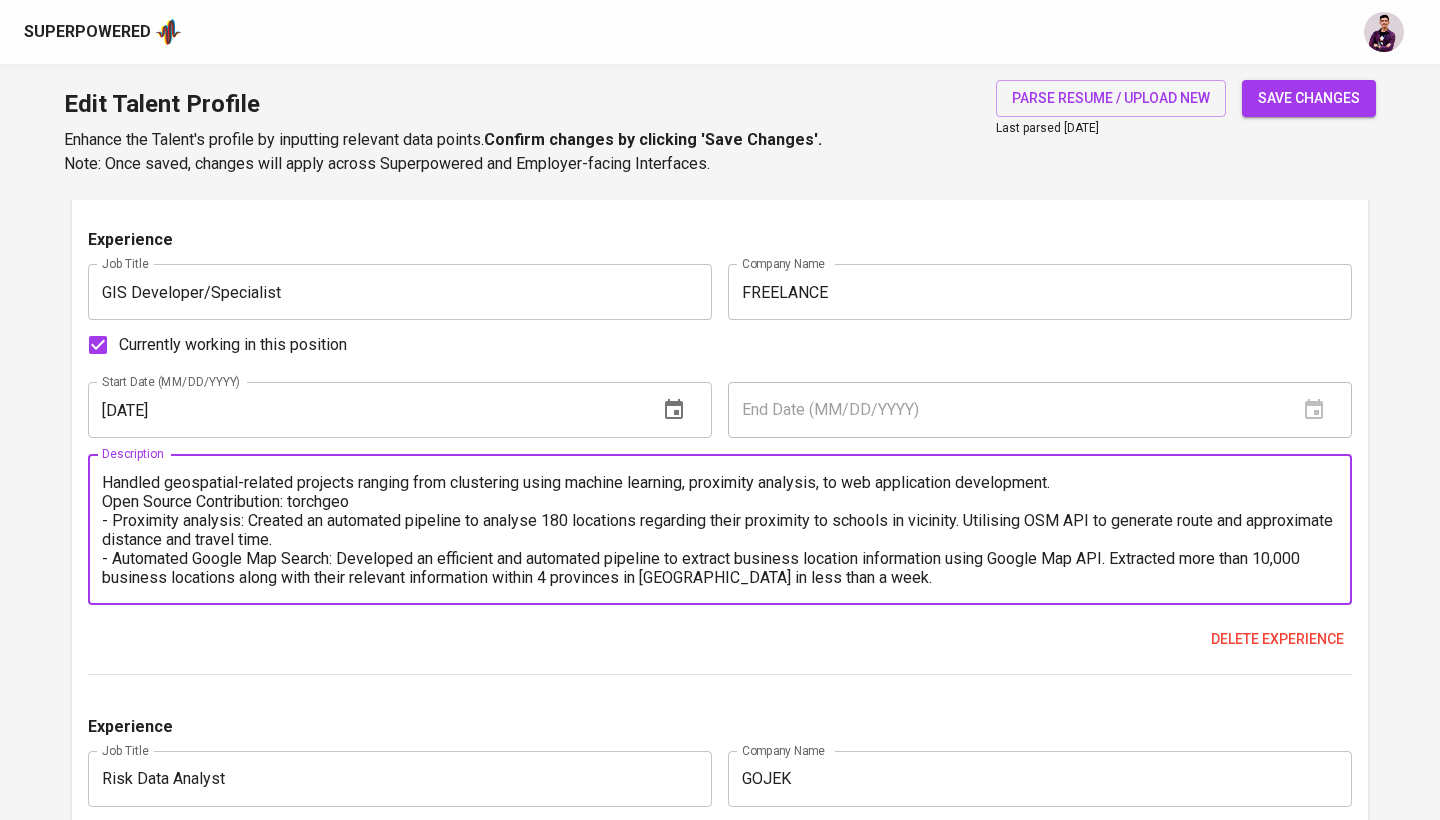 paste on "•" 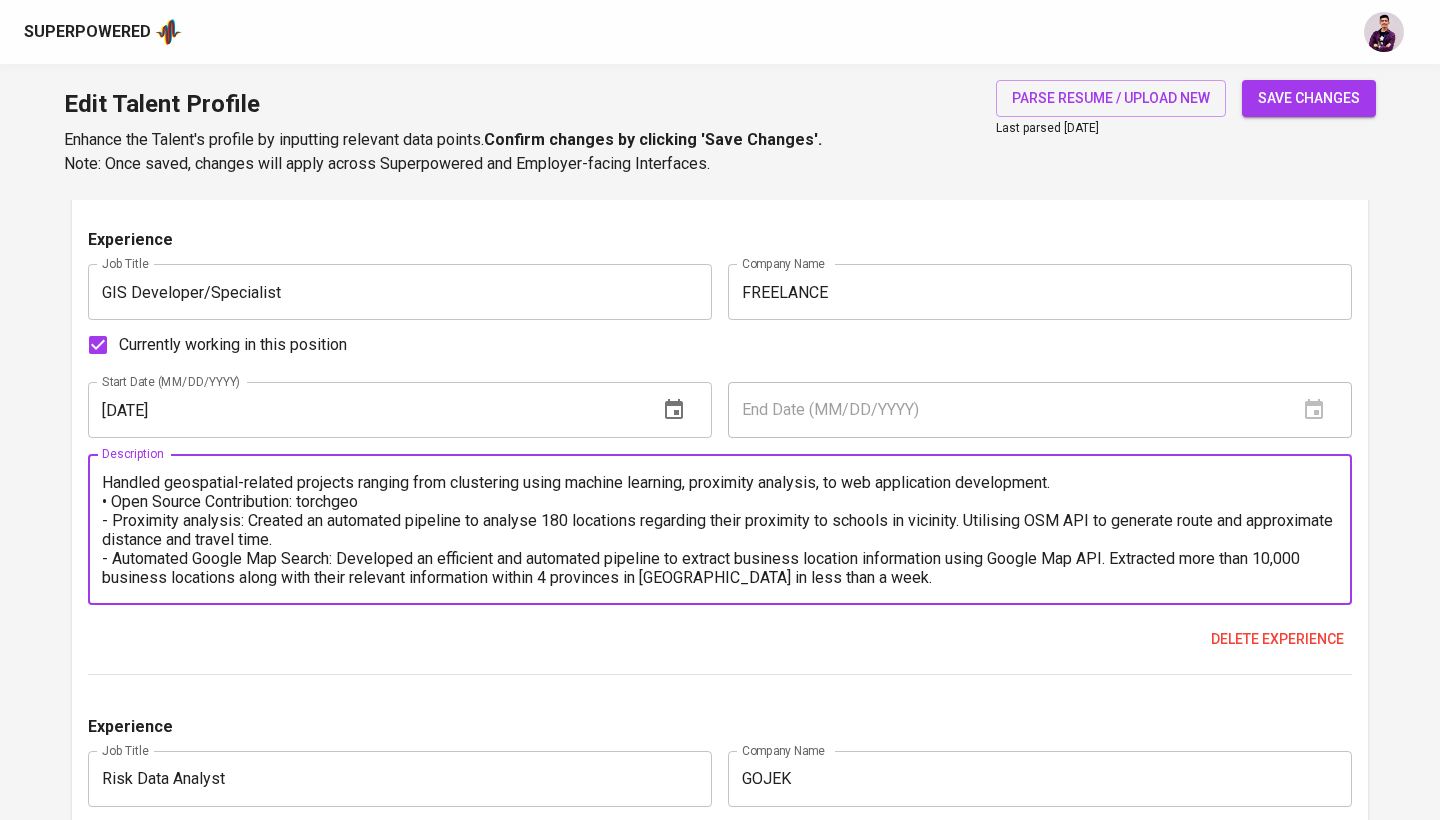 paste on "•" 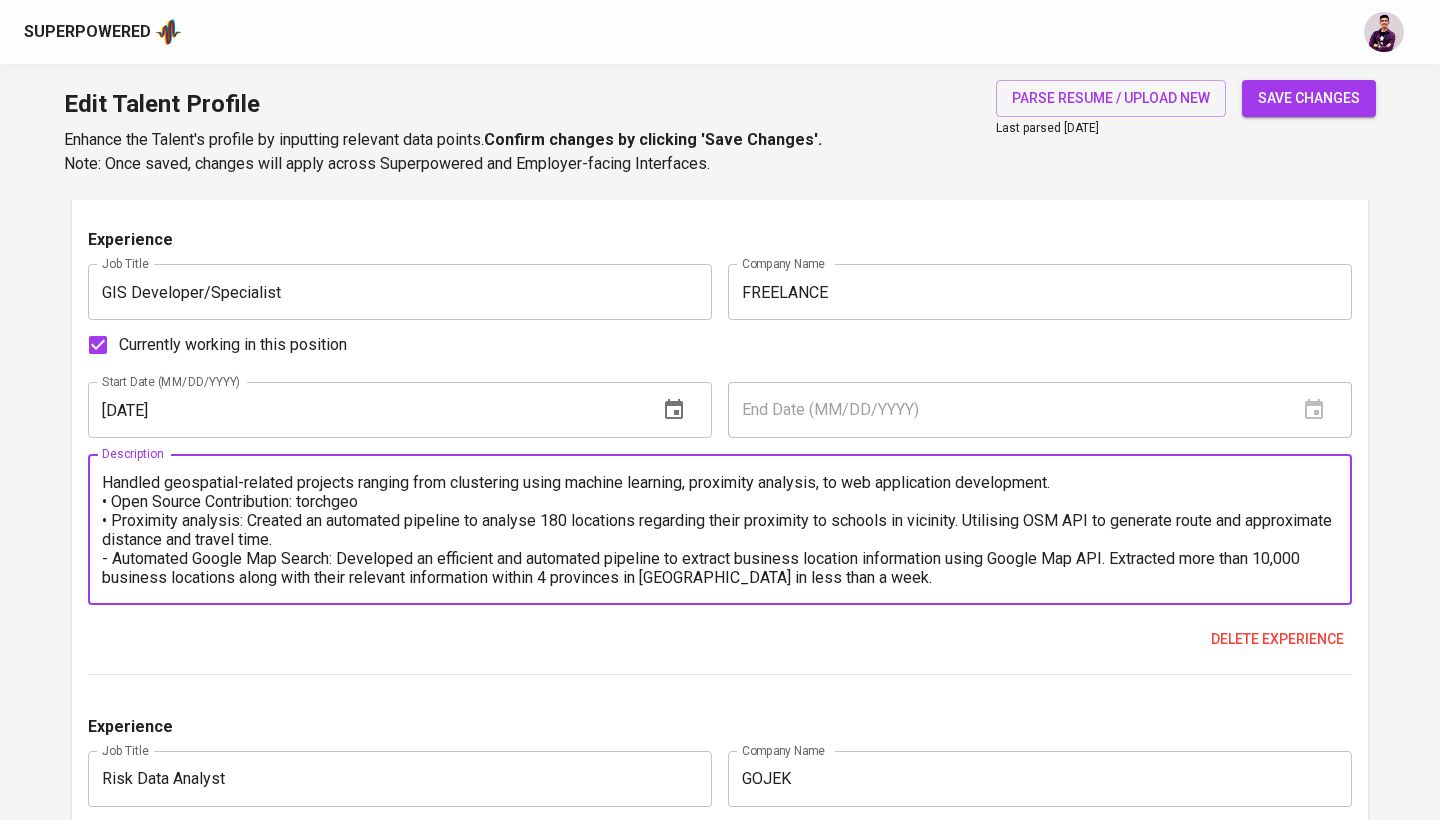paste on "•" 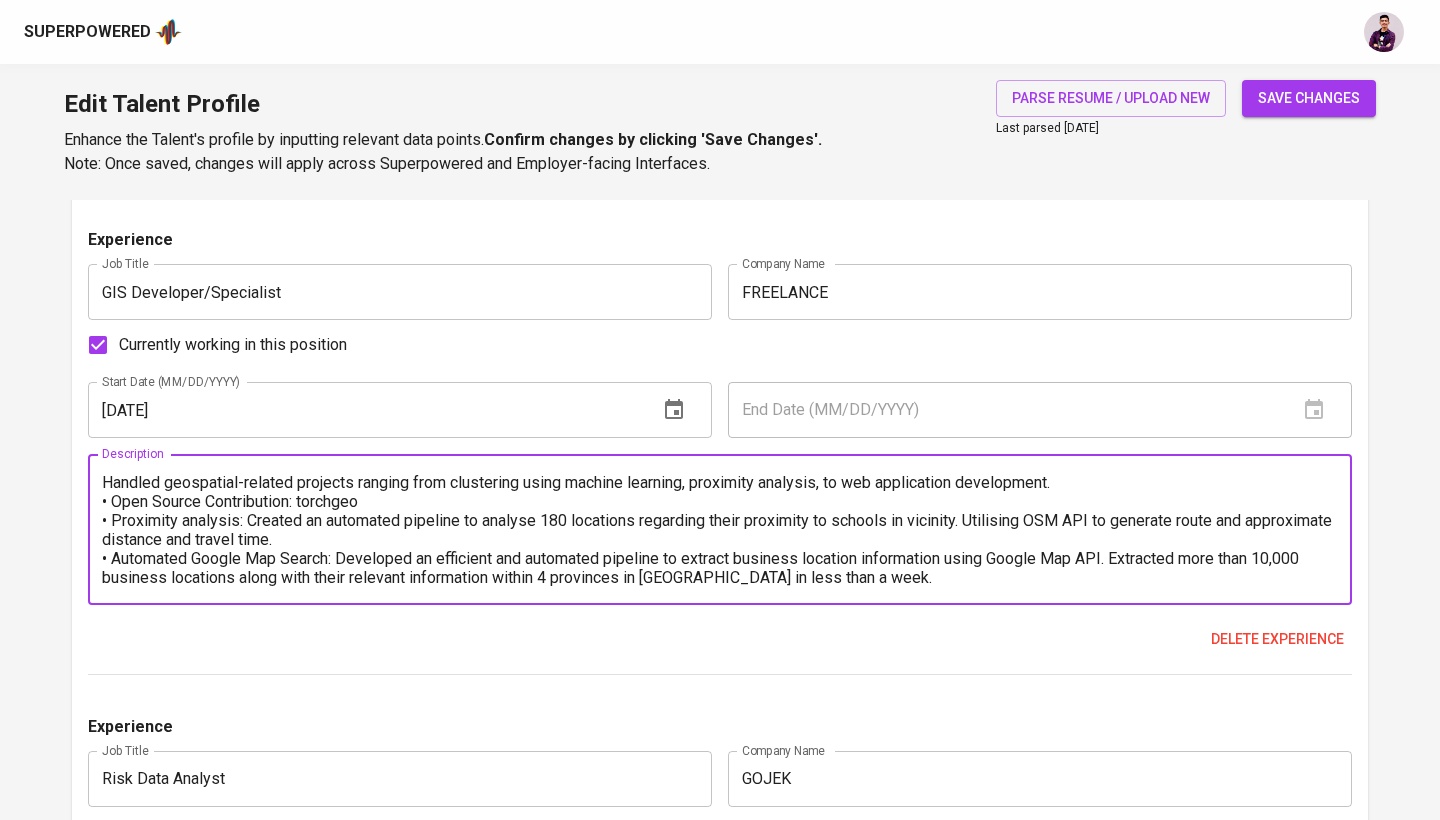 scroll, scrollTop: 19, scrollLeft: 0, axis: vertical 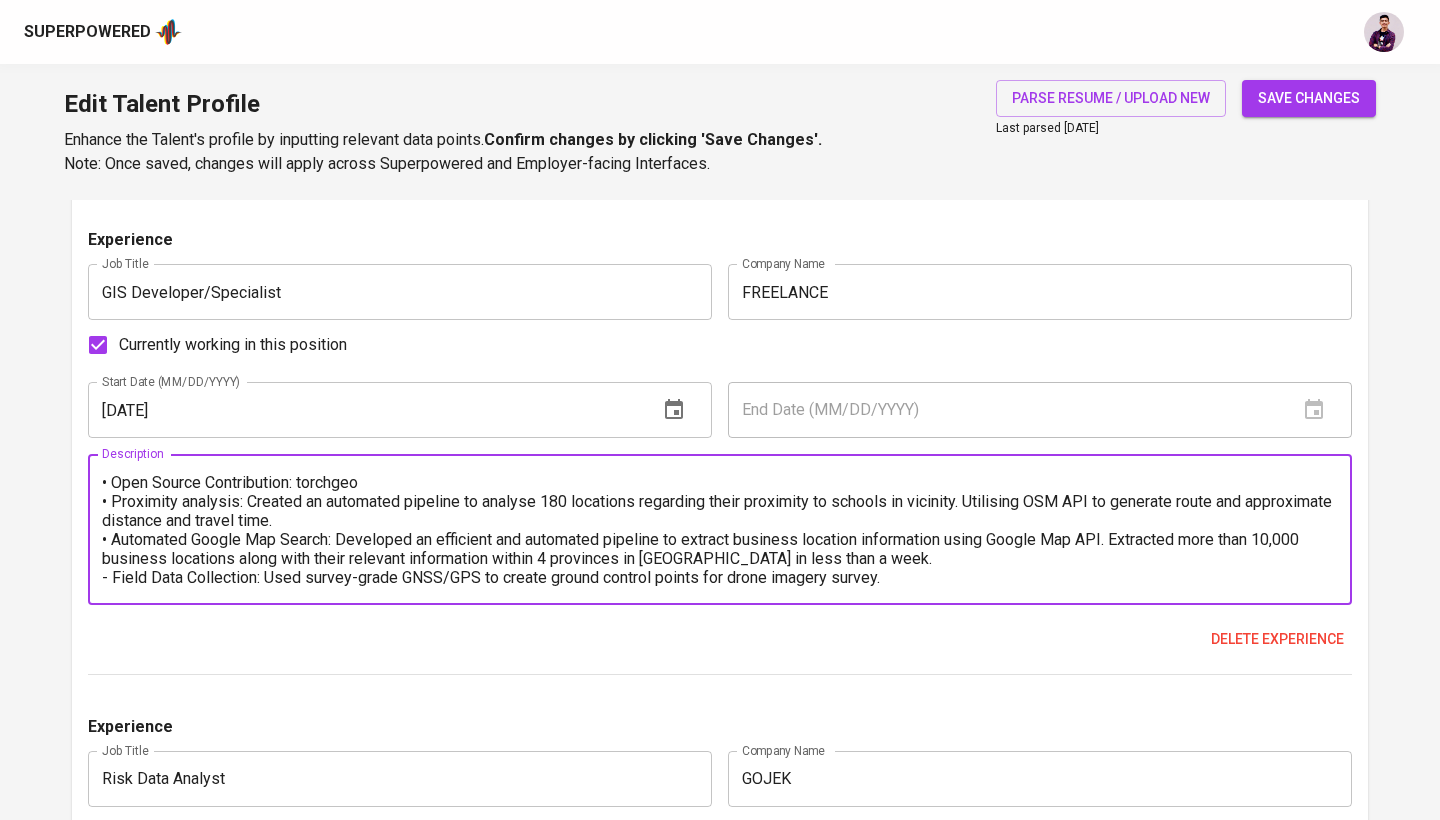 click on "Handled geospatial-related projects ranging from clustering using machine learning, proximity analysis, to web application development.
• Open Source Contribution: torchgeo
• Proximity analysis: Created an automated pipeline to analyse 180 locations regarding their proximity to schools in vicinity. Utilising OSM API to generate route and approximate distance and travel time.
• Automated Google Map Search: Developed an efficient and automated pipeline to extract business location information using Google Map API. Extracted more than 10,000 business locations along with their relevant information within 4 provinces in Canada in less than a week.
- Field Data Collection: Used survey-grade GNSS/GPS to create ground control points for drone imagery survey." at bounding box center [720, 530] 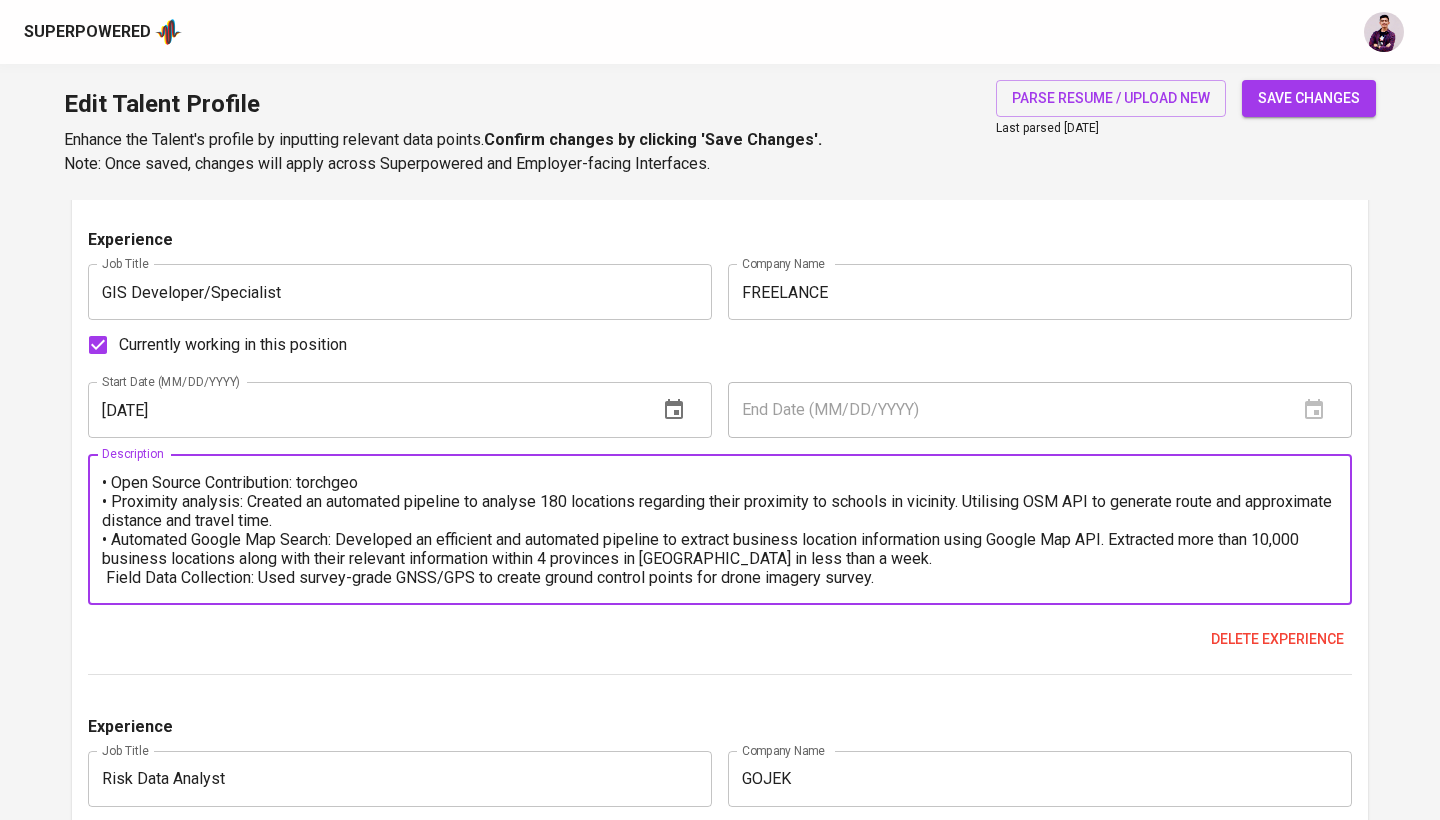 paste on "•" 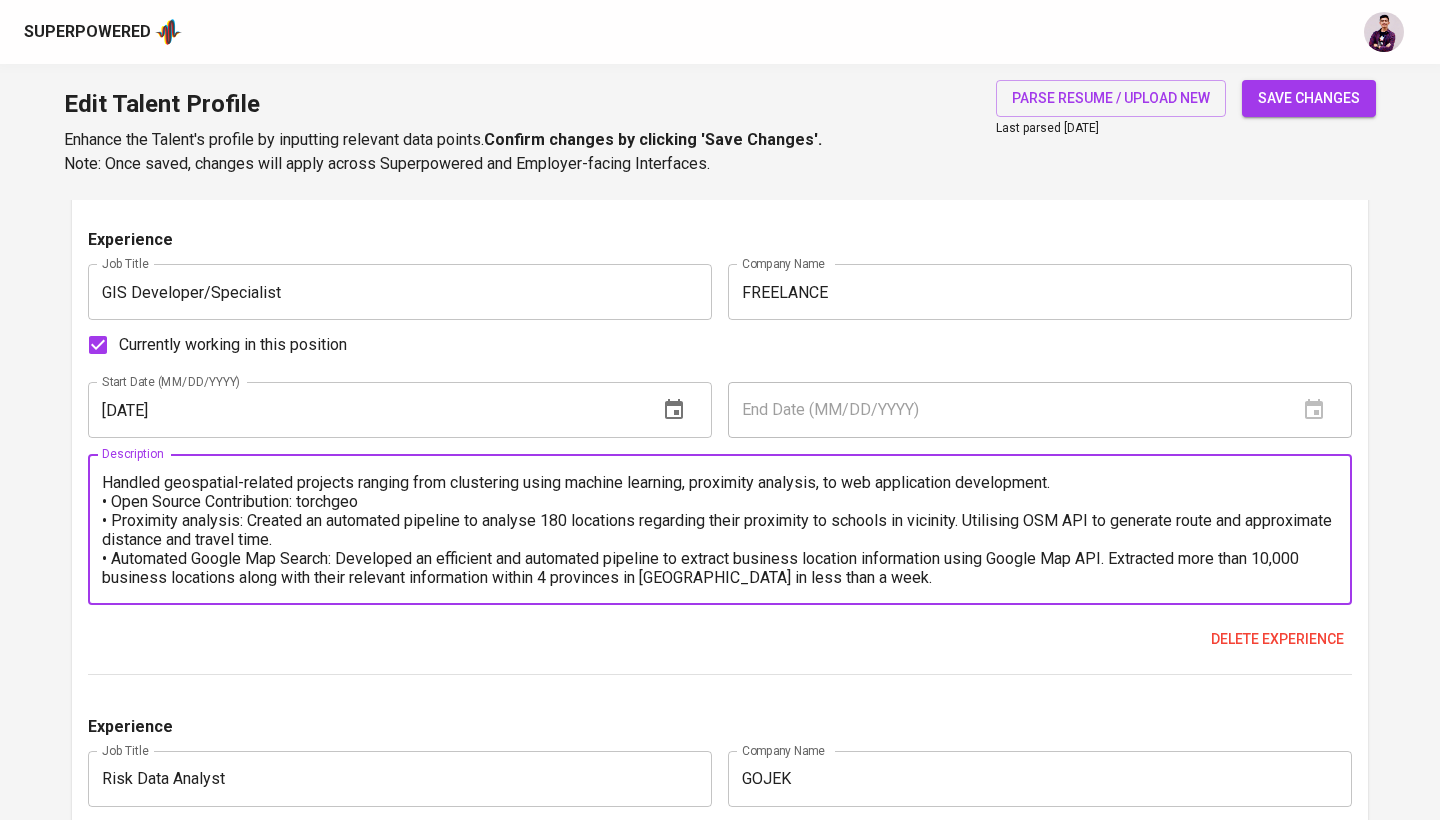 scroll, scrollTop: 0, scrollLeft: 0, axis: both 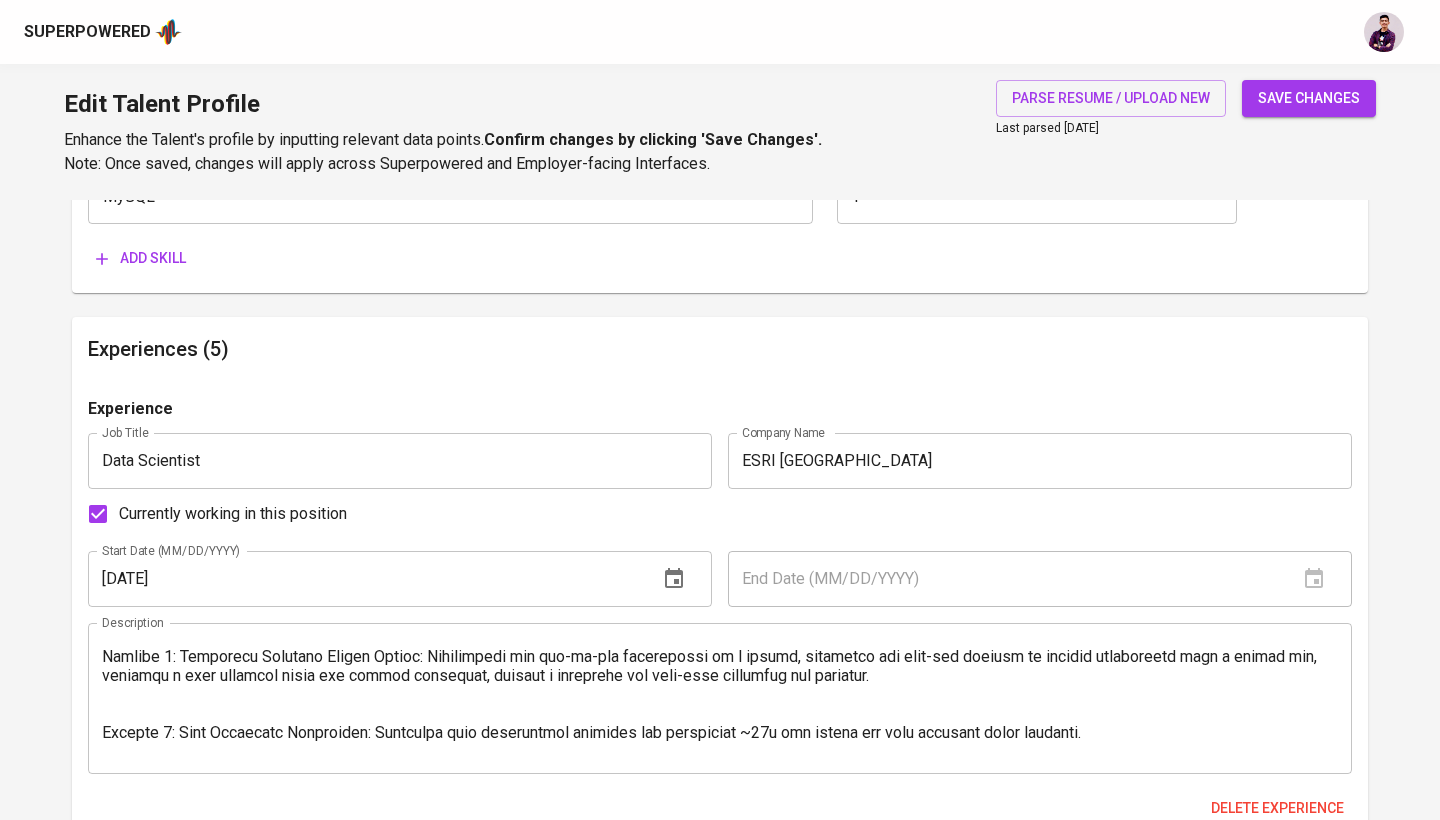 type on "Handled geospatial-related projects ranging from clustering using machine learning, proximity analysis, to web application development.
• Open Source Contribution: torchgeo
• Proximity analysis: Created an automated pipeline to analyse 180 locations regarding their proximity to schools in vicinity. Utilising OSM API to generate route and approximate distance and travel time.
• Automated Google Map Search: Developed an efficient and automated pipeline to extract business location information using Google Map API. Extracted more than 10,000 business locations along with their relevant information within 4 provinces in Canada in less than a week.
• Field Data Collection: Used survey-grade GNSS/GPS to create ground control points for drone imagery survey." 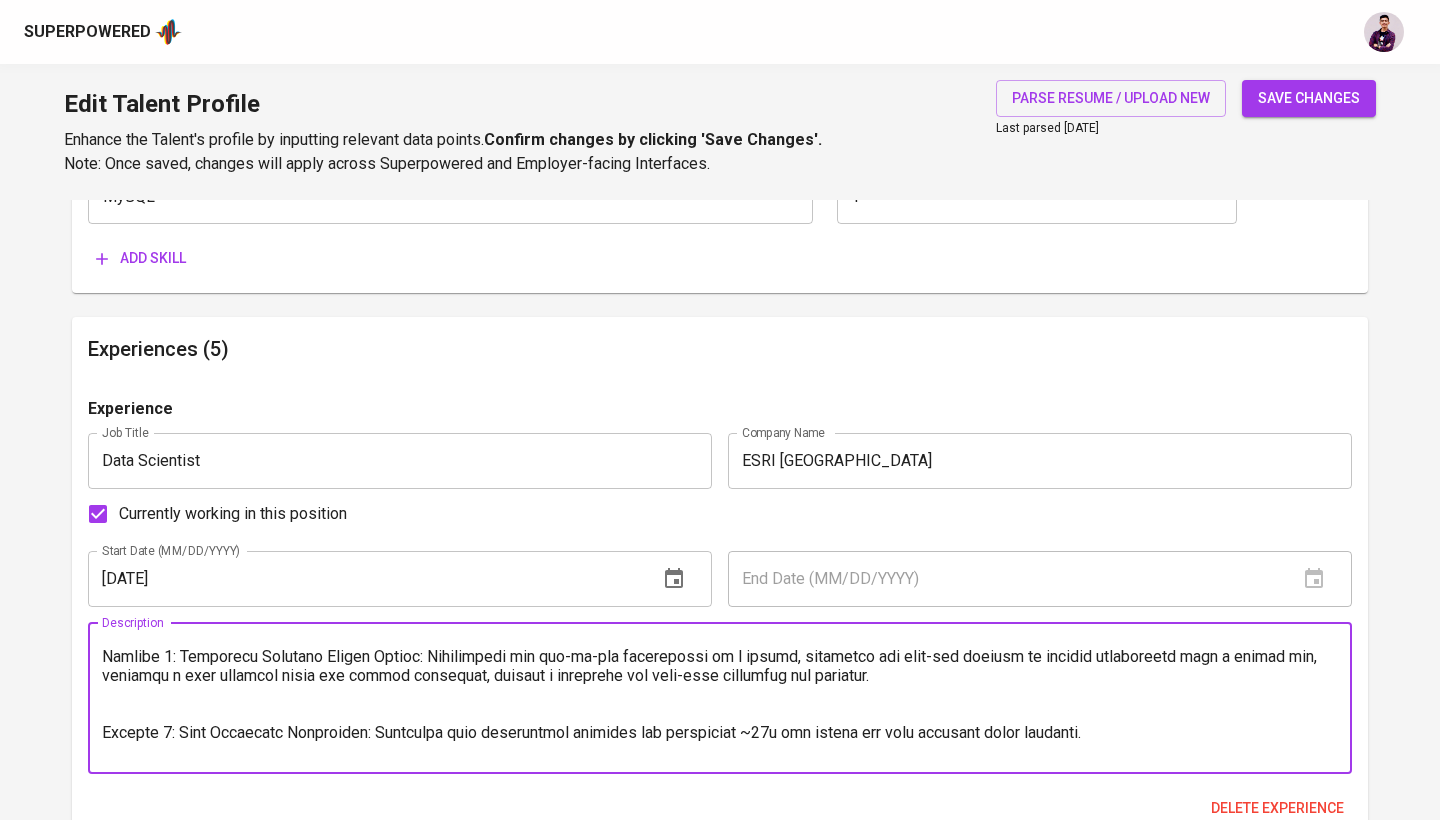 click at bounding box center [720, 698] 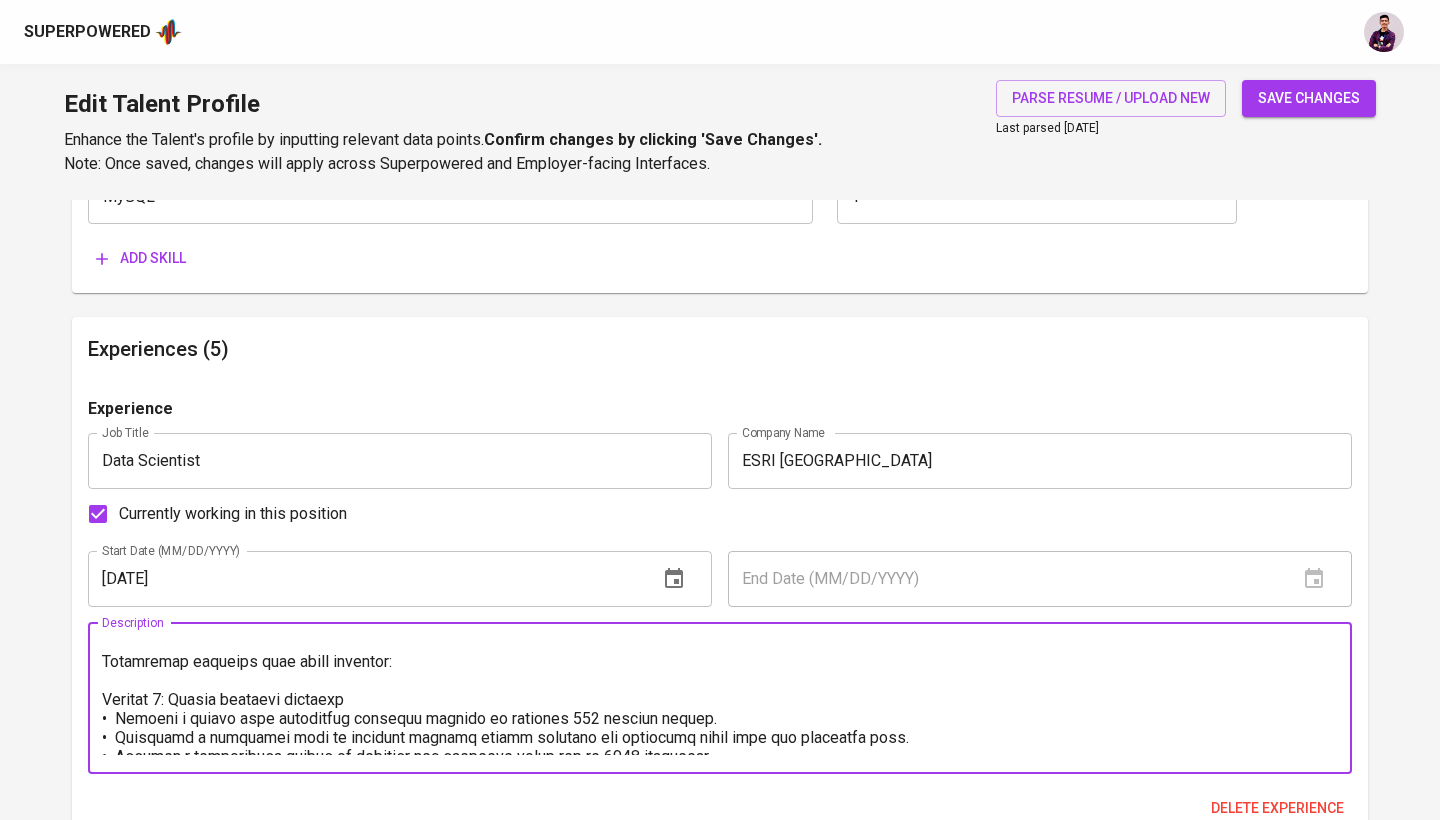 scroll, scrollTop: 332, scrollLeft: 0, axis: vertical 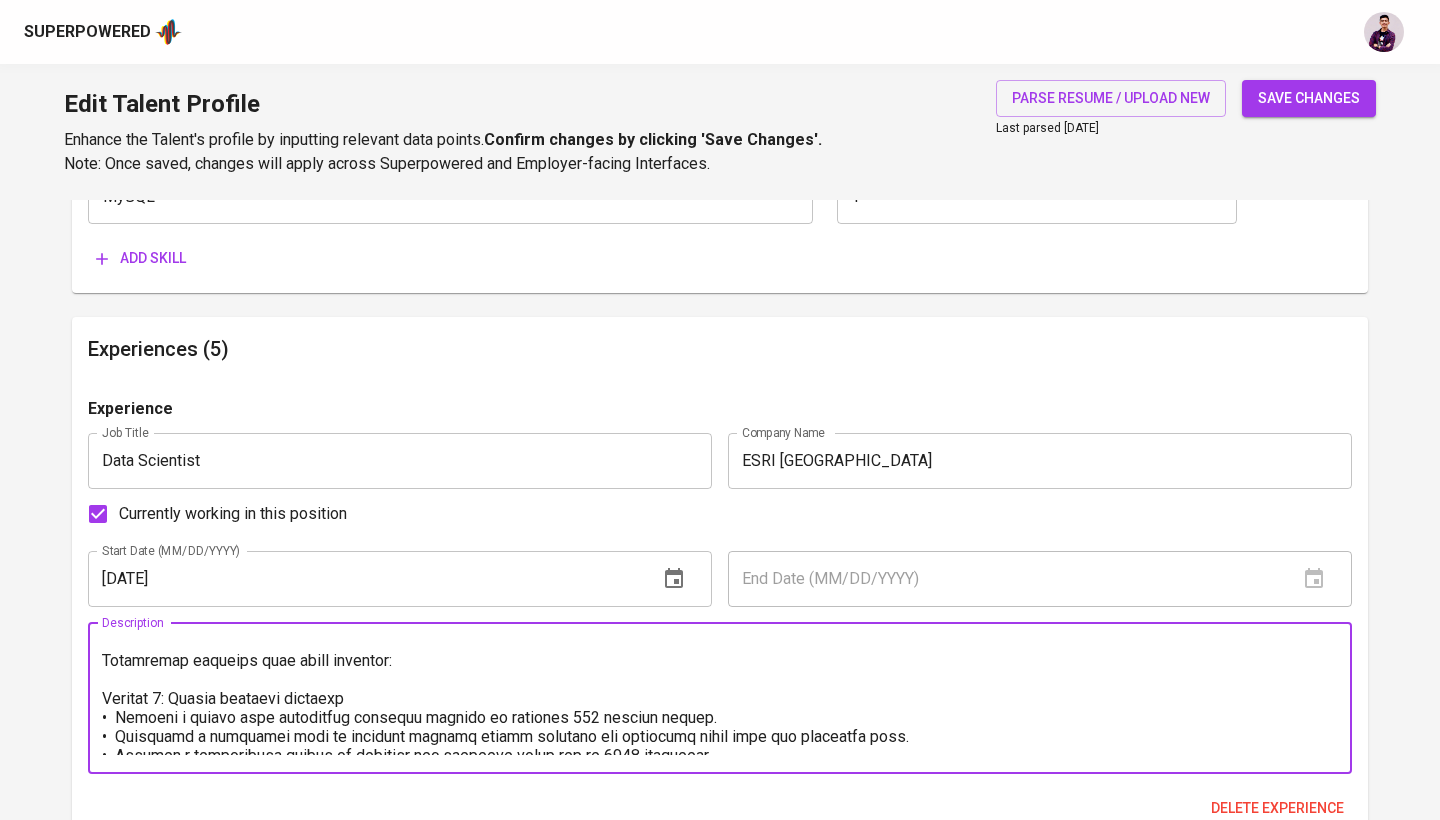 click at bounding box center [720, 698] 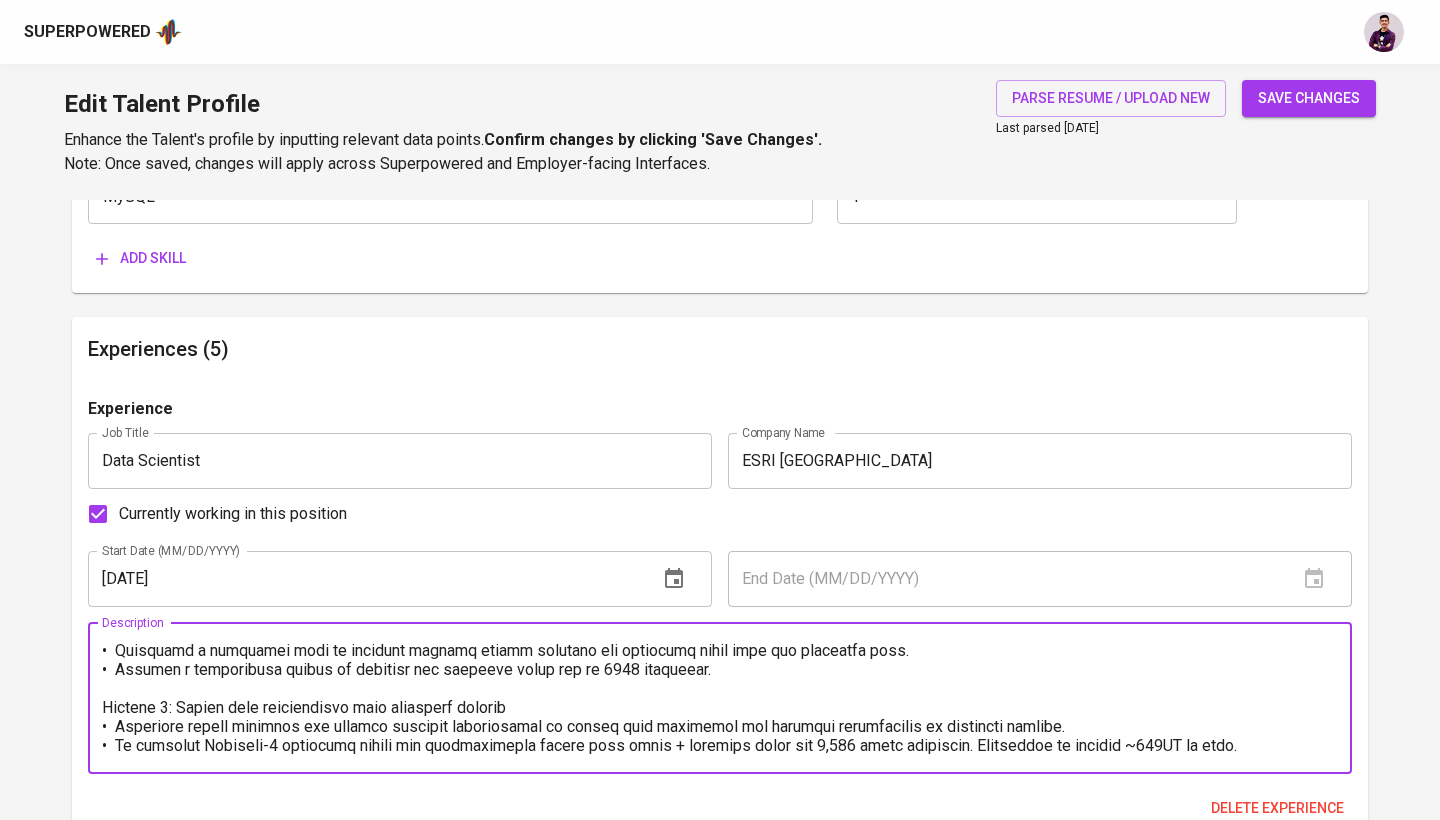scroll, scrollTop: 437, scrollLeft: 0, axis: vertical 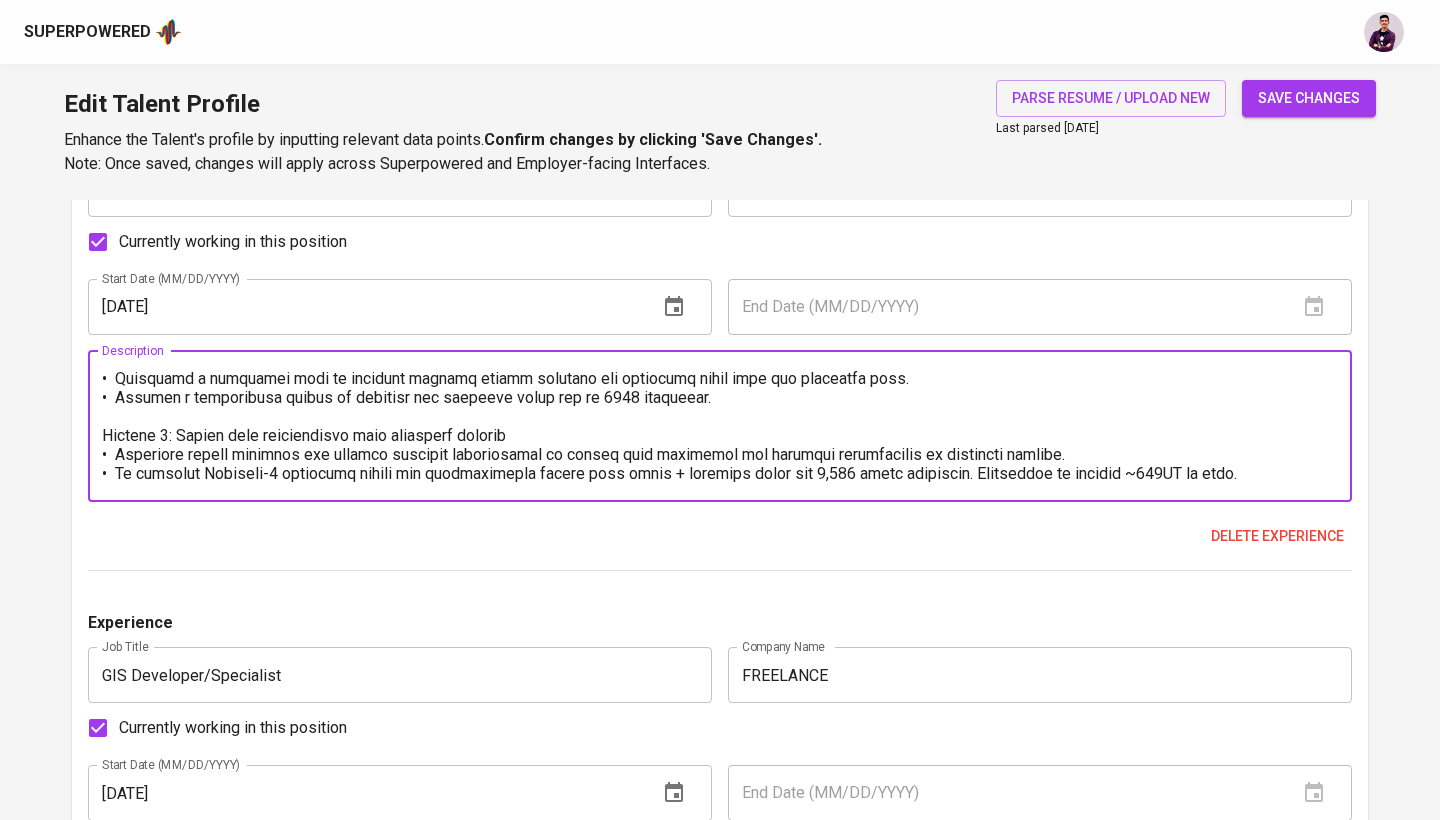 click at bounding box center [720, 426] 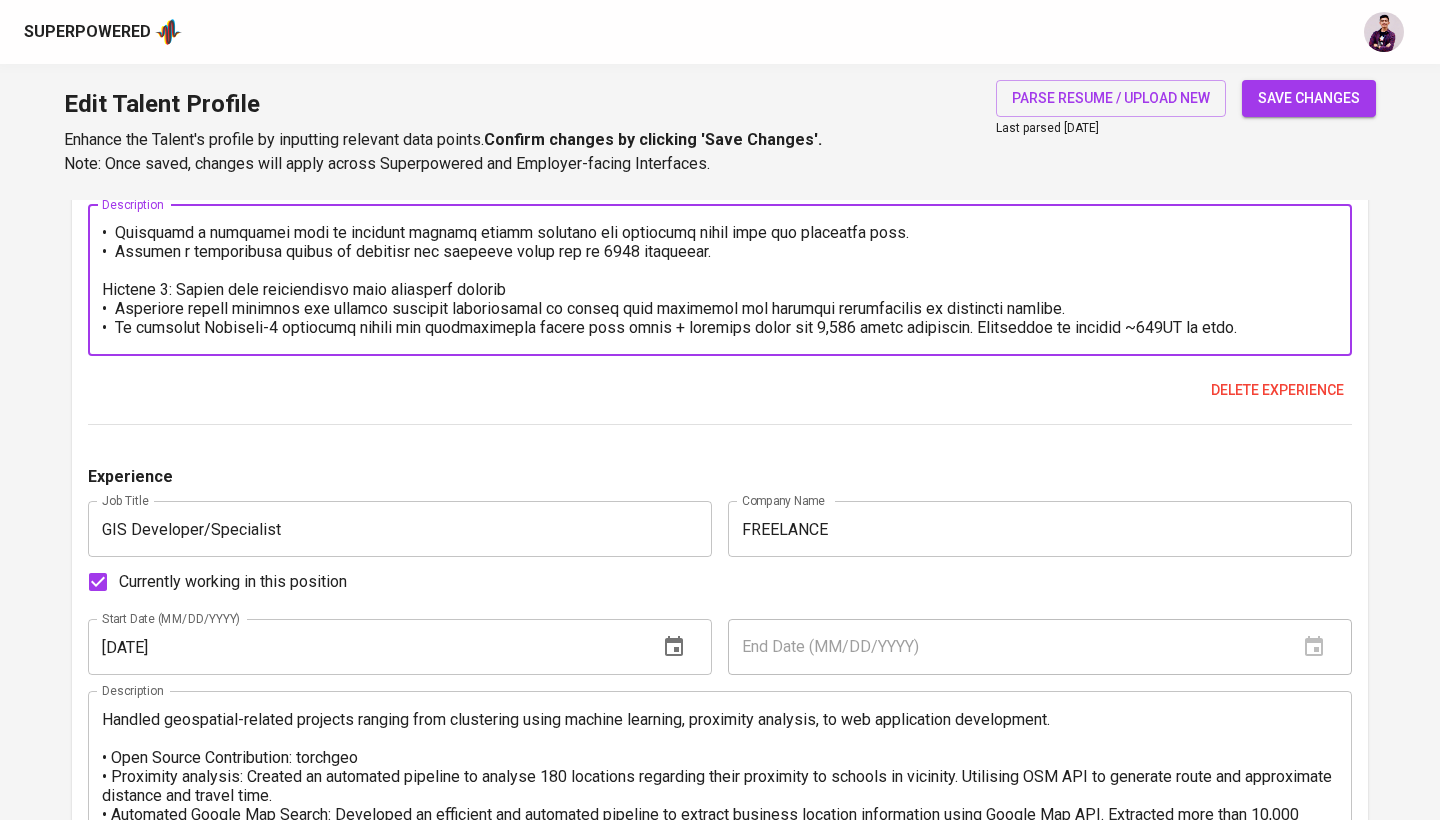 scroll, scrollTop: 2168, scrollLeft: 0, axis: vertical 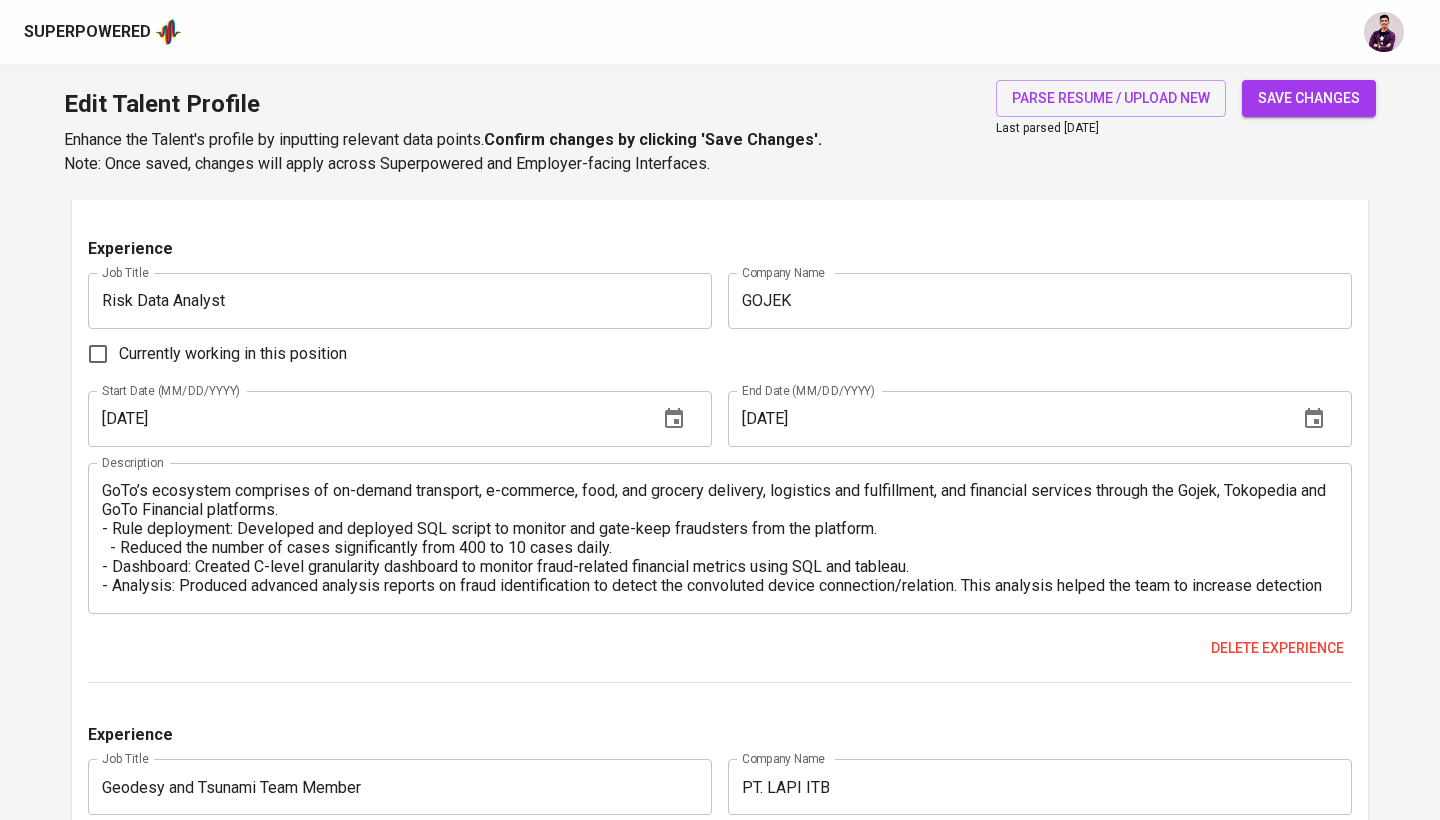 type on "Esri Indonesia provides GIS solutions and services to various industries in Indonesia, including local and national government, natural resources, utilities, transportation, telecommunications, and commercial.
Project 1: Tree Counting for Carbon Stock Estimation and Revegetation: Developed deep learning models for tree counting from drone imagery, enabling preliminary carbon stock estimation and deforestation risk modeling at scale.
• Oversaw data labeling of 7,000+ data points
• Achieved 95% mean Average Precision (mAP)
Project 2: Custom GeoAI Web Application: Led a team of 4 engineers to successfully develop the application within 7 weeks, utilized Python API for ArcGIS to build and deploy deep learning models for building footprint extraction from drone imagery.
• The initial model achieved 82% mean Average Precision (mAP).
• Deployed an automated inferencing workflow in ArcGIS Enterprise.
Project 3: Automated Computer Vision System: Spearheaded the end-to-end development of a system, including the b..." 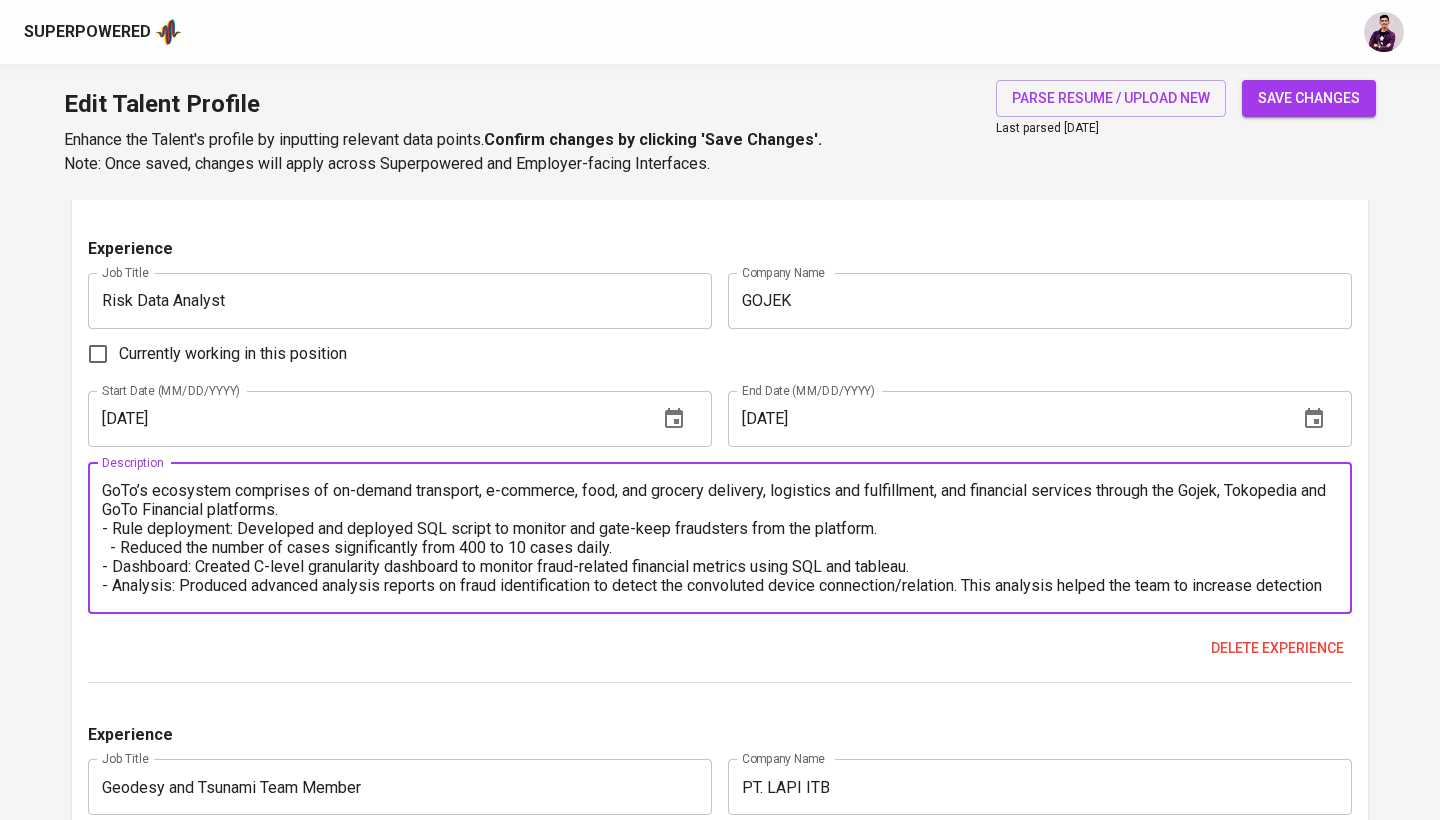drag, startPoint x: 111, startPoint y: 531, endPoint x: 368, endPoint y: 471, distance: 263.91098 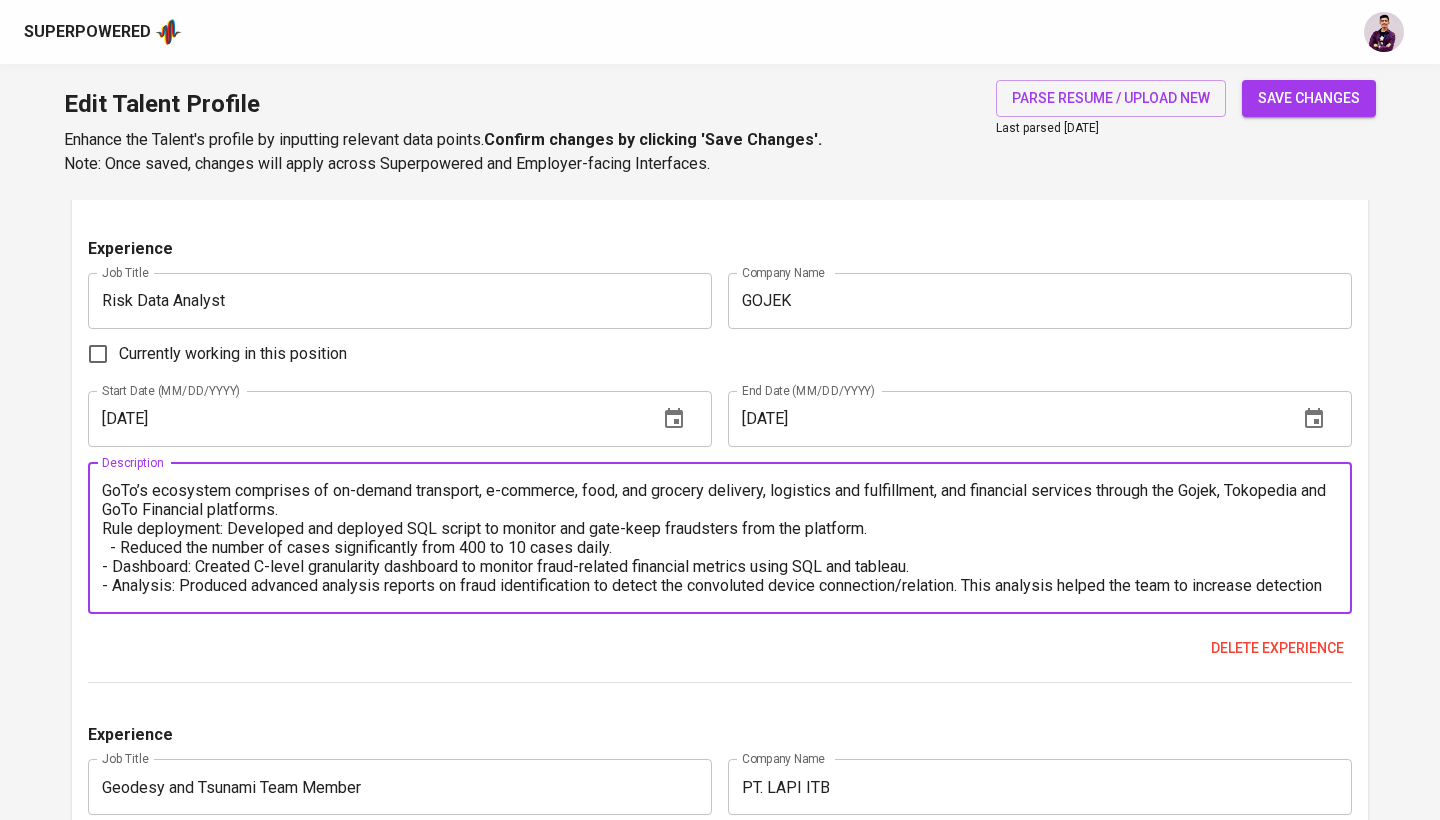 paste on "•" 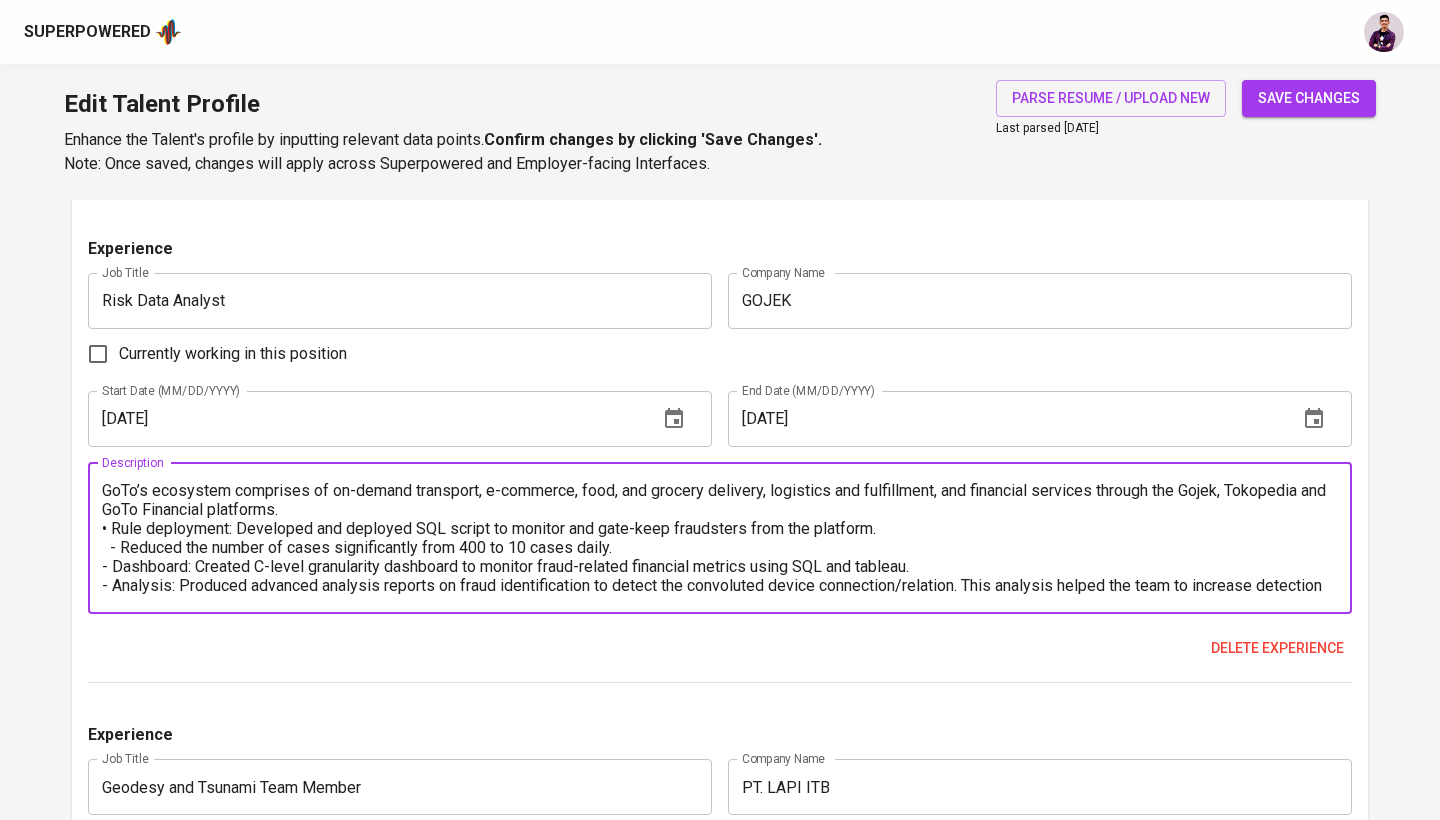 click on "GoTo’s ecosystem comprises of on-demand transport, e-commerce, food, and grocery delivery, logistics and fulfillment, and financial services through the Gojek, Tokopedia and GoTo Financial platforms.
• Rule deployment: Developed and deployed SQL script to monitor and gate-keep fraudsters from the platform.
- Reduced the number of cases significantly from 400 to 10 cases daily.
- Dashboard: Created C-level granularity dashboard to monitor fraud-related financial metrics using SQL and tableau.
- Analysis: Produced advanced analysis reports on fraud identification to detect the convoluted device connection/relation. This analysis helped the team to increase detection rate by 50%." at bounding box center (720, 538) 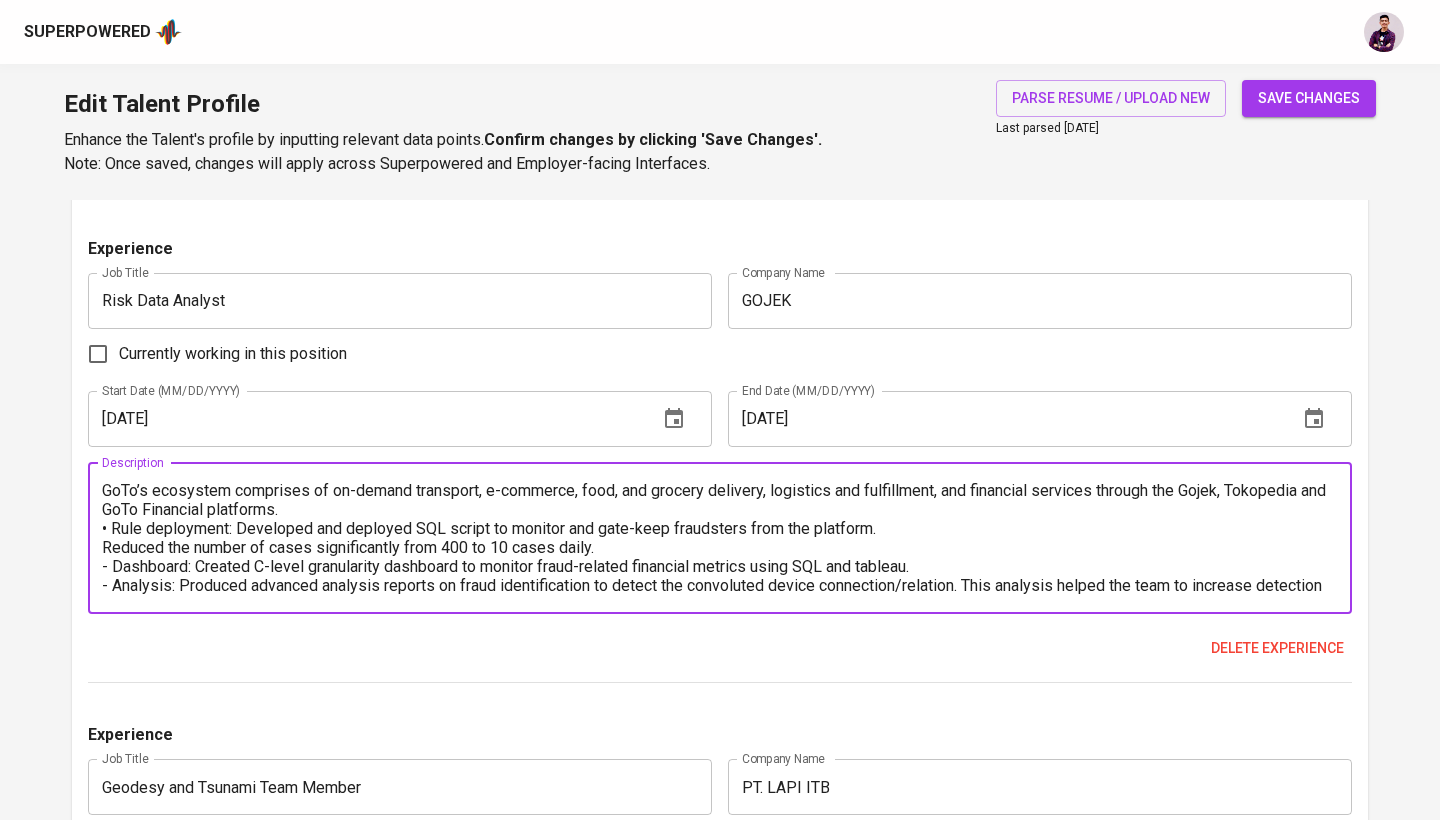 paste on "•" 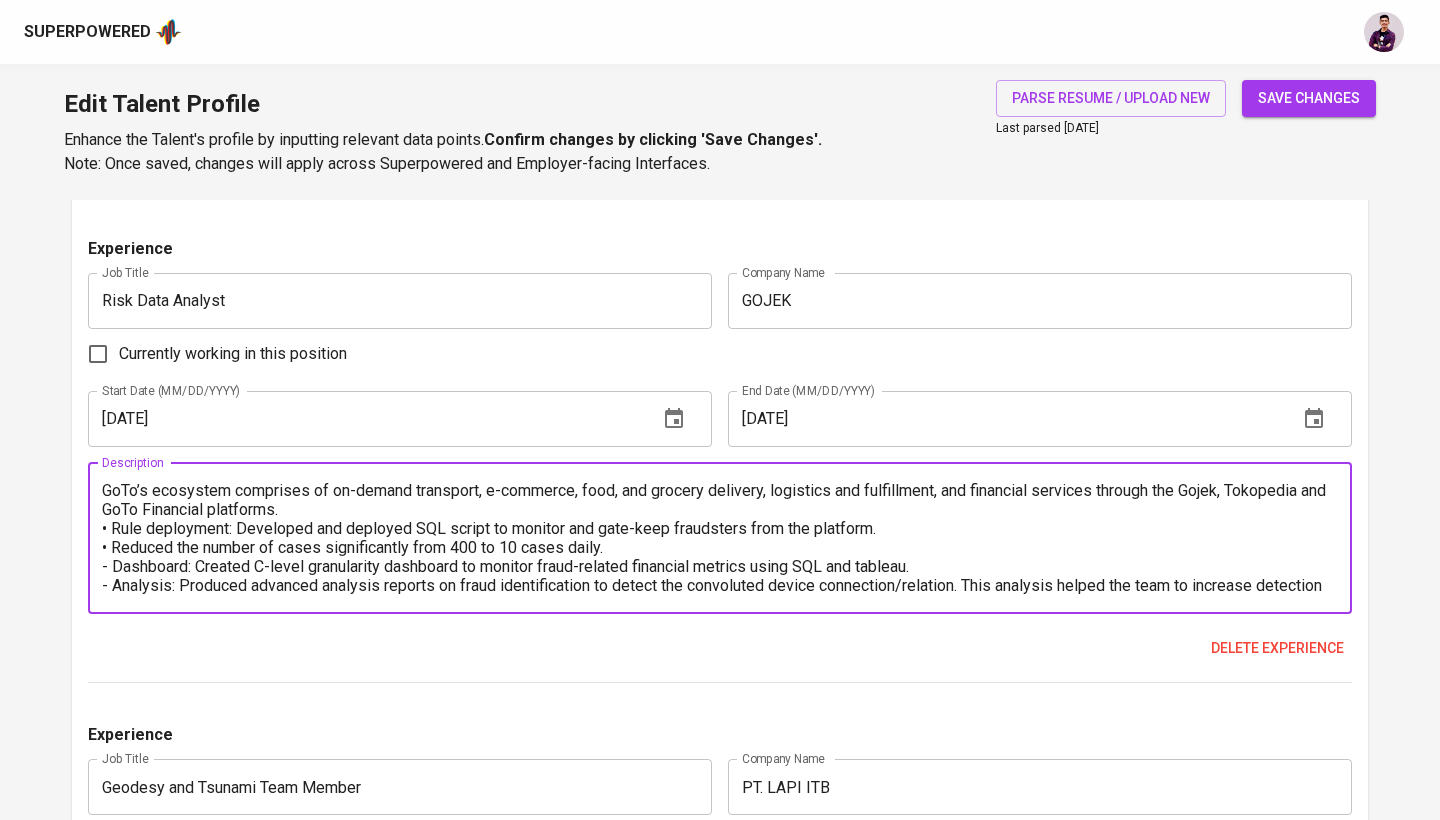 click on "GoTo’s ecosystem comprises of on-demand transport, e-commerce, food, and grocery delivery, logistics and fulfillment, and financial services through the Gojek, Tokopedia and GoTo Financial platforms.
• Rule deployment: Developed and deployed SQL script to monitor and gate-keep fraudsters from the platform.
• Reduced the number of cases significantly from 400 to 10 cases daily.
- Dashboard: Created C-level granularity dashboard to monitor fraud-related financial metrics using SQL and tableau.
- Analysis: Produced advanced analysis reports on fraud identification to detect the convoluted device connection/relation. This analysis helped the team to increase detection rate by 50%." at bounding box center [720, 538] 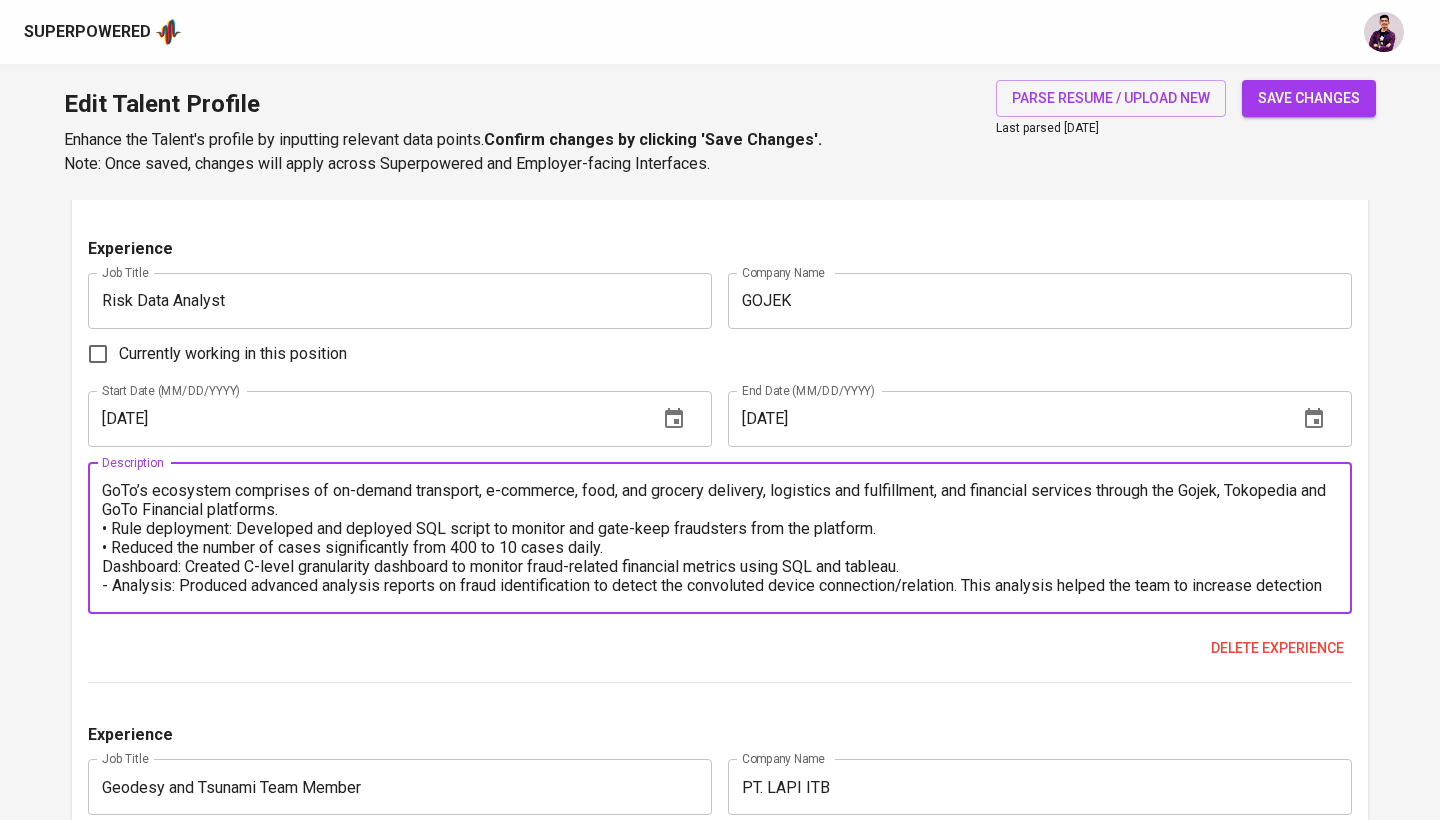 paste on "•" 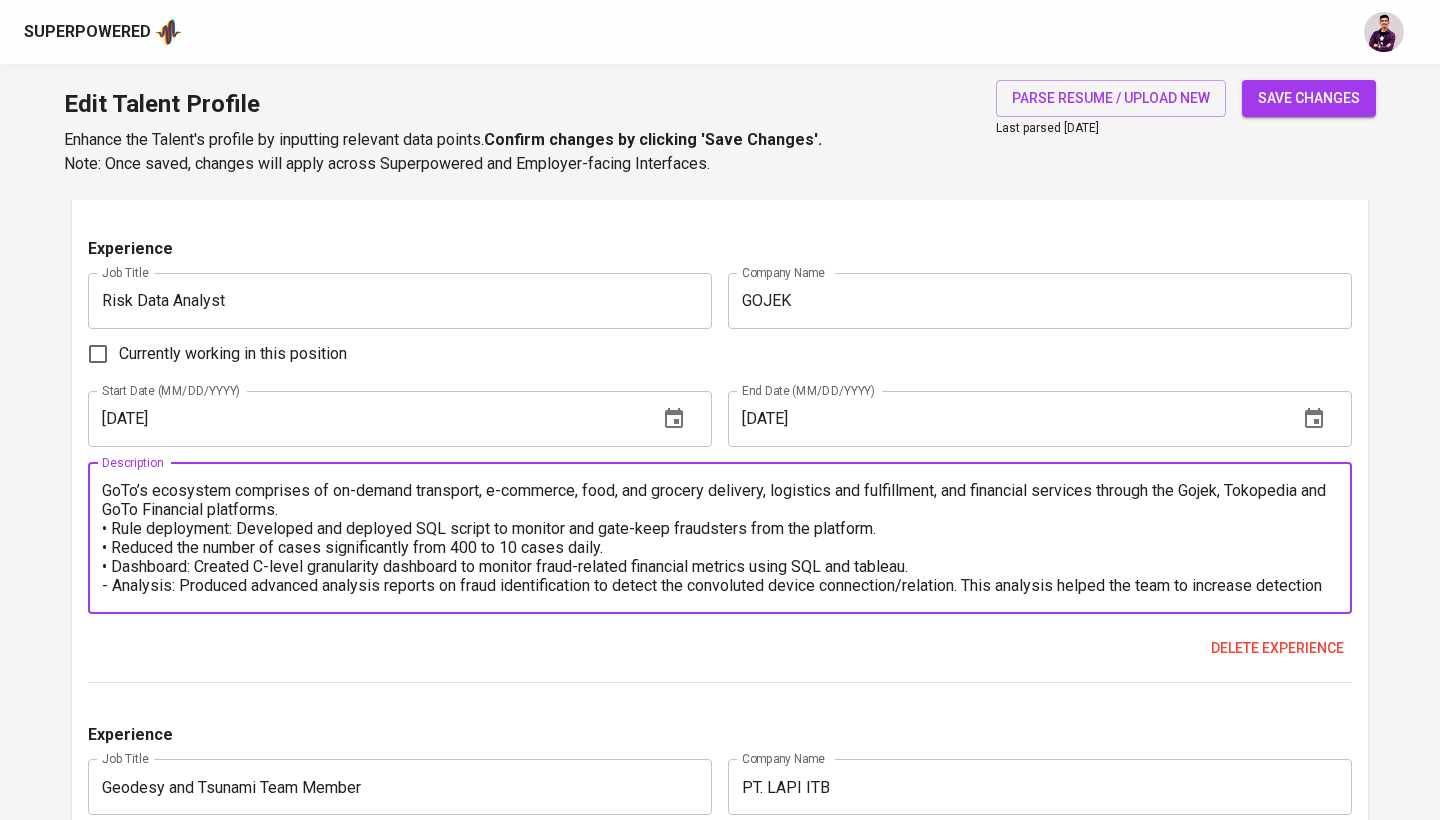 click on "GoTo’s ecosystem comprises of on-demand transport, e-commerce, food, and grocery delivery, logistics and fulfillment, and financial services through the Gojek, Tokopedia and GoTo Financial platforms.
• Rule deployment: Developed and deployed SQL script to monitor and gate-keep fraudsters from the platform.
• Reduced the number of cases significantly from 400 to 10 cases daily.
• Dashboard: Created C-level granularity dashboard to monitor fraud-related financial metrics using SQL and tableau.
- Analysis: Produced advanced analysis reports on fraud identification to detect the convoluted device connection/relation. This analysis helped the team to increase detection rate by 50%." at bounding box center [720, 538] 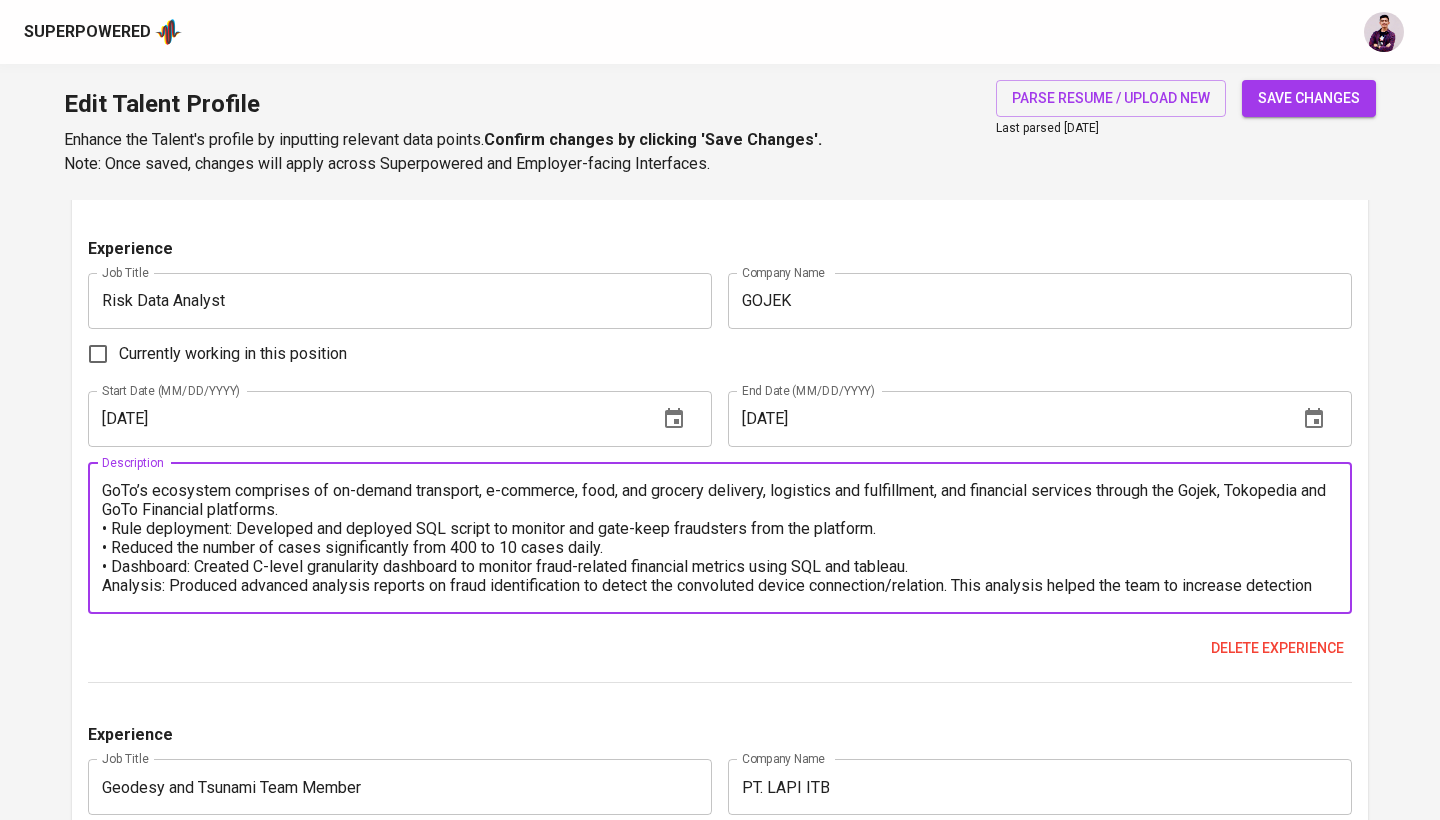 paste on "•" 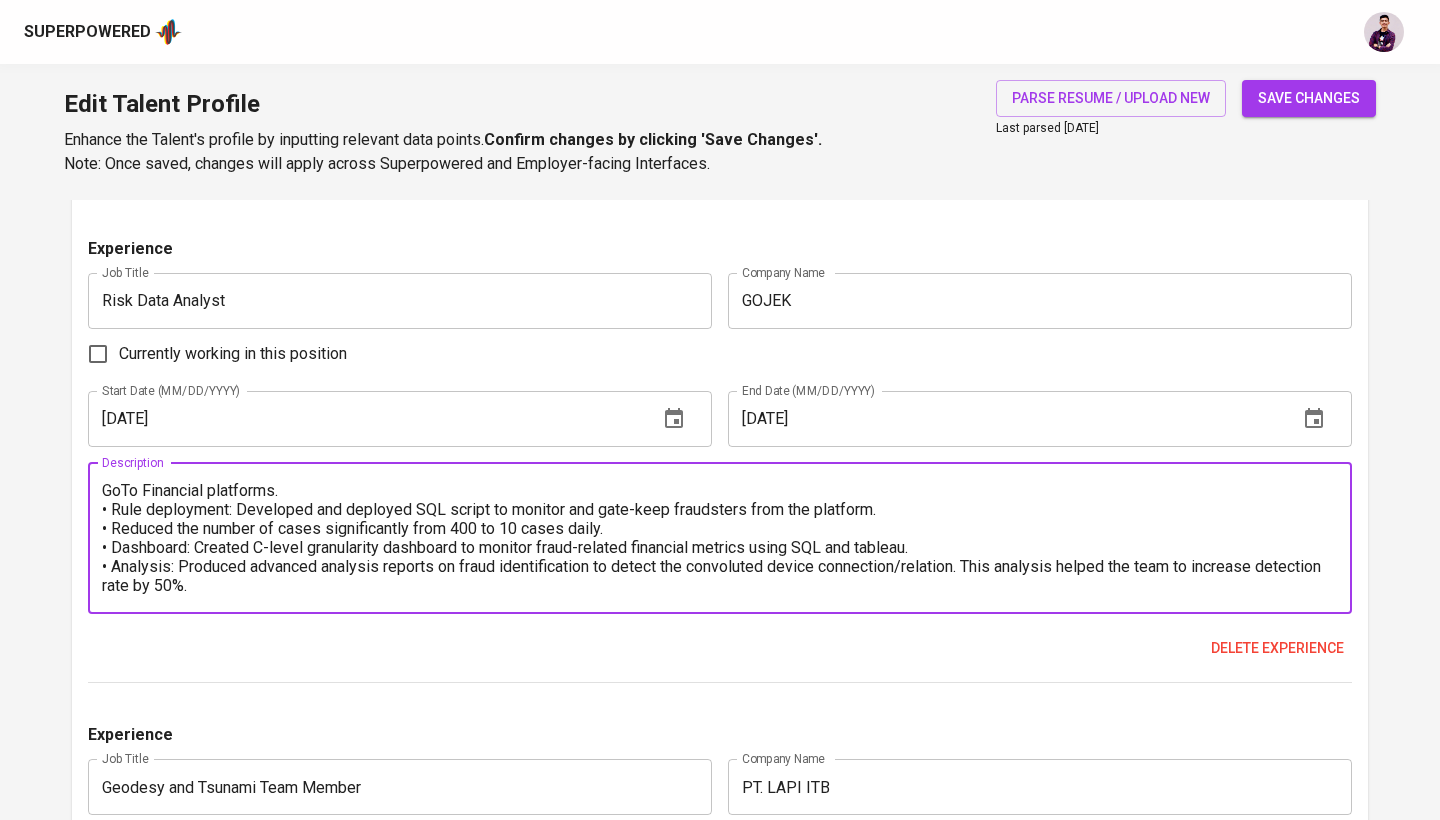 scroll, scrollTop: 22, scrollLeft: 0, axis: vertical 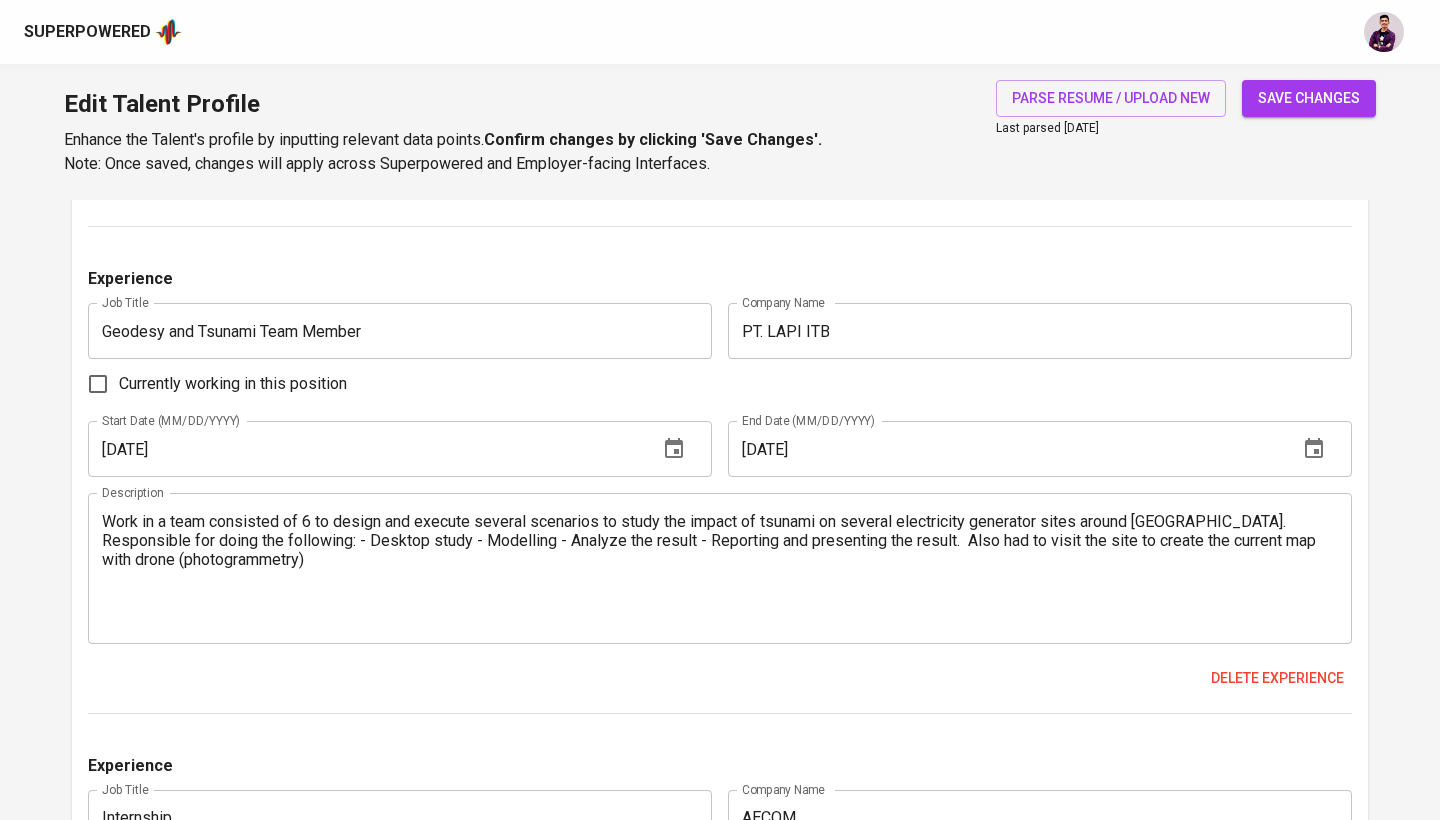 type on "GoTo’s ecosystem comprises of on-demand transport, e-commerce, food, and grocery delivery, logistics and fulfillment, and financial services through the Gojek, Tokopedia and GoTo Financial platforms.
• Rule deployment: Developed and deployed SQL script to monitor and gate-keep fraudsters from the platform.
• Reduced the number of cases significantly from 400 to 10 cases daily.
• Dashboard: Created C-level granularity dashboard to monitor fraud-related financial metrics using SQL and tableau.
• Analysis: Produced advanced analysis reports on fraud identification to detect the convoluted device connection/relation. This analysis helped the team to increase detection rate by 50%." 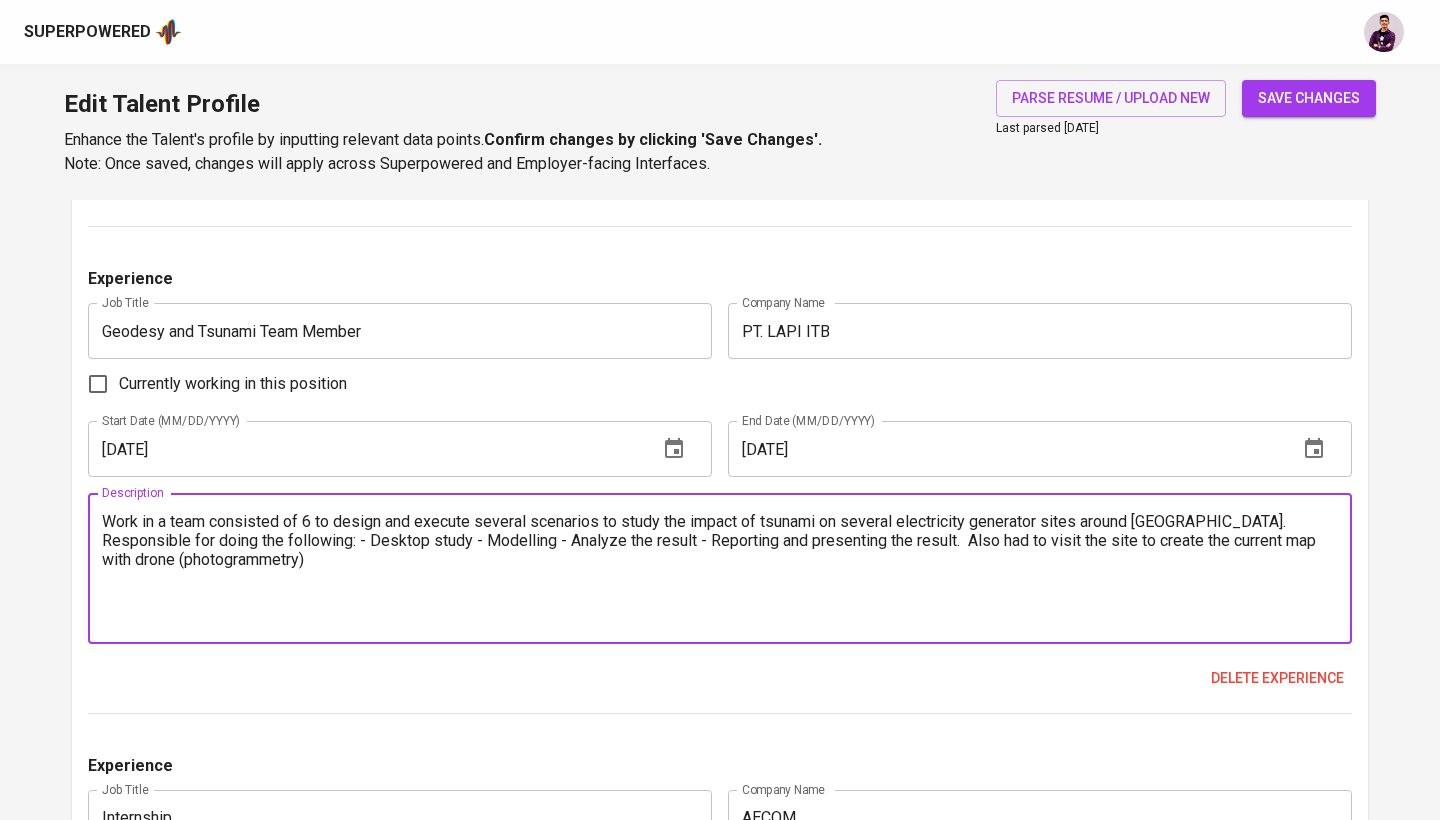 click on "Work in a team consisted of 6 to design and execute several scenarios to study the impact of tsunami on several electricity generator sites around Java Island. Responsible for doing the following: - Desktop study - Modelling - Analyze the result - Reporting and presenting the result.  Also had to visit the site to create the current map with drone (photogrammetry)" at bounding box center [720, 569] 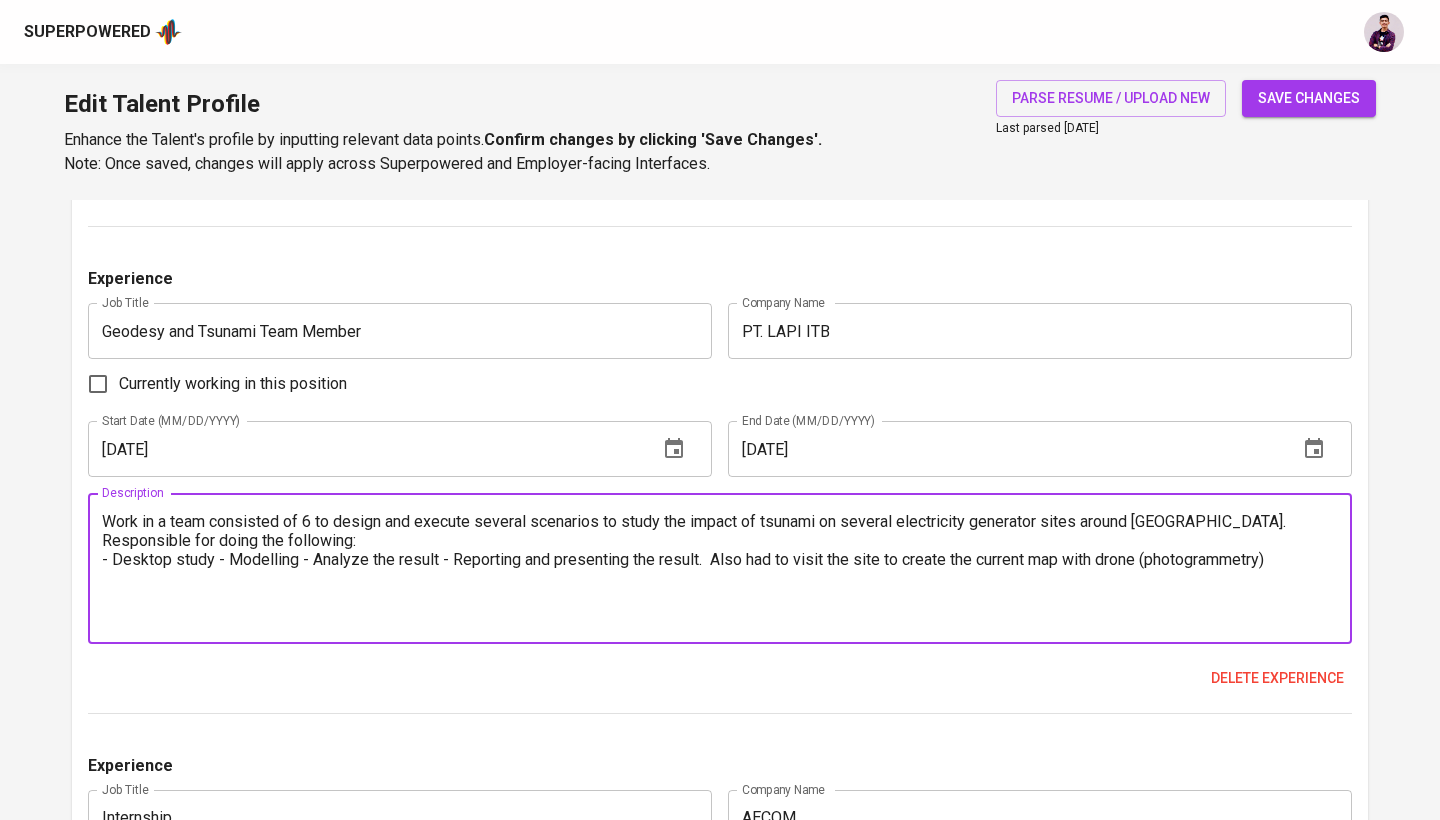 paste on "•" 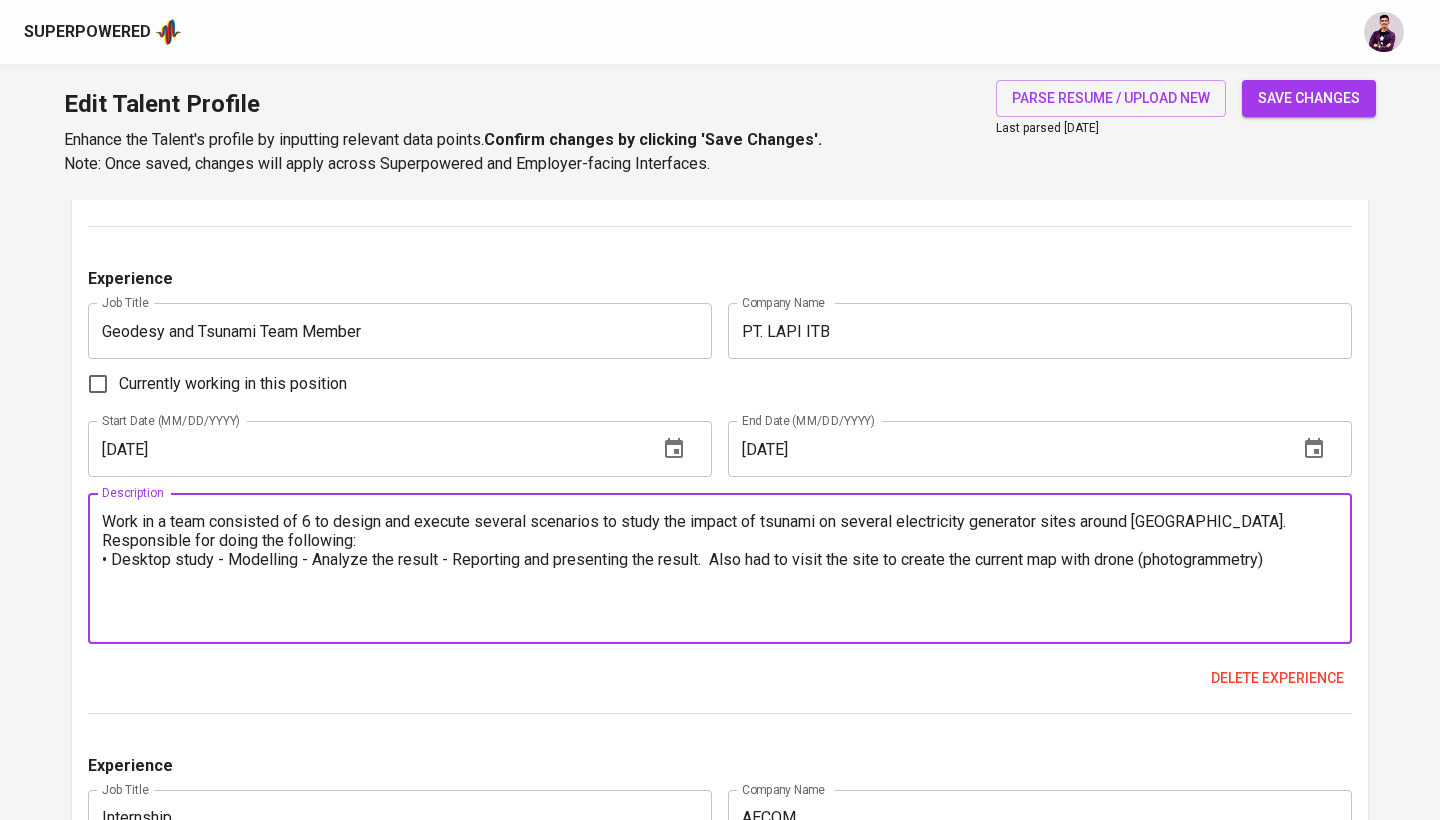 click on "Work in a team consisted of 6 to design and execute several scenarios to study the impact of tsunami on several electricity generator sites around Java Island. Responsible for doing the following:
• Desktop study - Modelling - Analyze the result - Reporting and presenting the result.  Also had to visit the site to create the current map with drone (photogrammetry)" at bounding box center [720, 569] 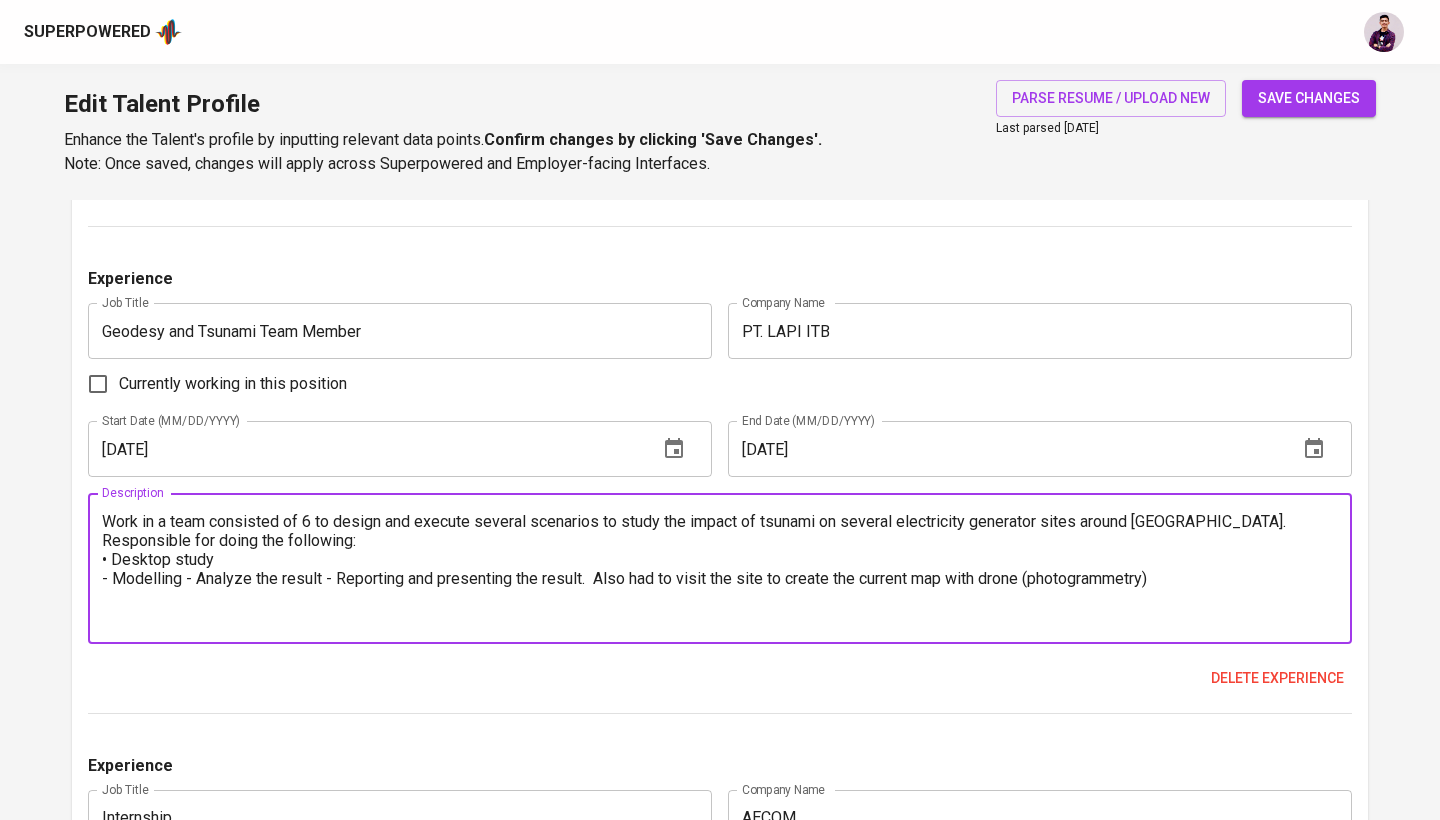 paste on "•" 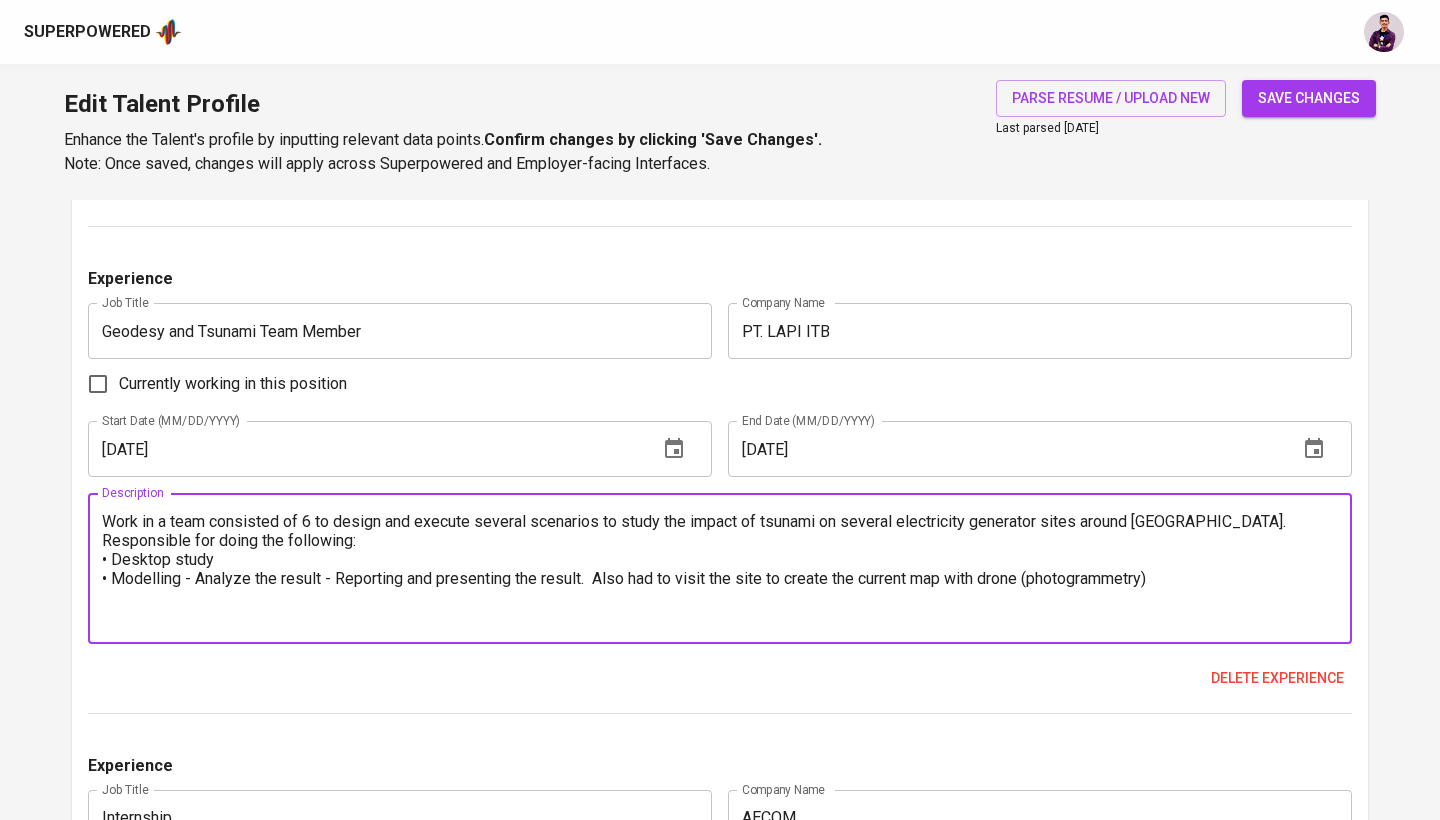 click on "Work in a team consisted of 6 to design and execute several scenarios to study the impact of tsunami on several electricity generator sites around Java Island. Responsible for doing the following:
• Desktop study
• Modelling - Analyze the result - Reporting and presenting the result.  Also had to visit the site to create the current map with drone (photogrammetry)" at bounding box center (720, 569) 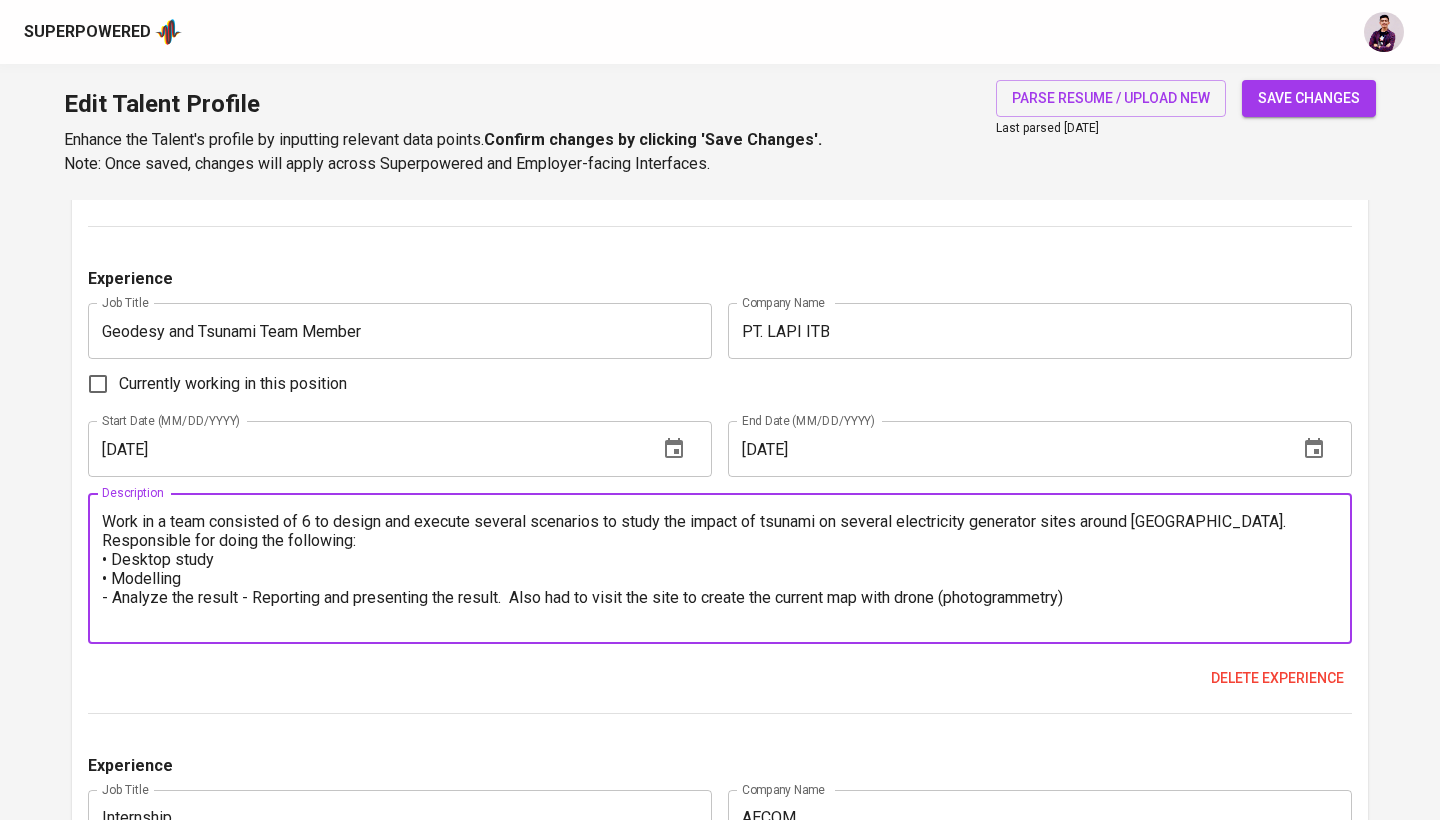 paste on "•" 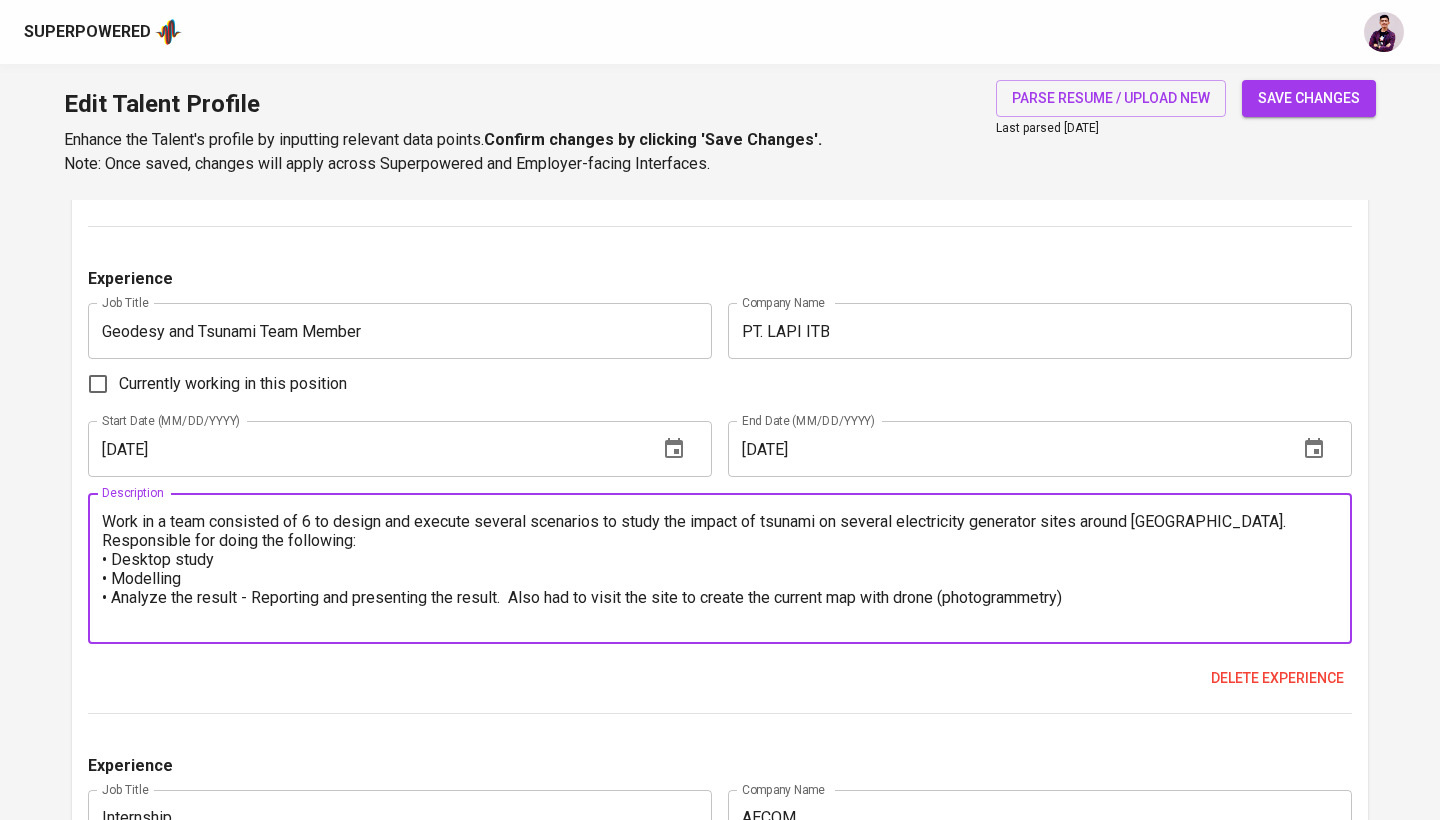 click on "Work in a team consisted of 6 to design and execute several scenarios to study the impact of tsunami on several electricity generator sites around Java Island. Responsible for doing the following:
• Desktop study
• Modelling
• Analyze the result - Reporting and presenting the result.  Also had to visit the site to create the current map with drone (photogrammetry)" at bounding box center [720, 569] 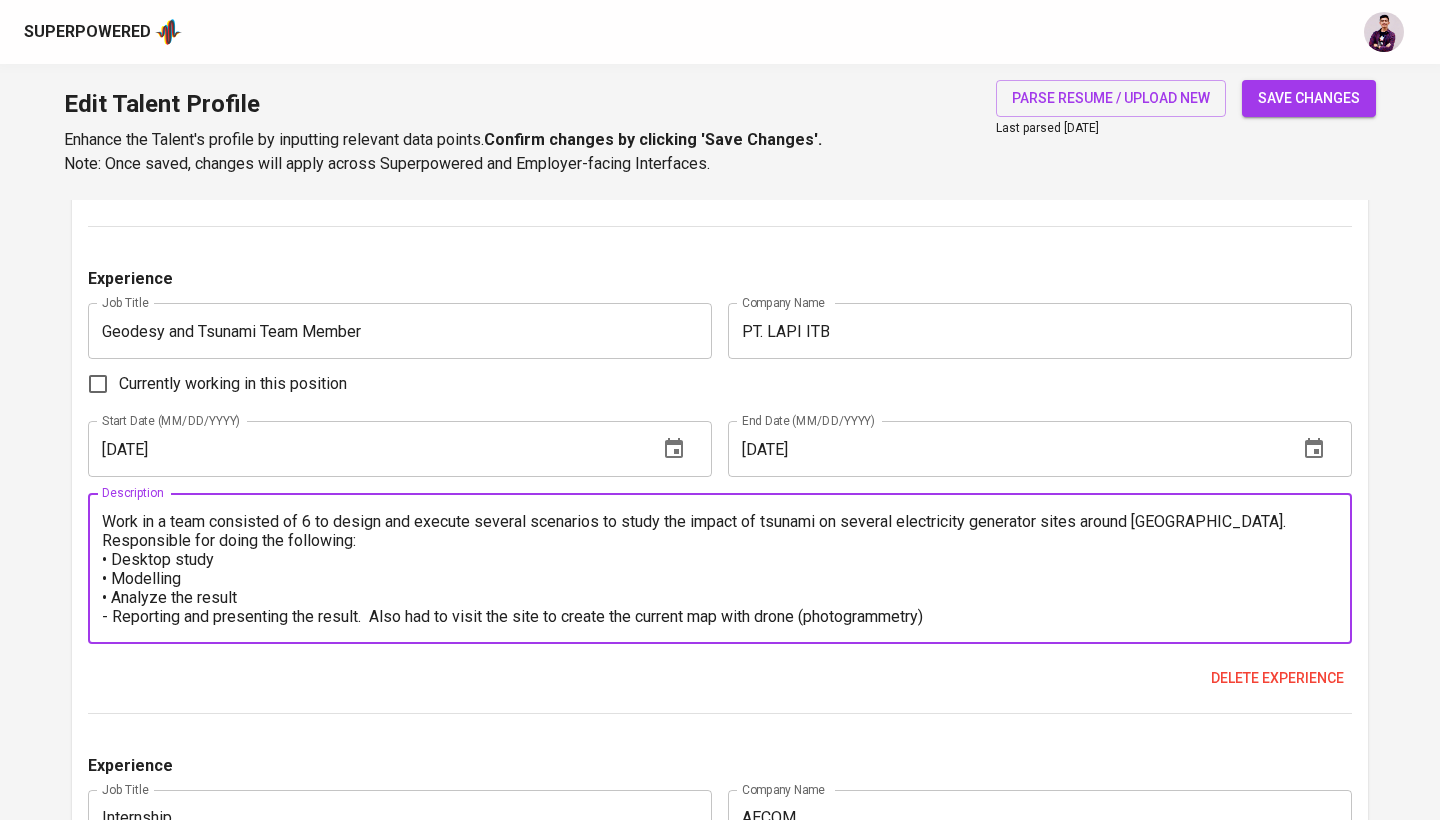 paste on "•" 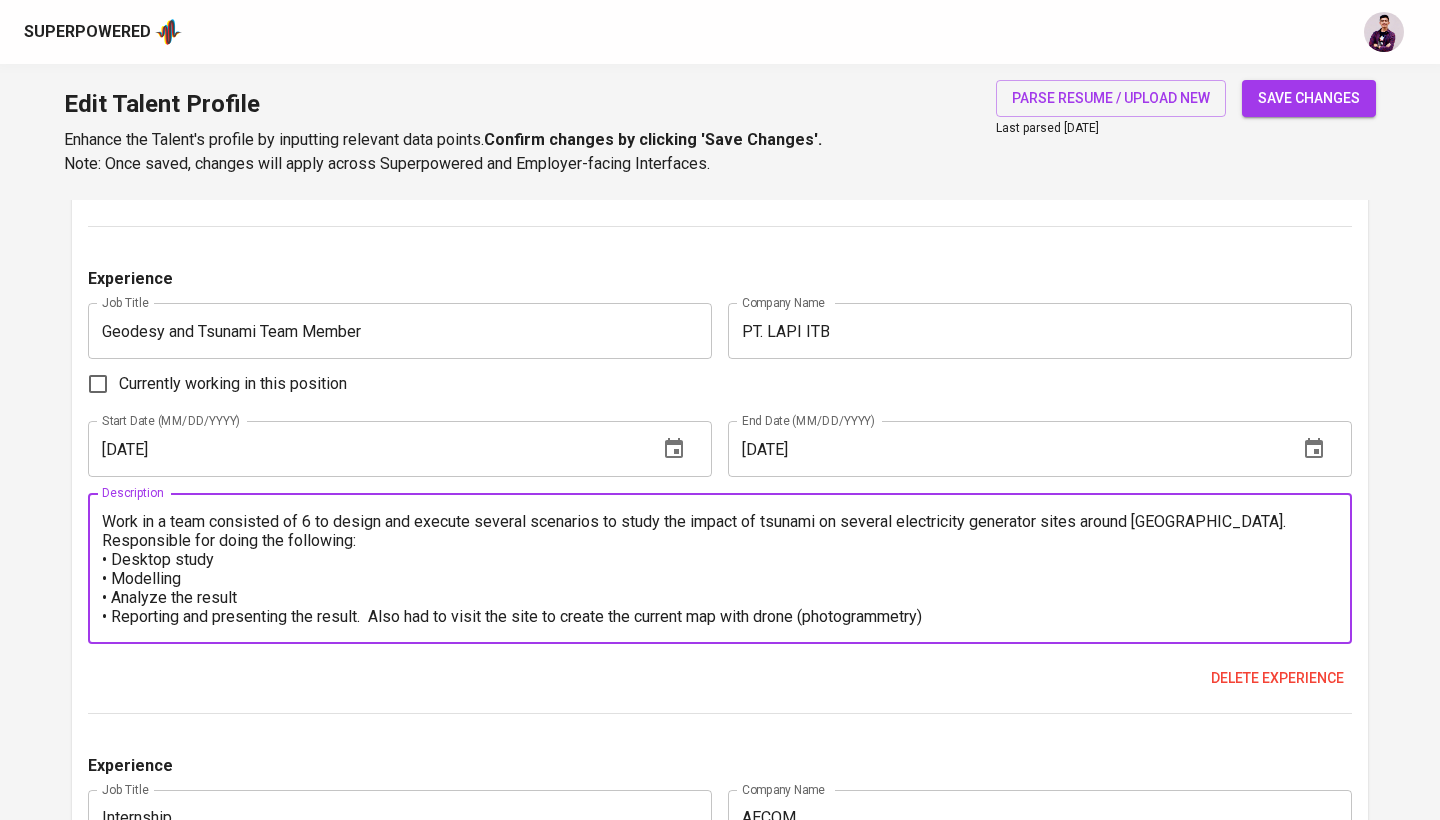 click on "Work in a team consisted of 6 to design and execute several scenarios to study the impact of tsunami on several electricity generator sites around Java Island. Responsible for doing the following:
• Desktop study
• Modelling
• Analyze the result
• Reporting and presenting the result.  Also had to visit the site to create the current map with drone (photogrammetry)" at bounding box center [720, 569] 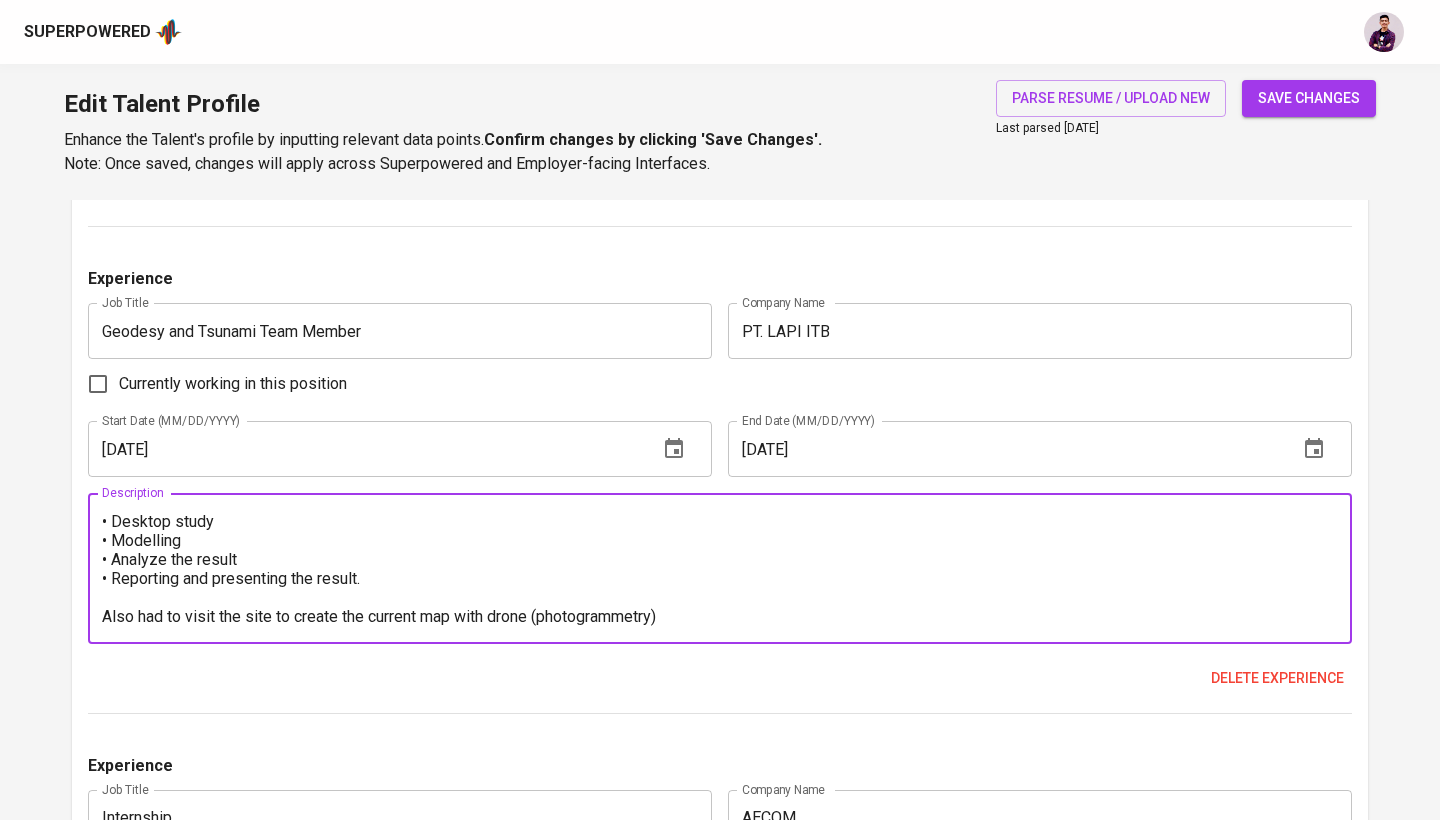 scroll, scrollTop: 38, scrollLeft: 0, axis: vertical 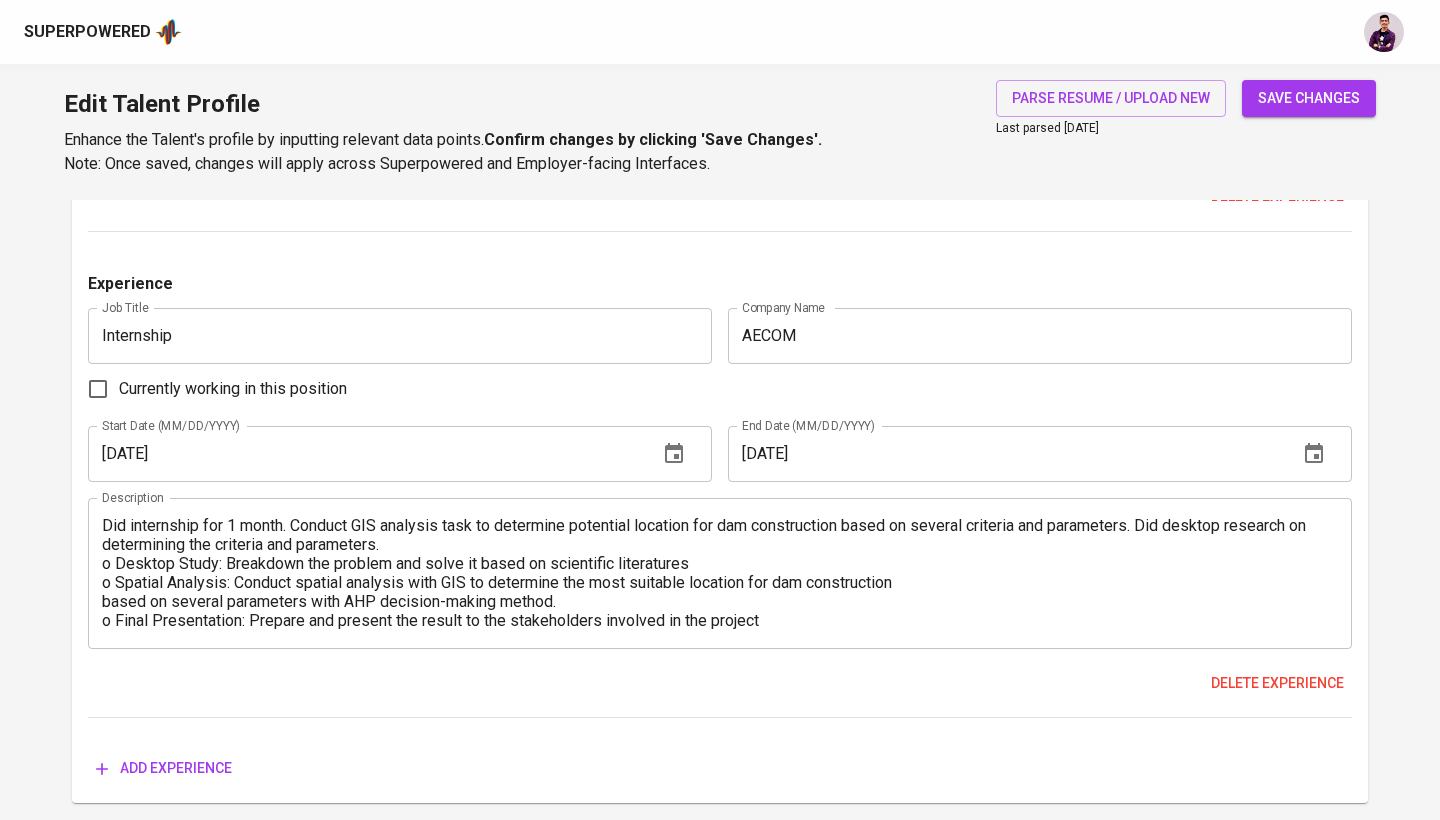 type on "Work in a team consisted of 6 to design and execute several scenarios to study the impact of tsunami on several electricity generator sites around Java Island. Responsible for doing the following:
• Desktop study
• Modelling
• Analyze the result
• Reporting and presenting the result.
Also had to visit the site to create the current map with drone (photogrammetry)" 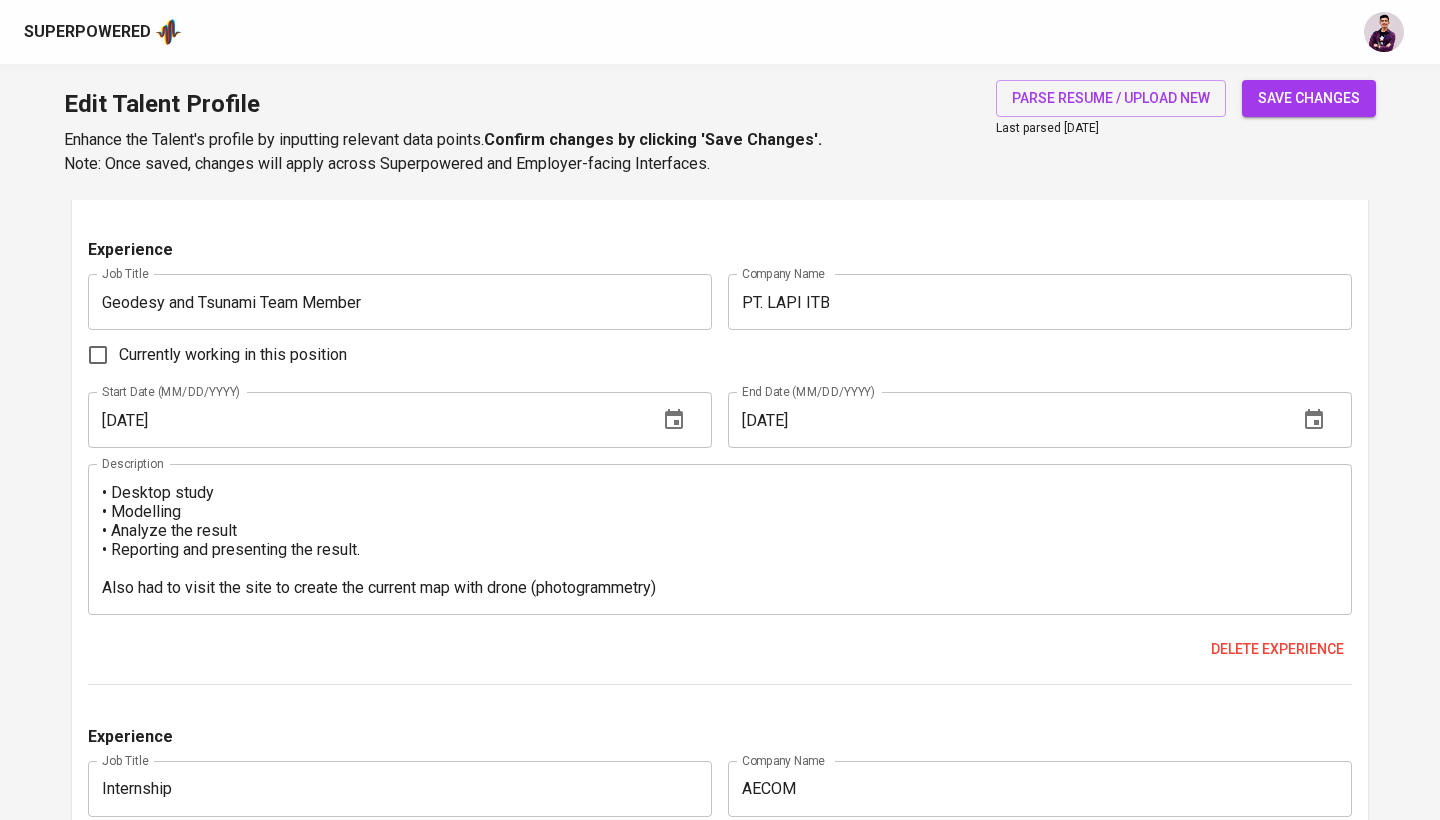 scroll, scrollTop: 3088, scrollLeft: 0, axis: vertical 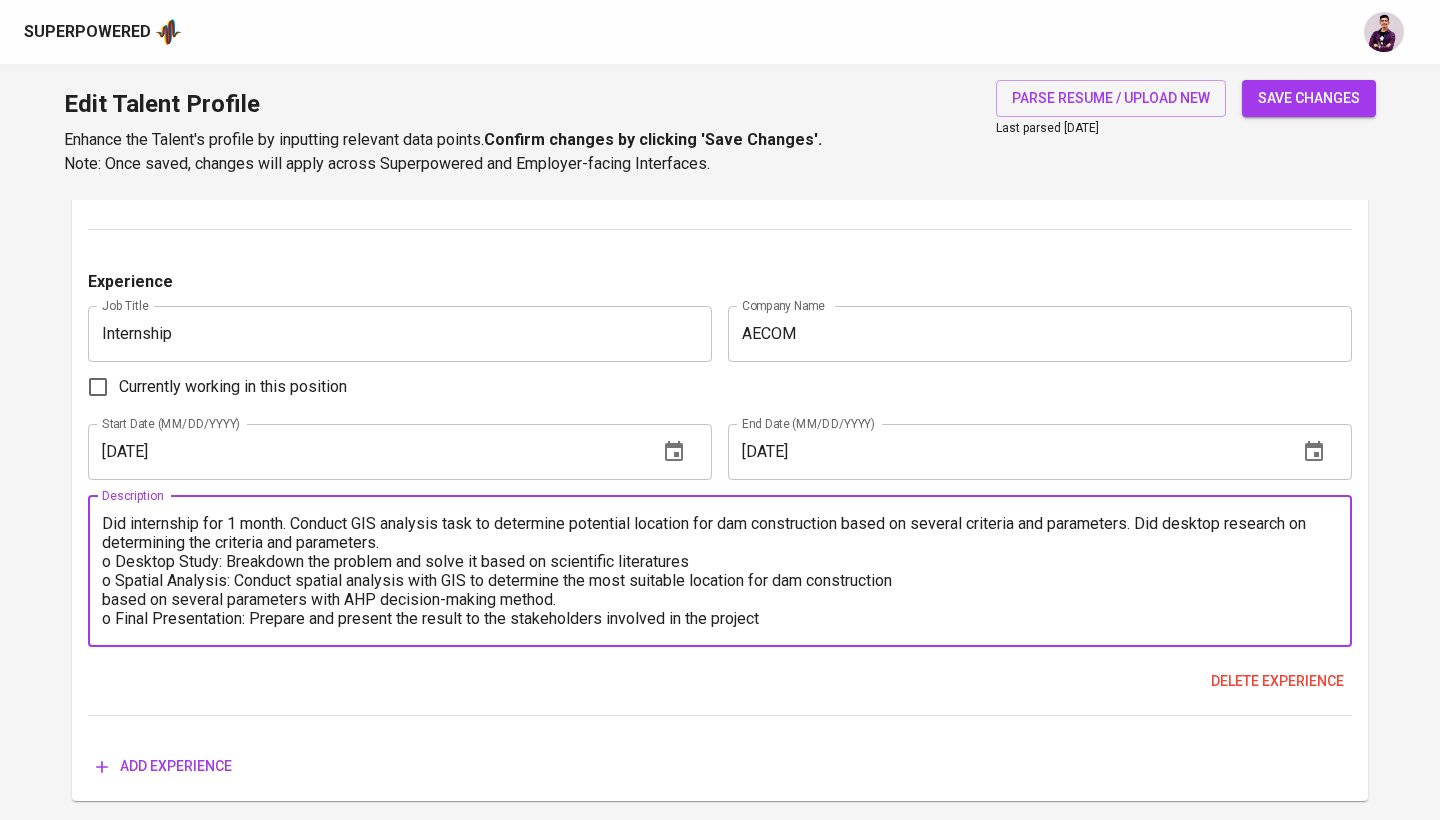 paste on "•" 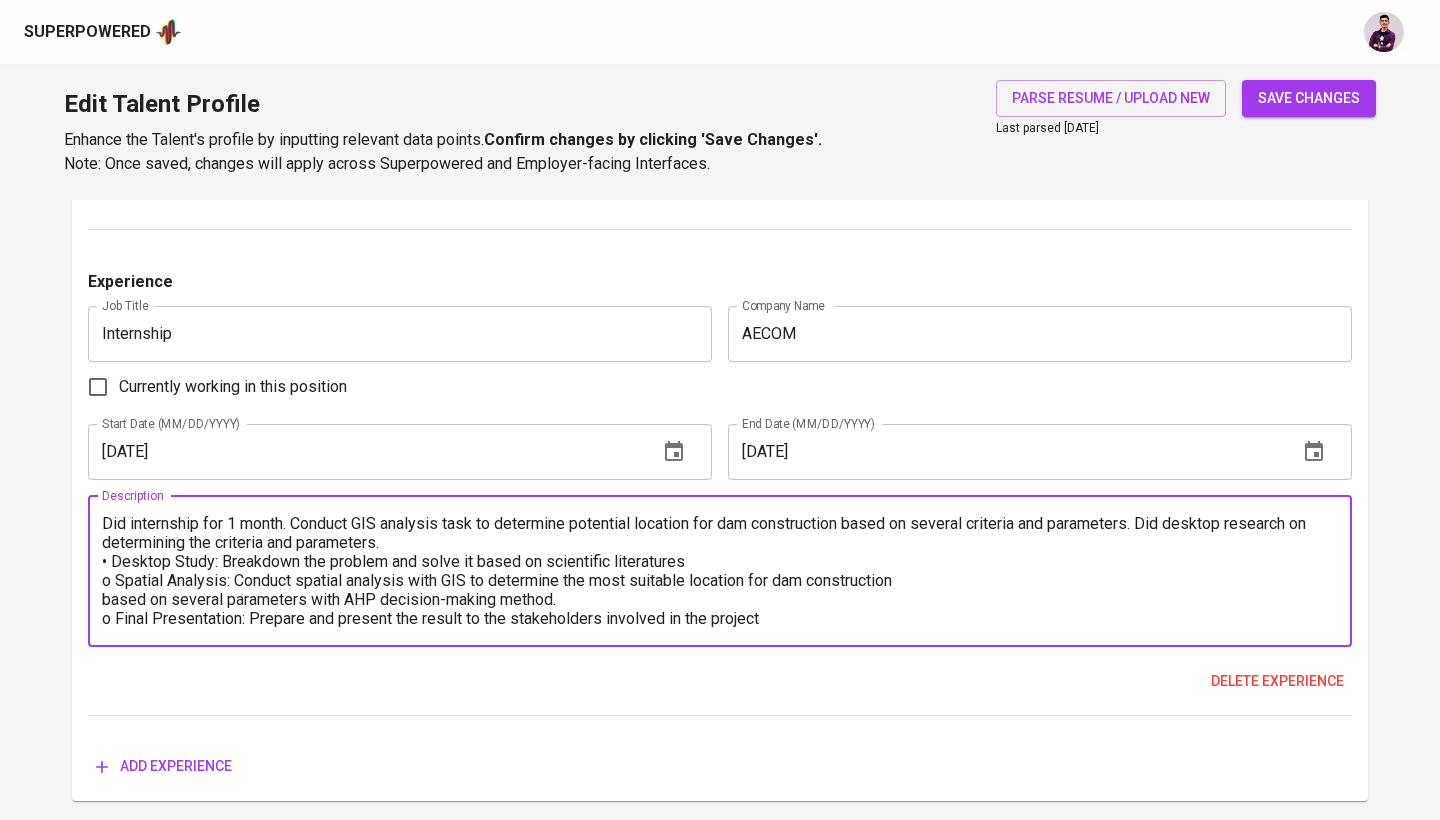 paste on "•" 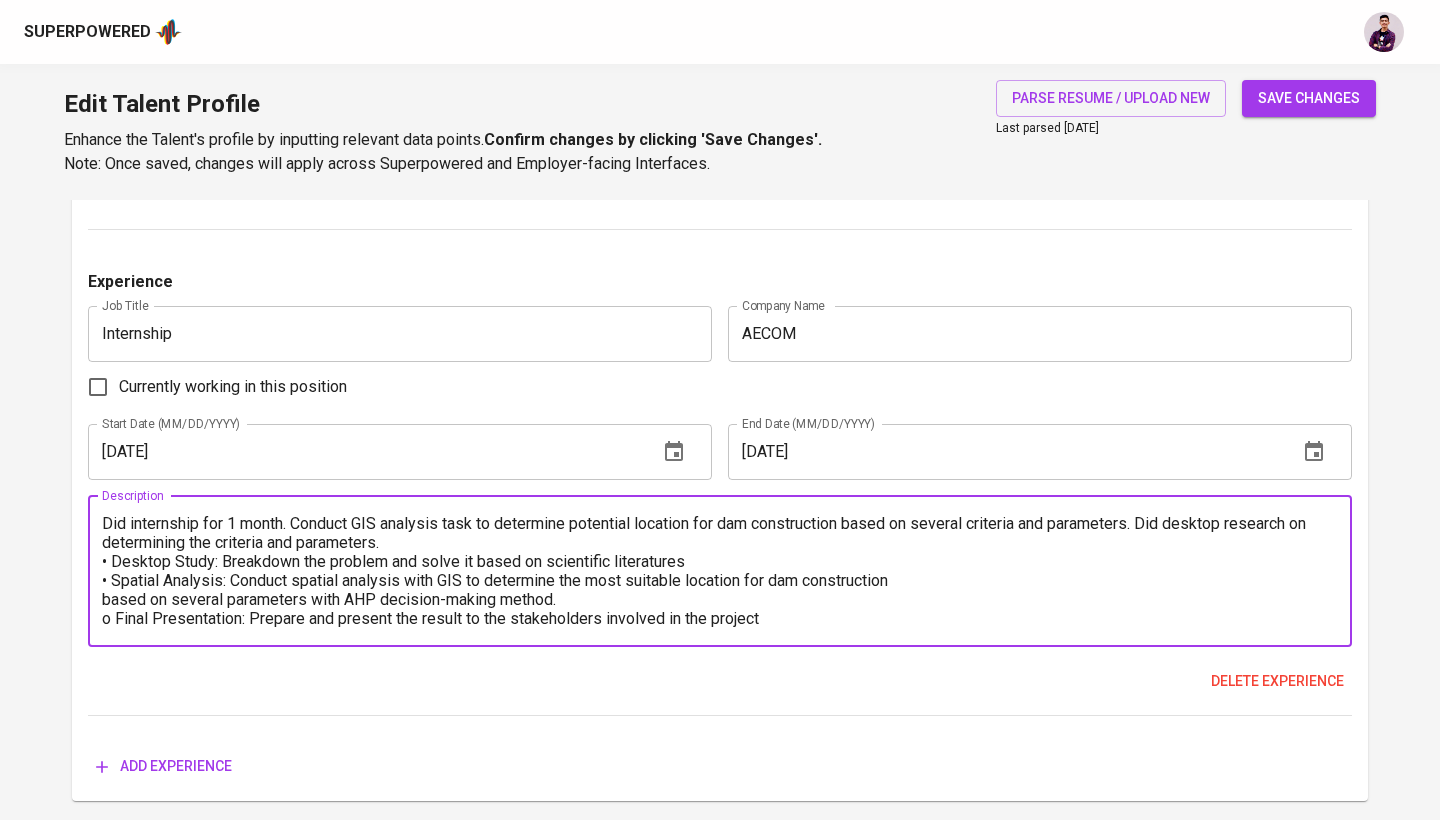 paste on "•" 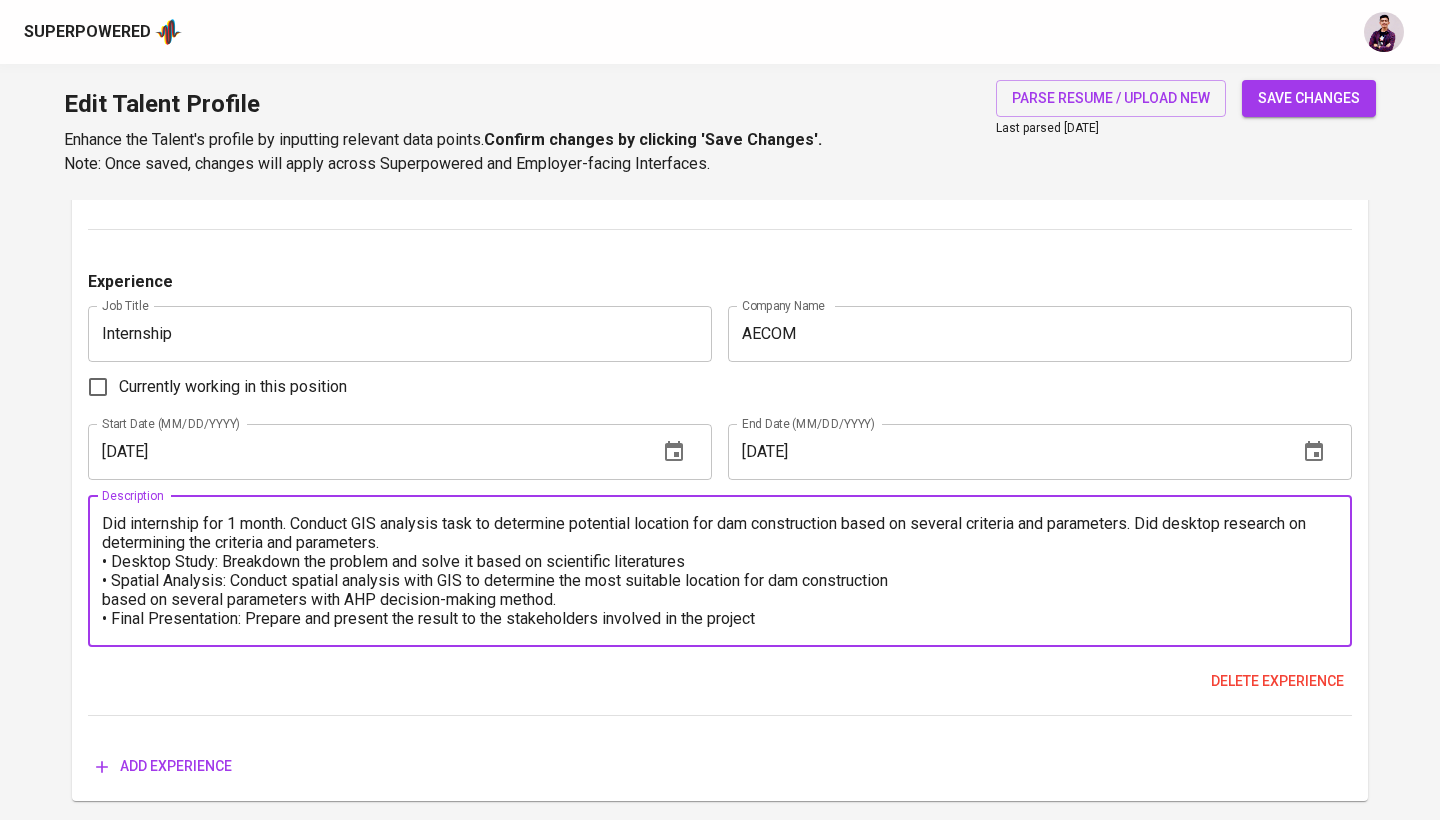 click on "Did internship for 1 month. Conduct GIS analysis task to determine potential location for dam construction based on several criteria and parameters. Did desktop research on determining the criteria and parameters.
• Desktop Study: Breakdown the problem and solve it based on scientific literatures
• Spatial Analysis: Conduct spatial analysis with GIS to determine the most suitable location for dam construction
based on several parameters with AHP decision-making method.
• Final Presentation: Prepare and present the result to the stakeholders involved in the project Description" at bounding box center [720, 571] 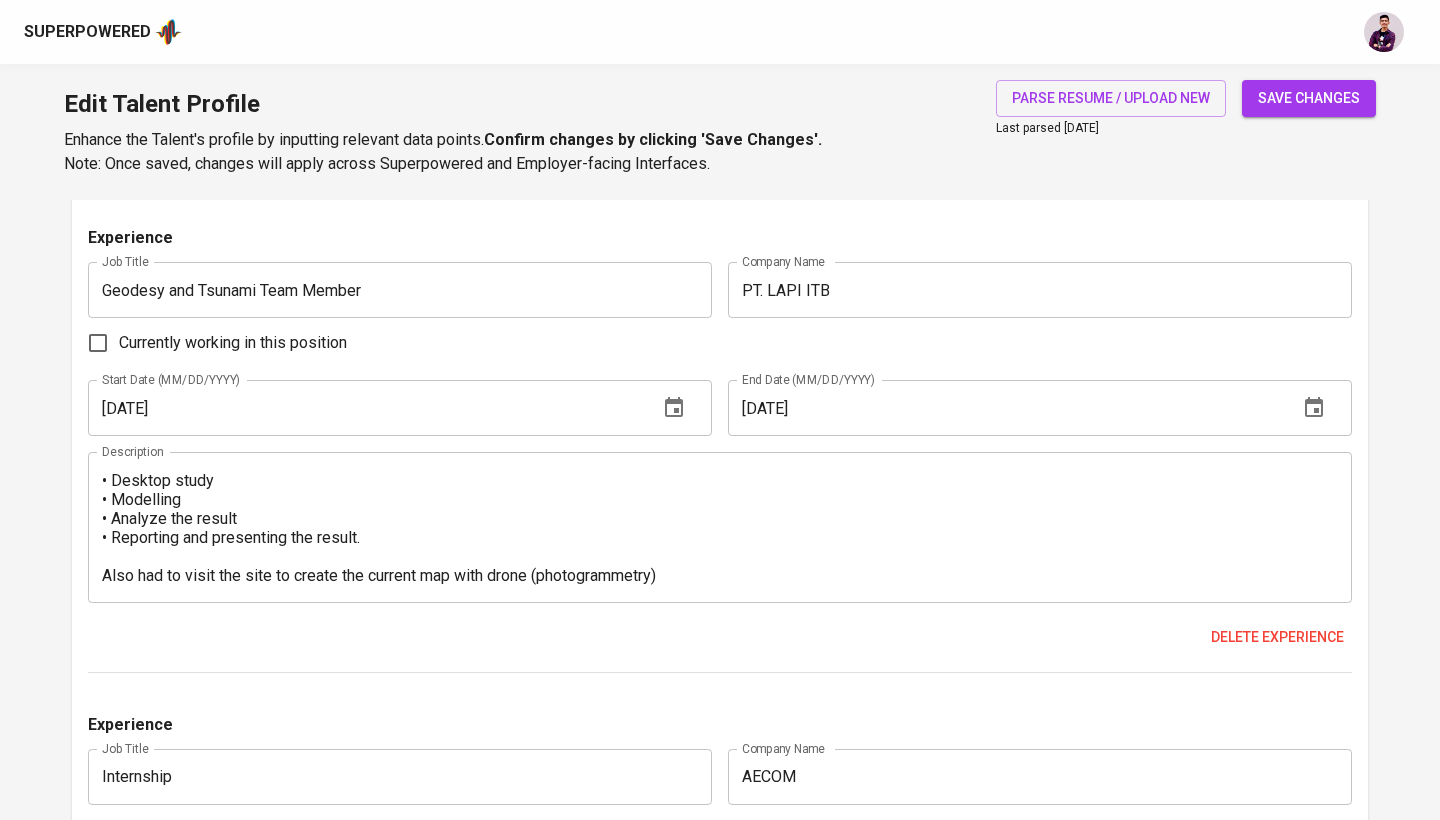 scroll, scrollTop: 2619, scrollLeft: 0, axis: vertical 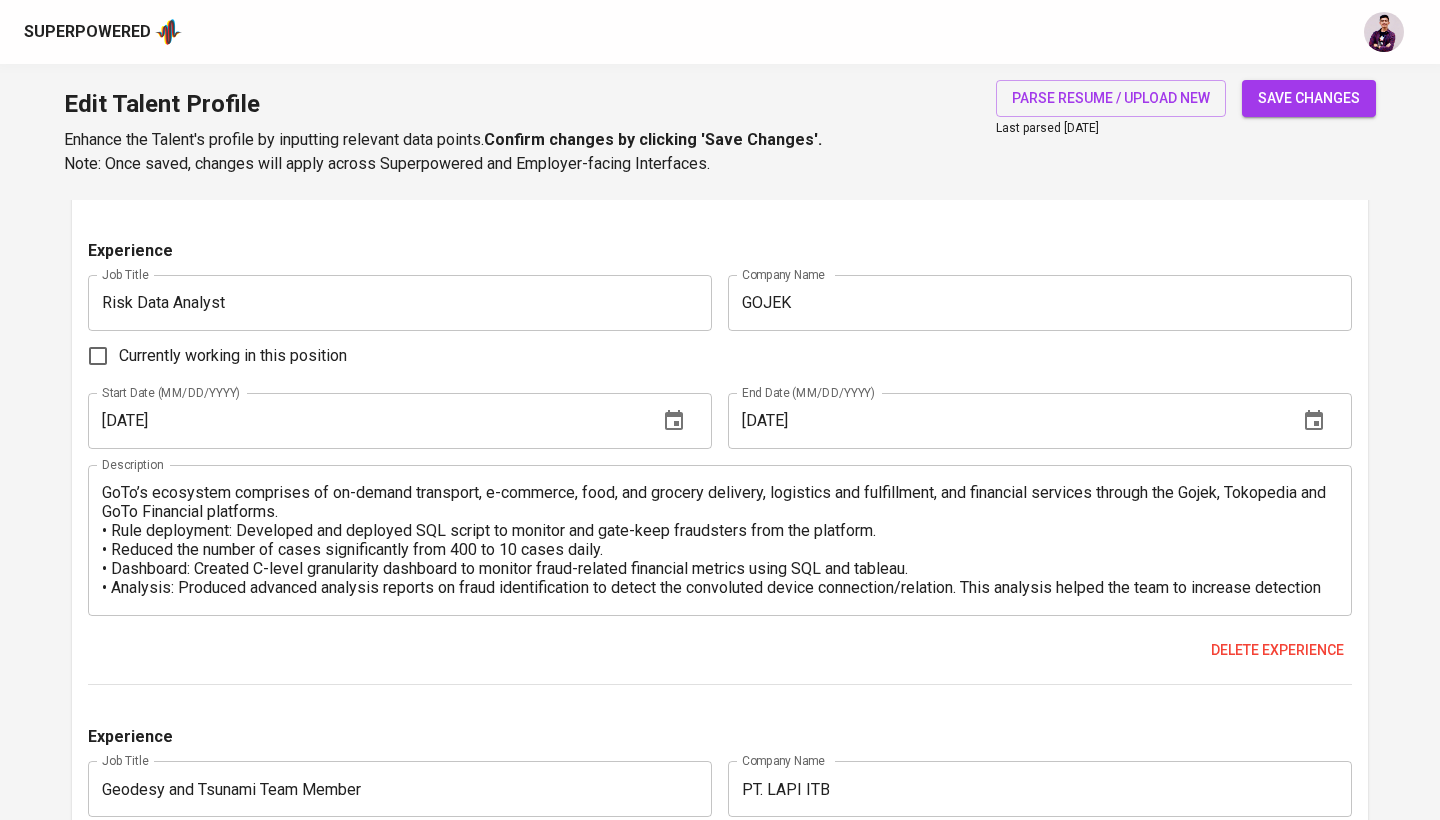 type on "Did internship for 1 month. Conduct GIS analysis task to determine potential location for dam construction based on several criteria and parameters. Did desktop research on determining the criteria and parameters.
• Desktop Study: Breakdown the problem and solve it based on scientific literatures
• Spatial Analysis: Conduct spatial analysis with GIS to determine the most suitable location for dam construction based on several parameters with AHP decision-making method.
• Final Presentation: Prepare and present the result to the stakeholders involved in the project" 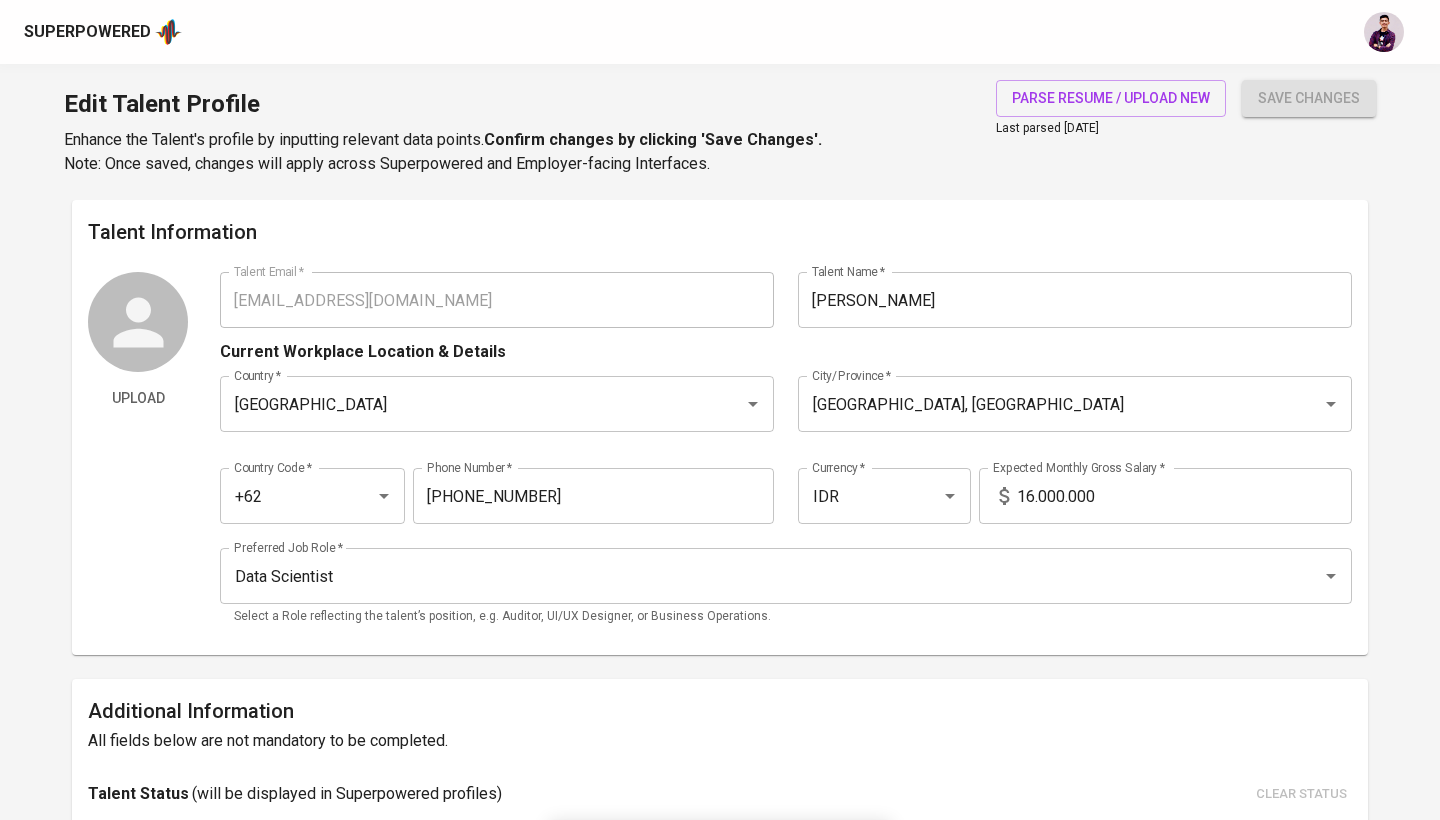 scroll, scrollTop: 0, scrollLeft: 0, axis: both 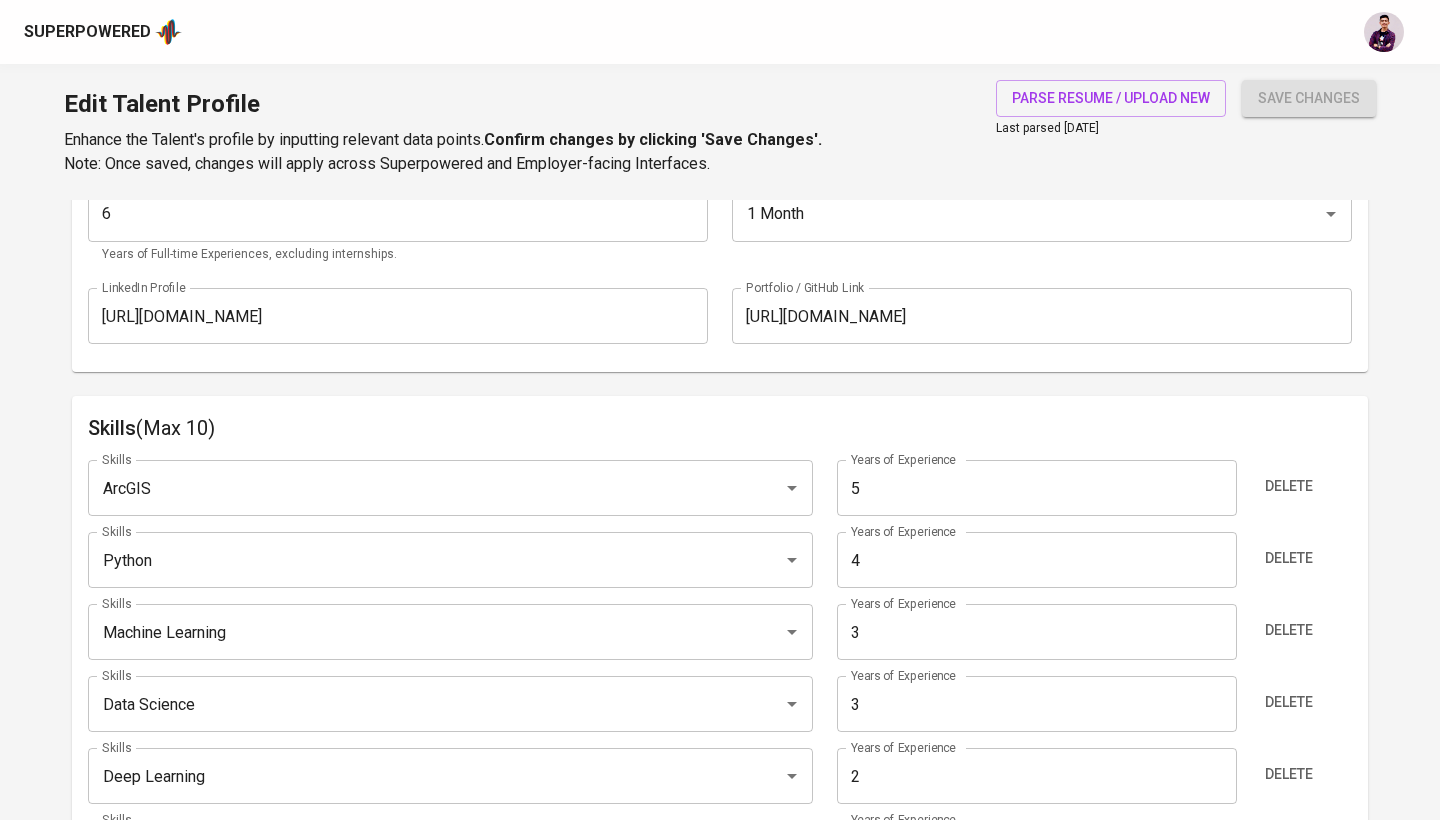 click on "5" at bounding box center [1036, 488] 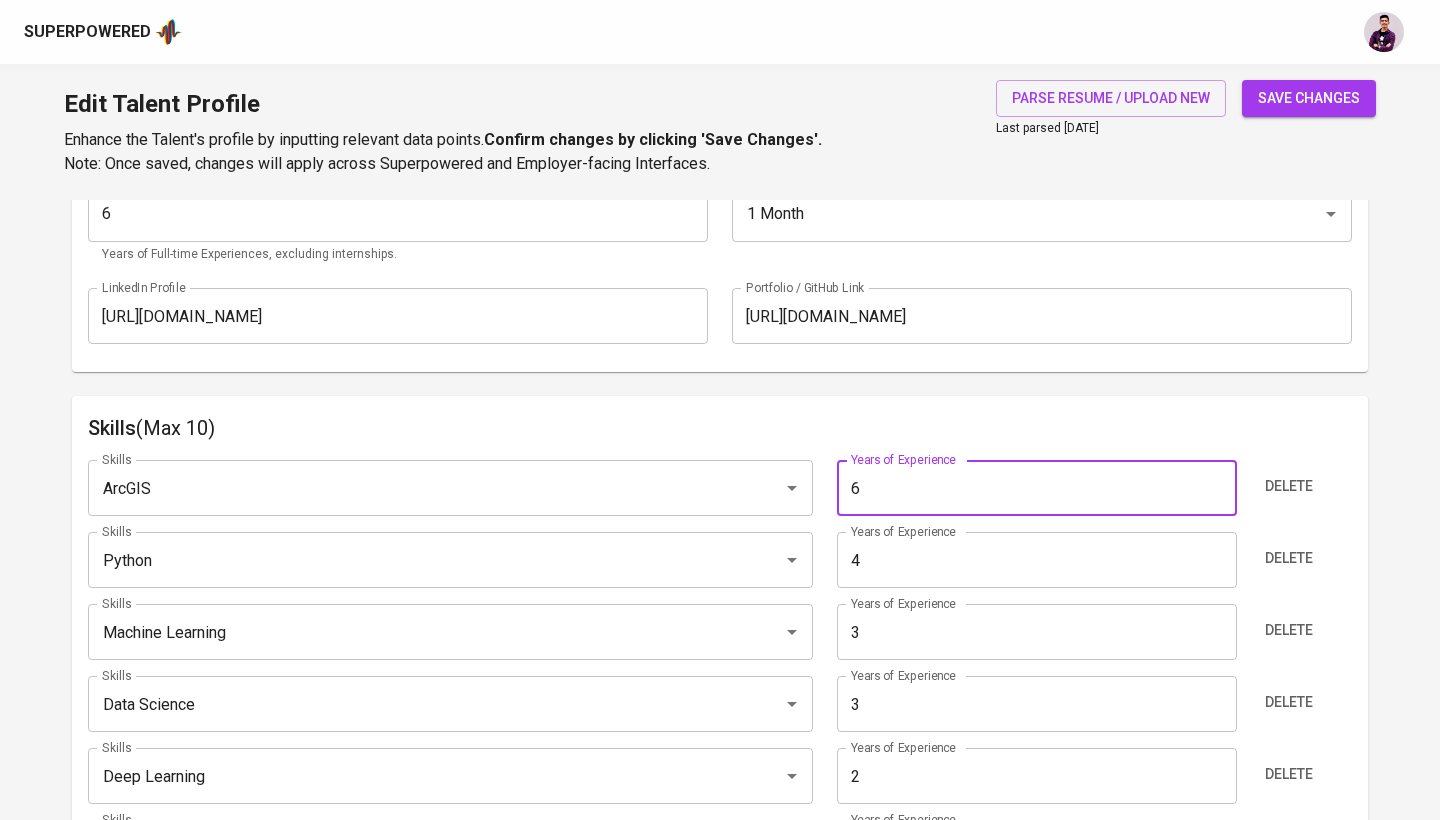 click on "6" at bounding box center (1036, 488) 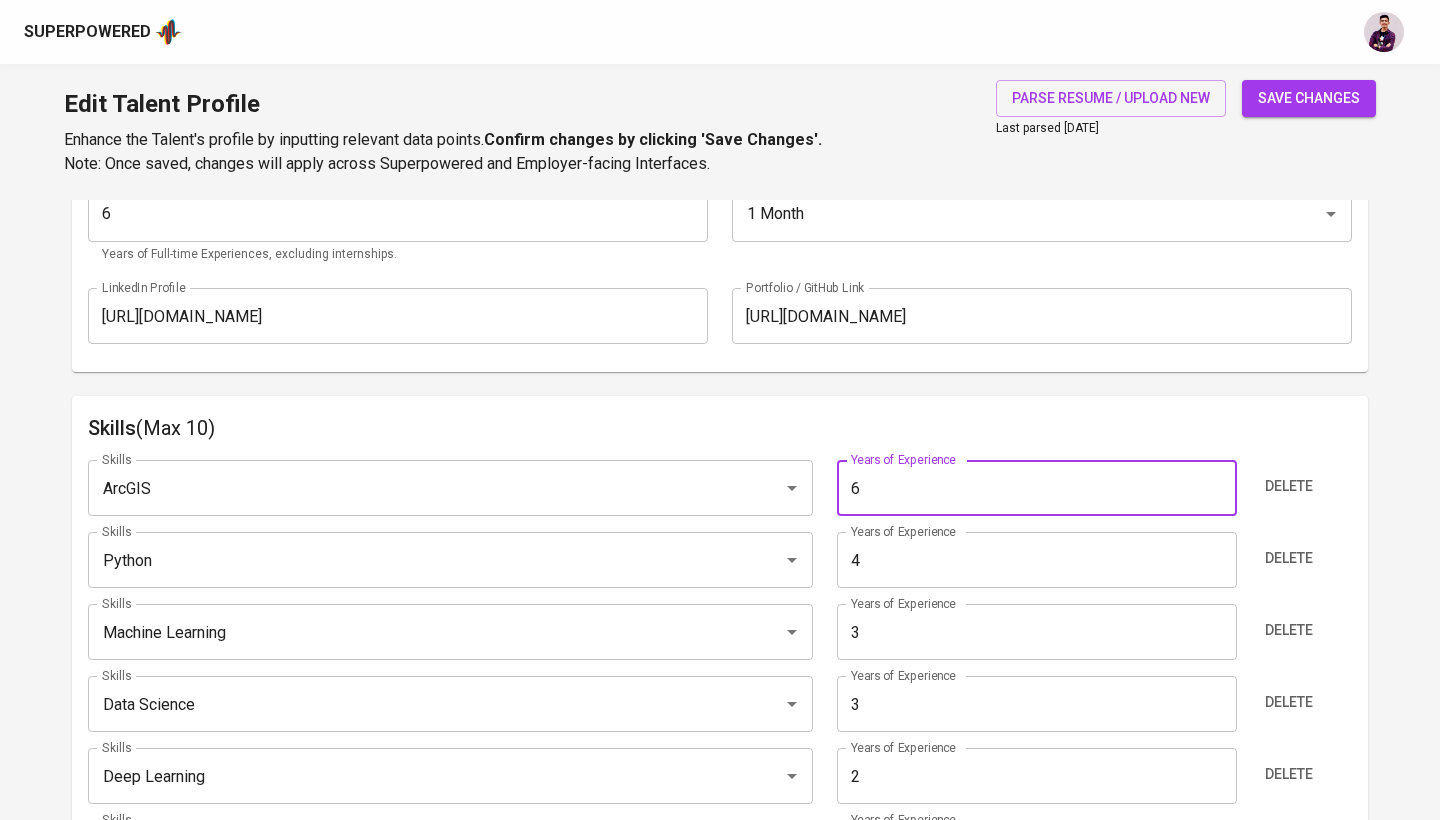 type on "5" 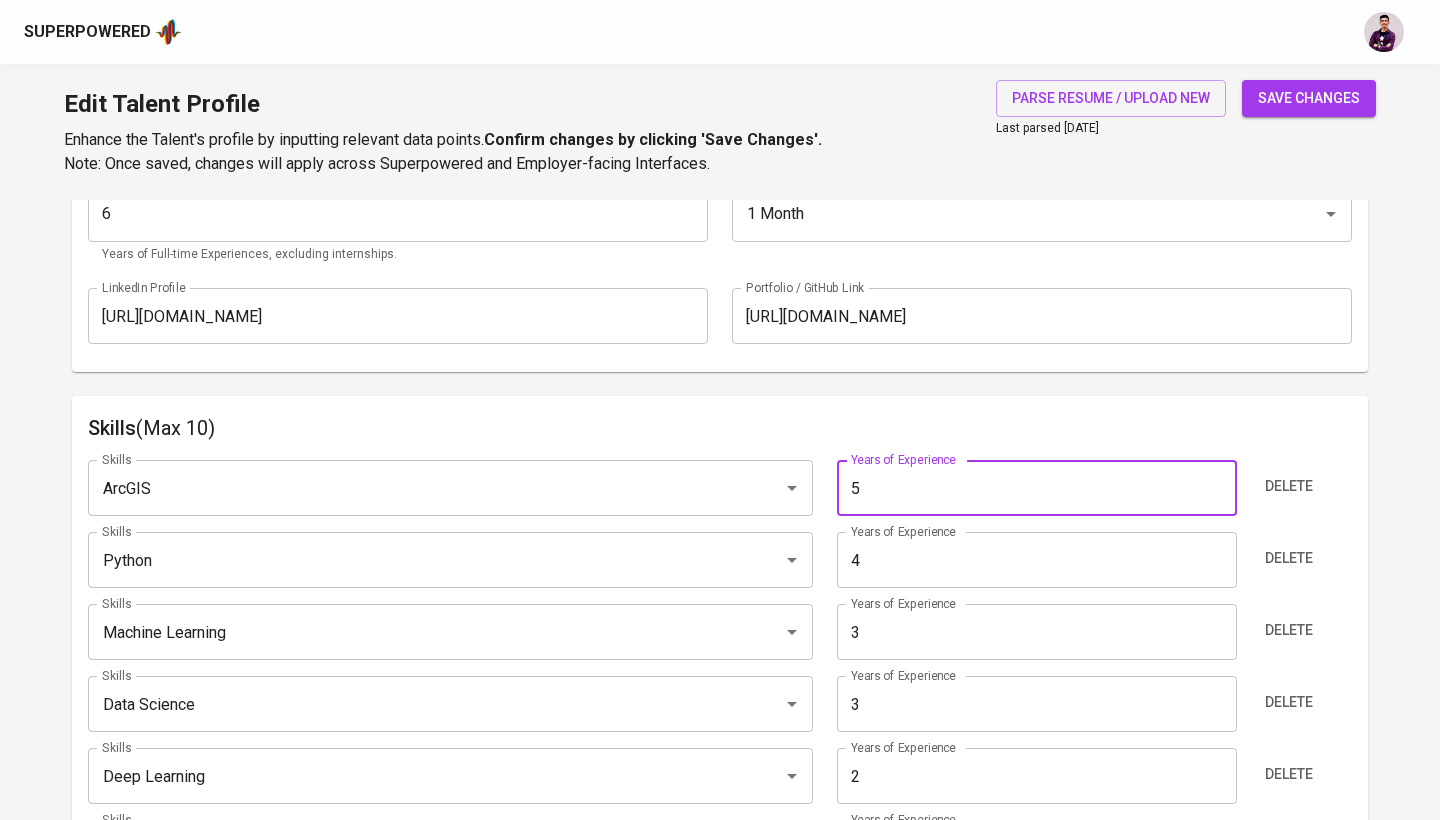 click on "5" at bounding box center (1036, 488) 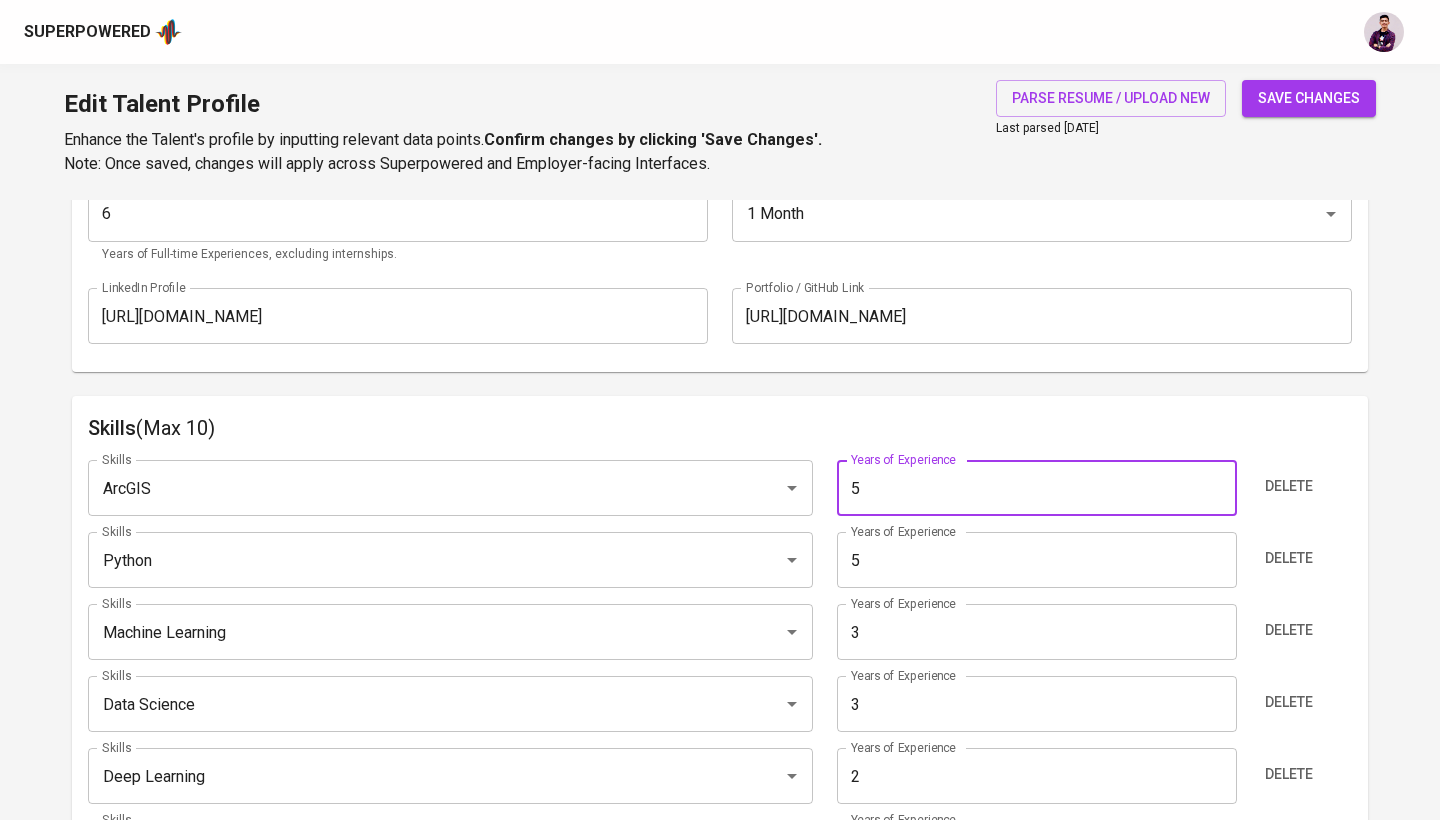 click on "5" at bounding box center [1036, 560] 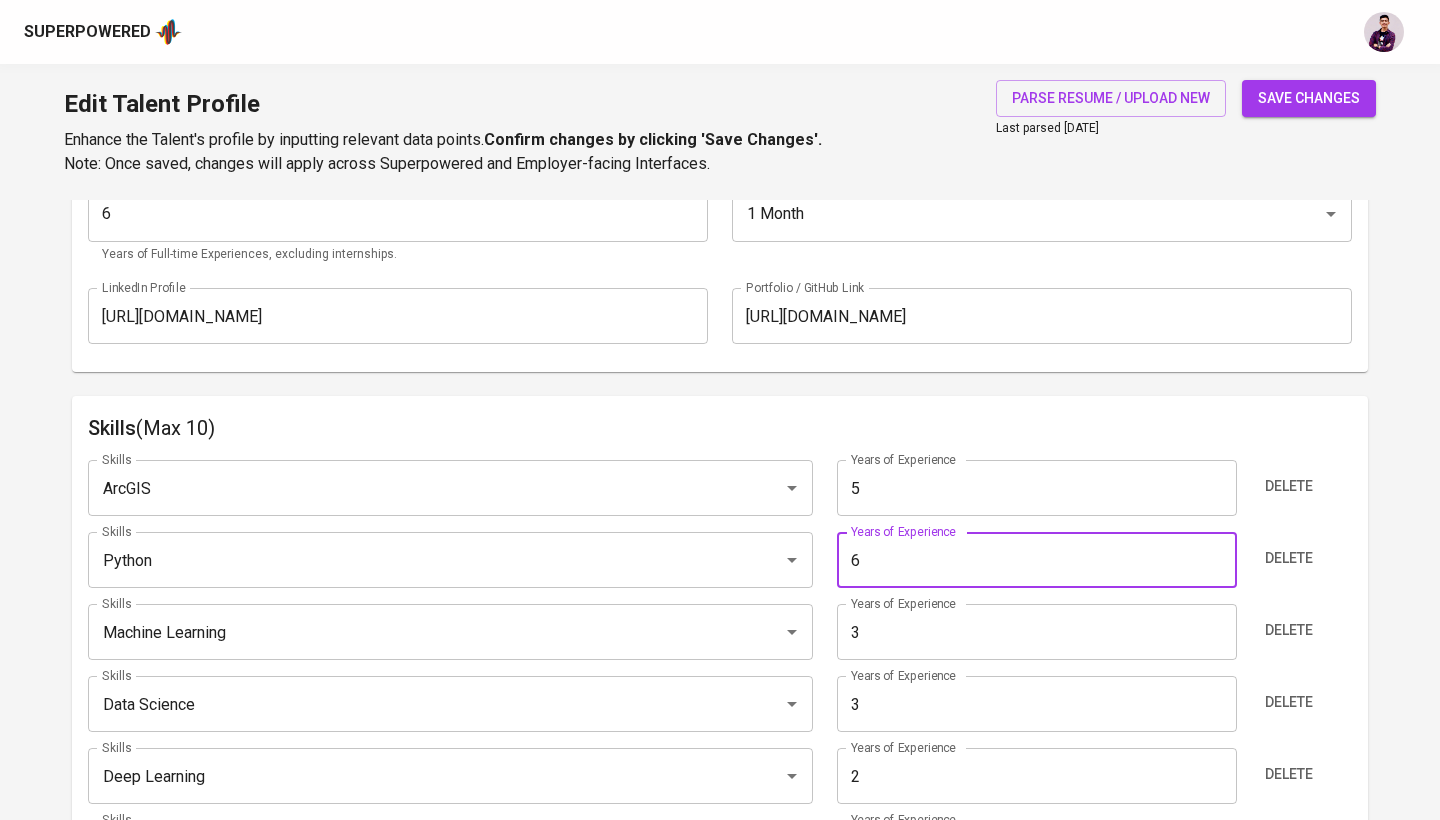 click on "6" at bounding box center [1036, 560] 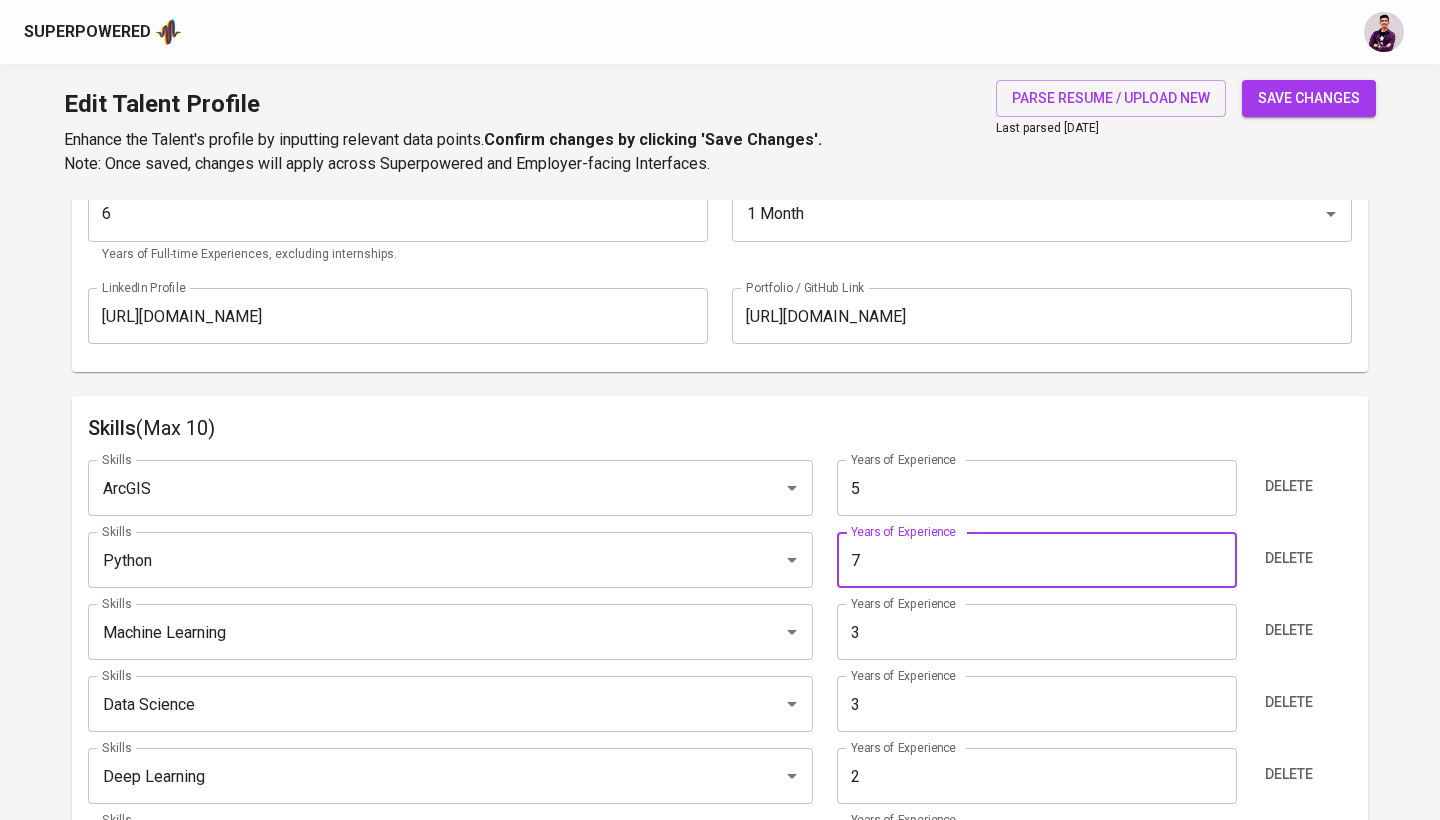 click on "7" at bounding box center [1036, 560] 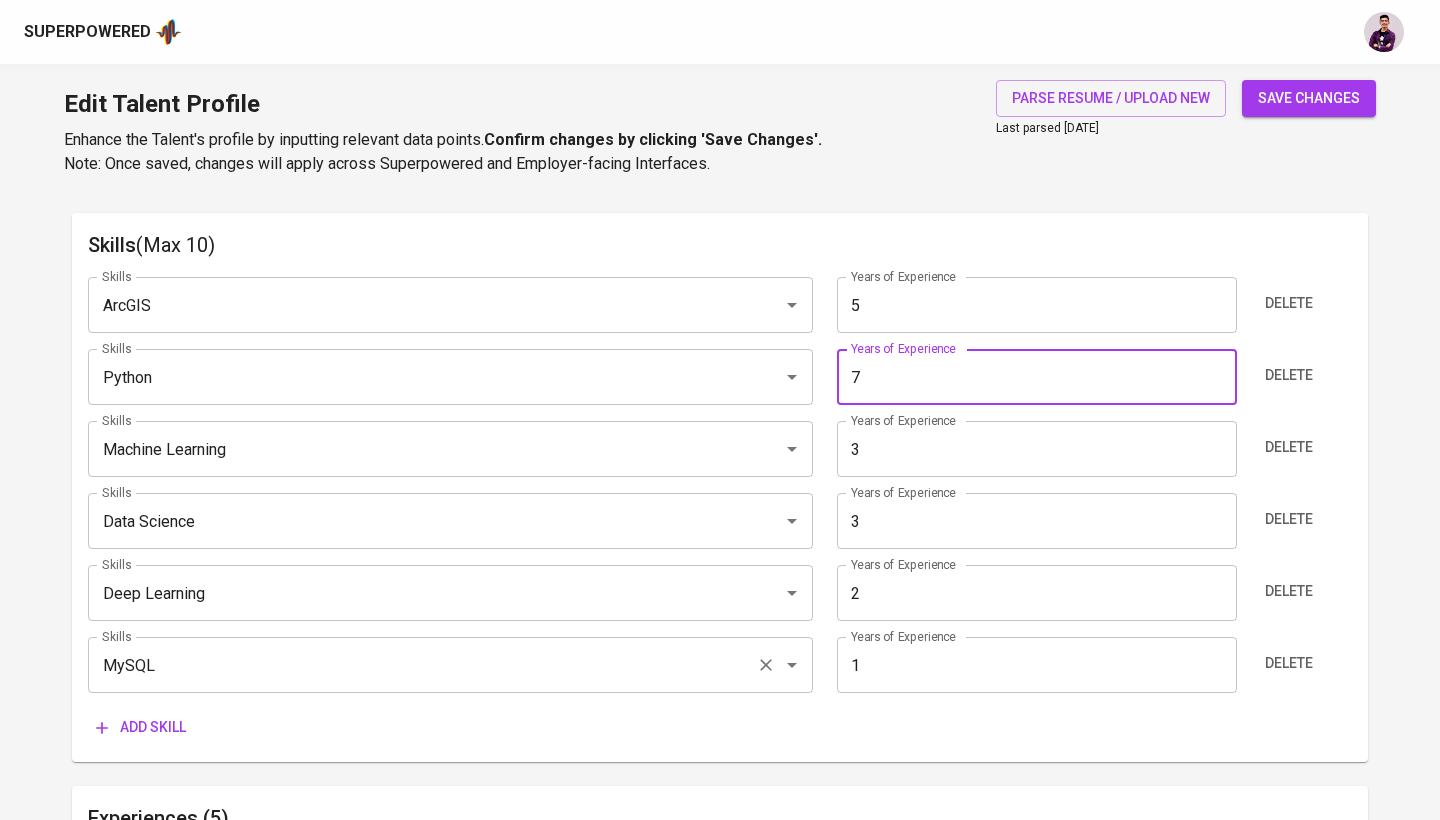 scroll, scrollTop: 1018, scrollLeft: 0, axis: vertical 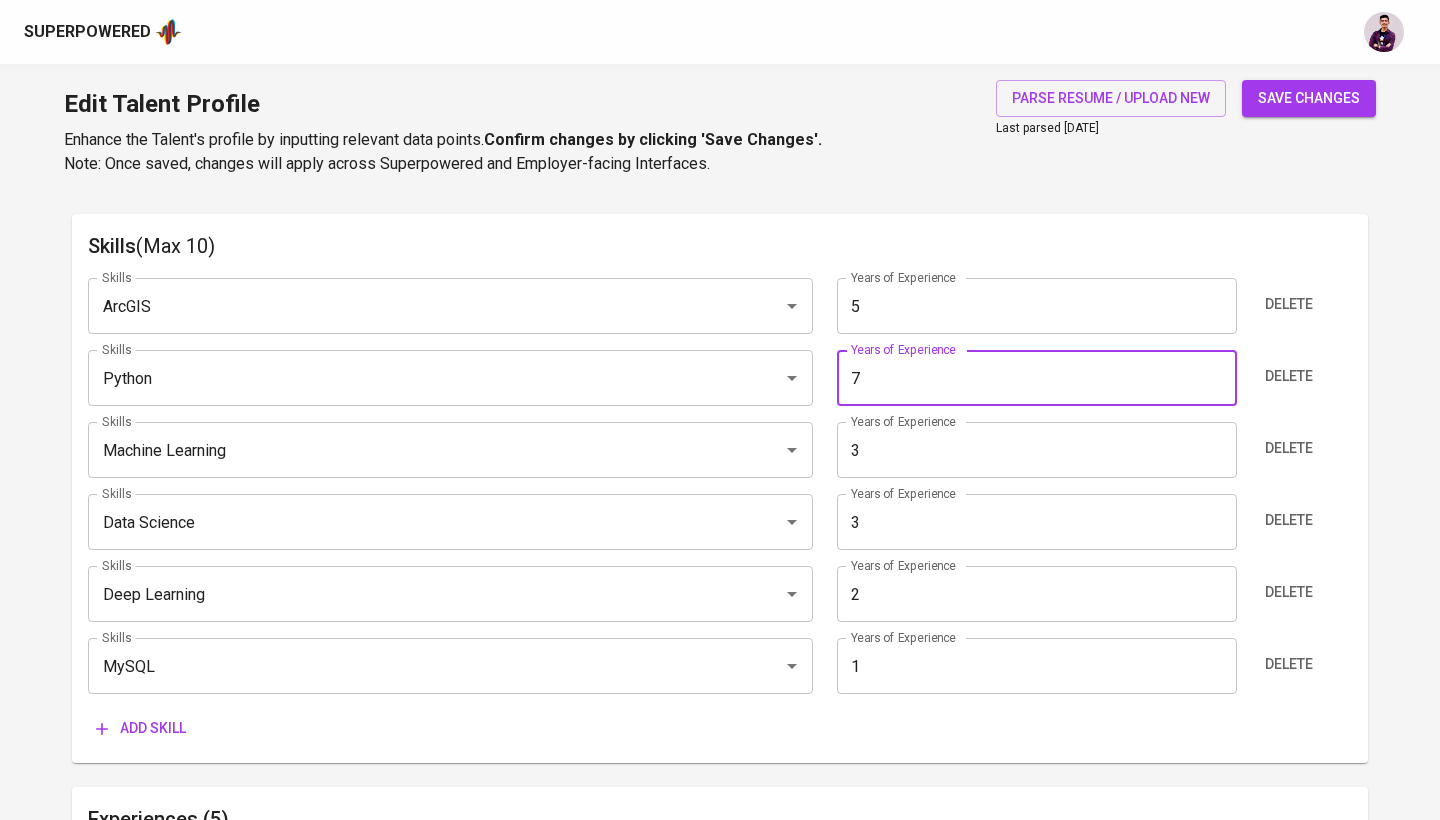 click on "Add skill" at bounding box center (141, 728) 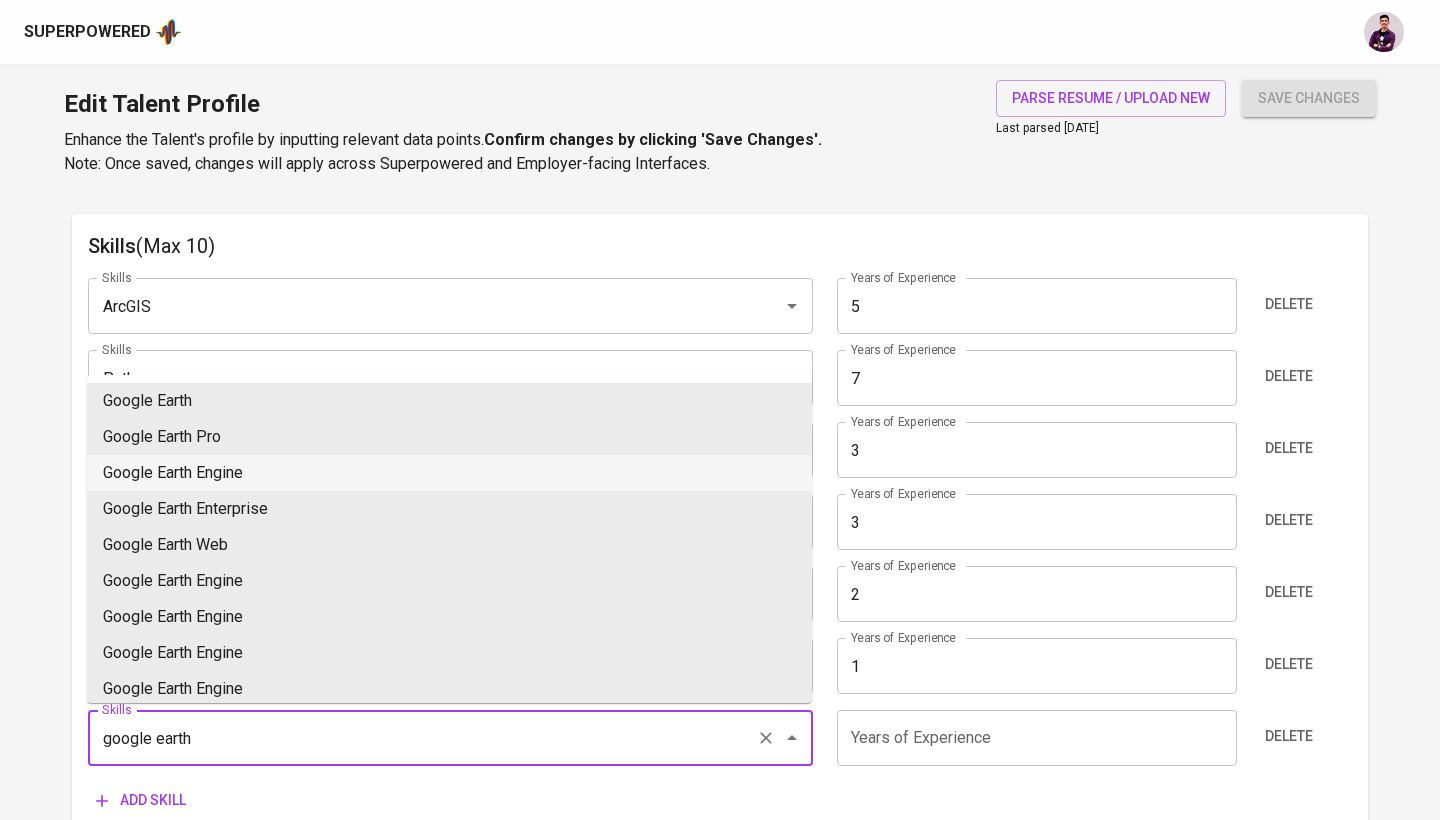 click on "Google Earth Engine" at bounding box center (449, 473) 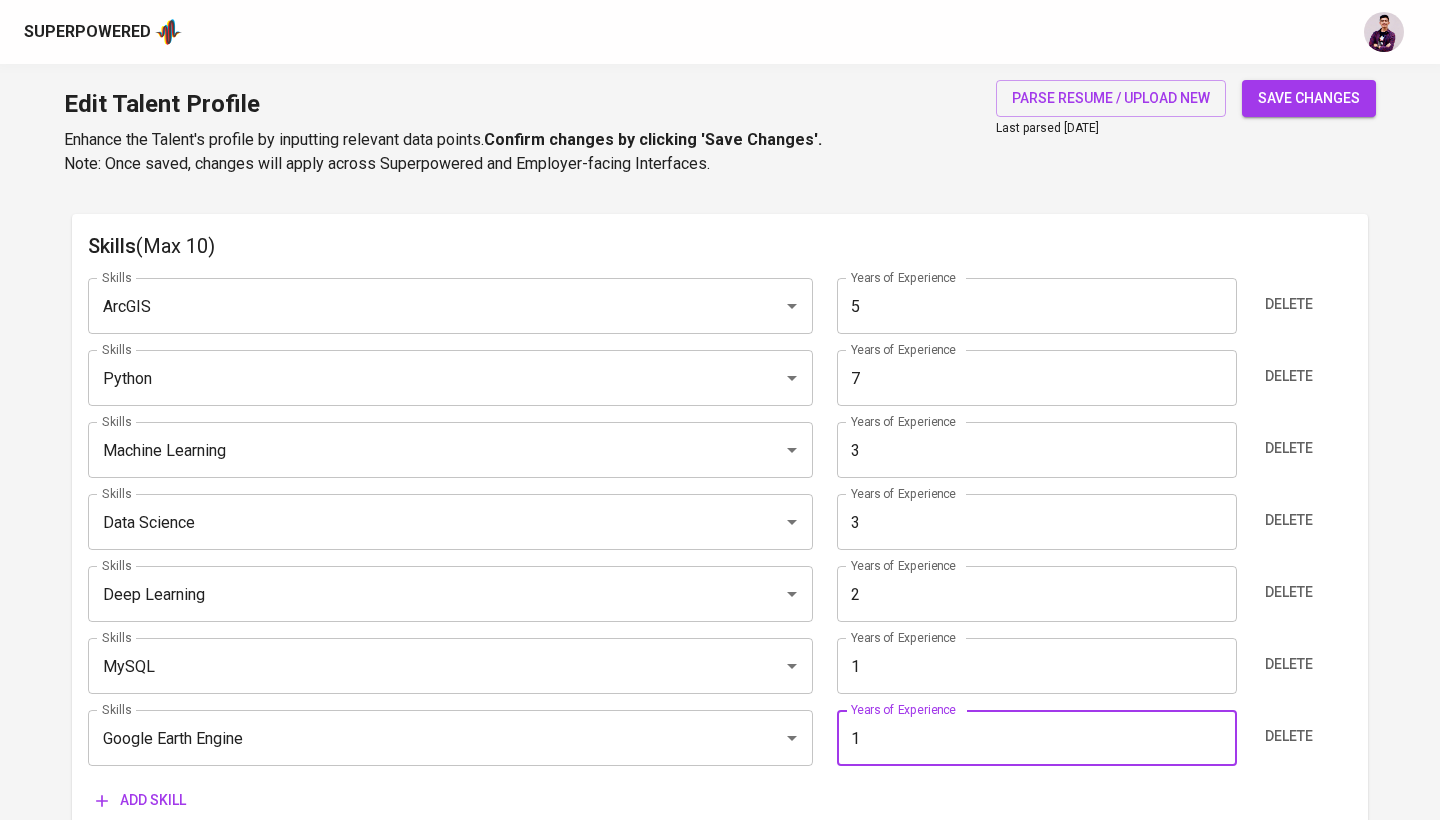 click on "1" at bounding box center [1036, 738] 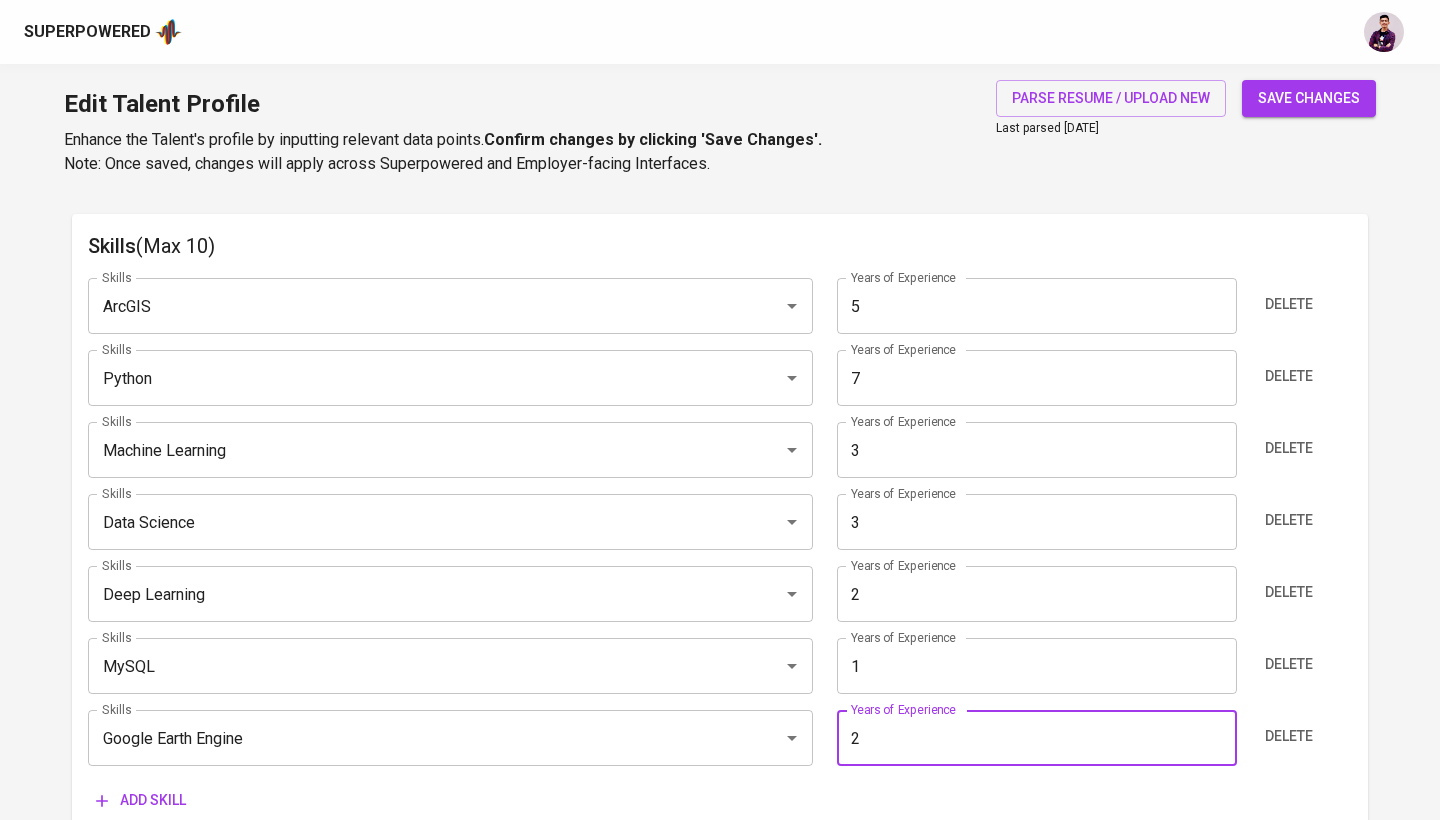 click on "2" at bounding box center (1036, 738) 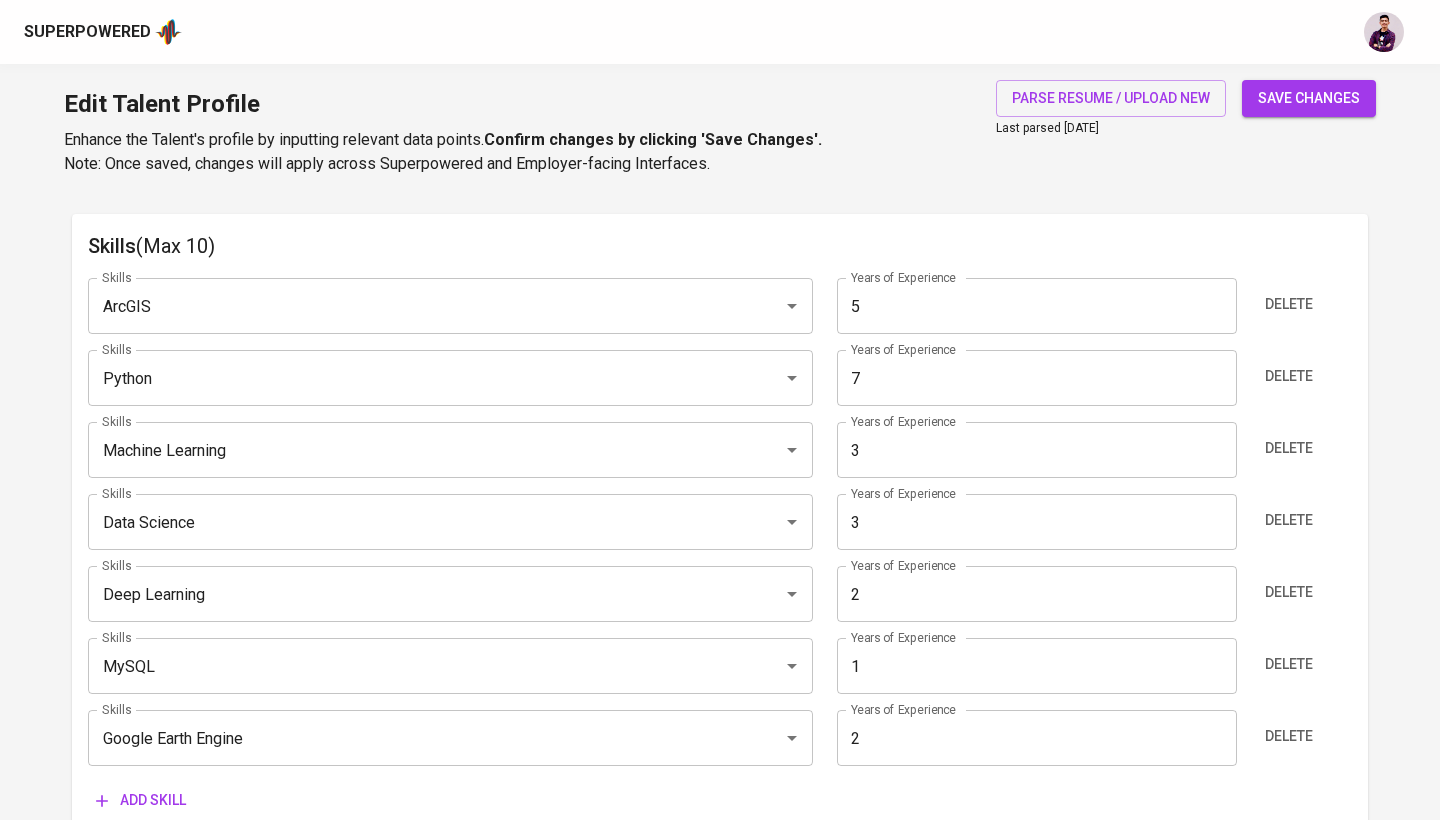 click on "Skills ArcGIS Skills Years of Experience 5 Years of Experience Delete Skills Python Skills Years of Experience 7 Years of Experience Delete Skills Machine Learning Skills Years of Experience 3 Years of Experience Delete Skills Data Science Skills Years of Experience 3 Years of Experience Delete Skills Deep Learning Skills Years of Experience 2 Years of Experience Delete Skills MySQL Skills Years of Experience 1 Years of Experience Delete Skills Google Earth Engine Skills Years of Experience 2 Years of Experience Delete Add skill" at bounding box center [720, 540] 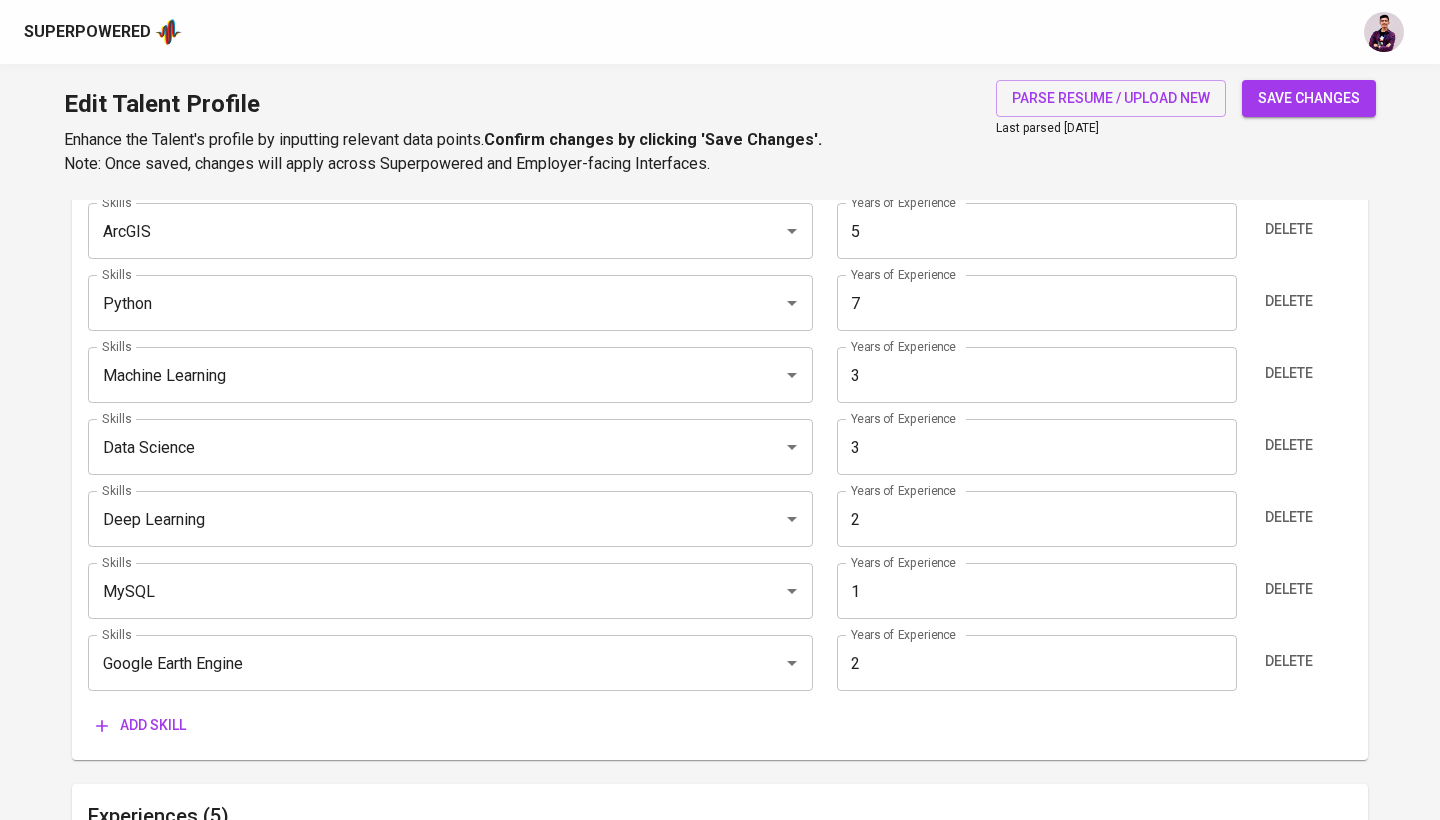 scroll, scrollTop: 1092, scrollLeft: 0, axis: vertical 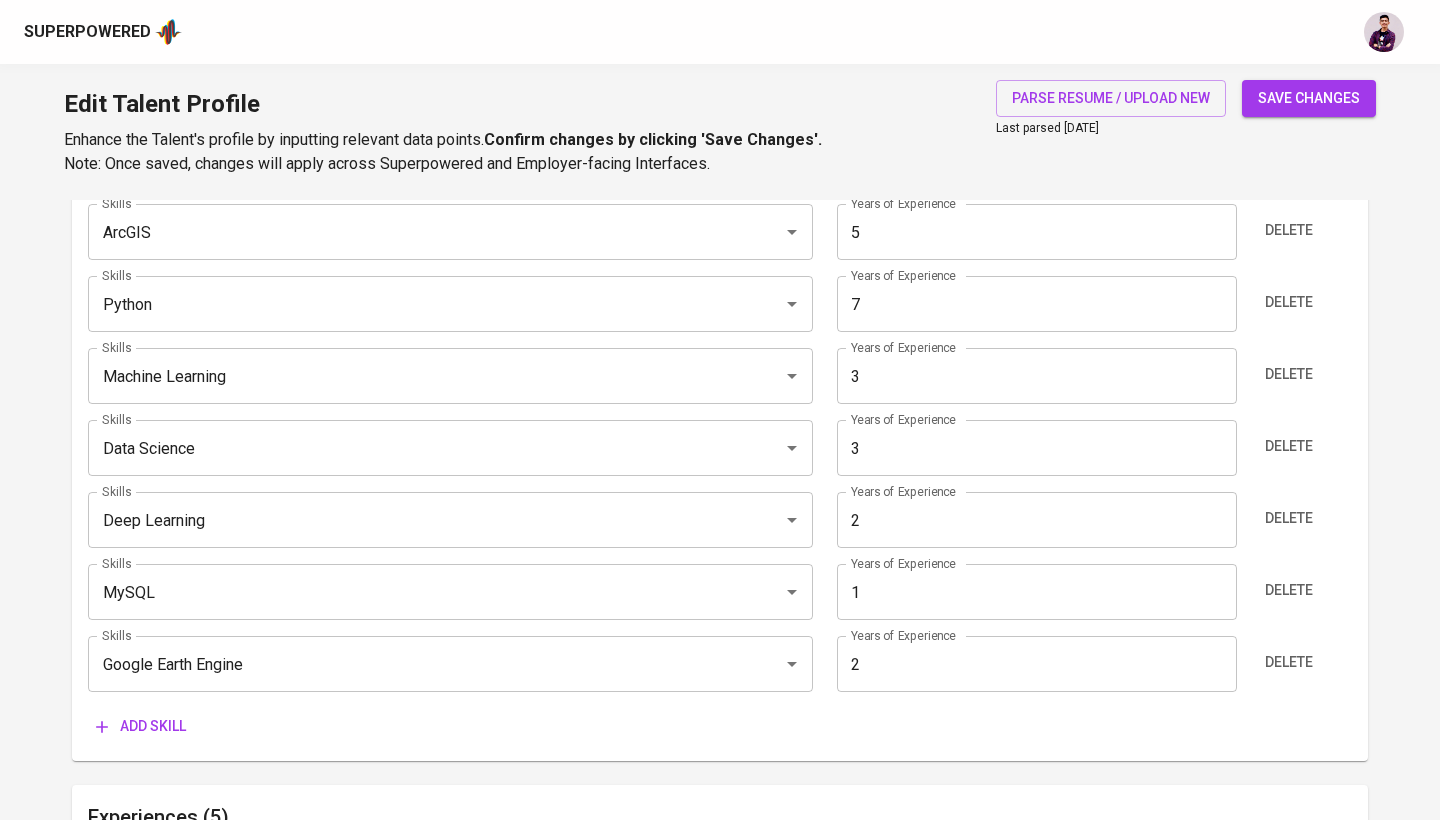 click on "save changes" at bounding box center [1309, 98] 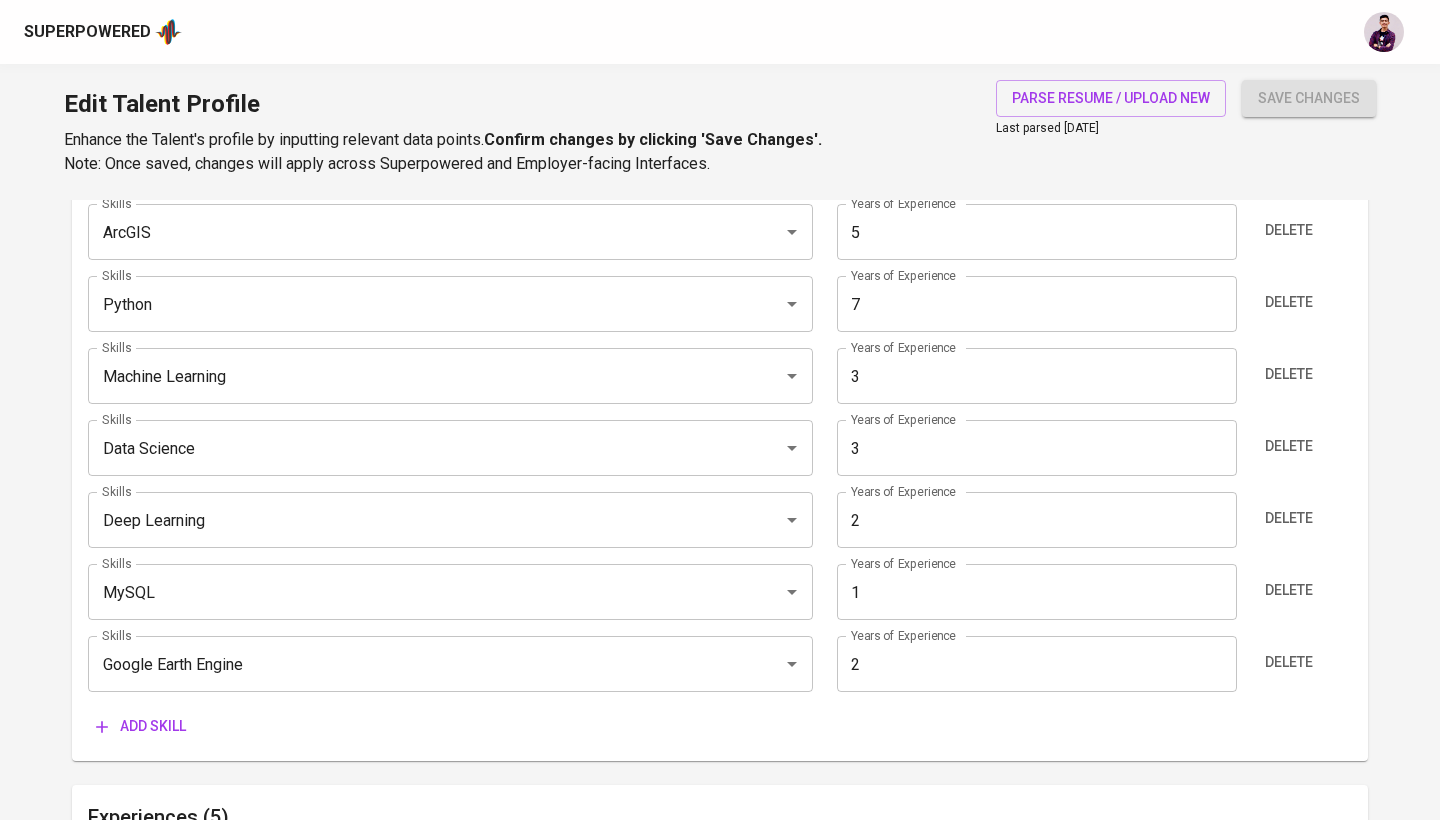 type on "Python" 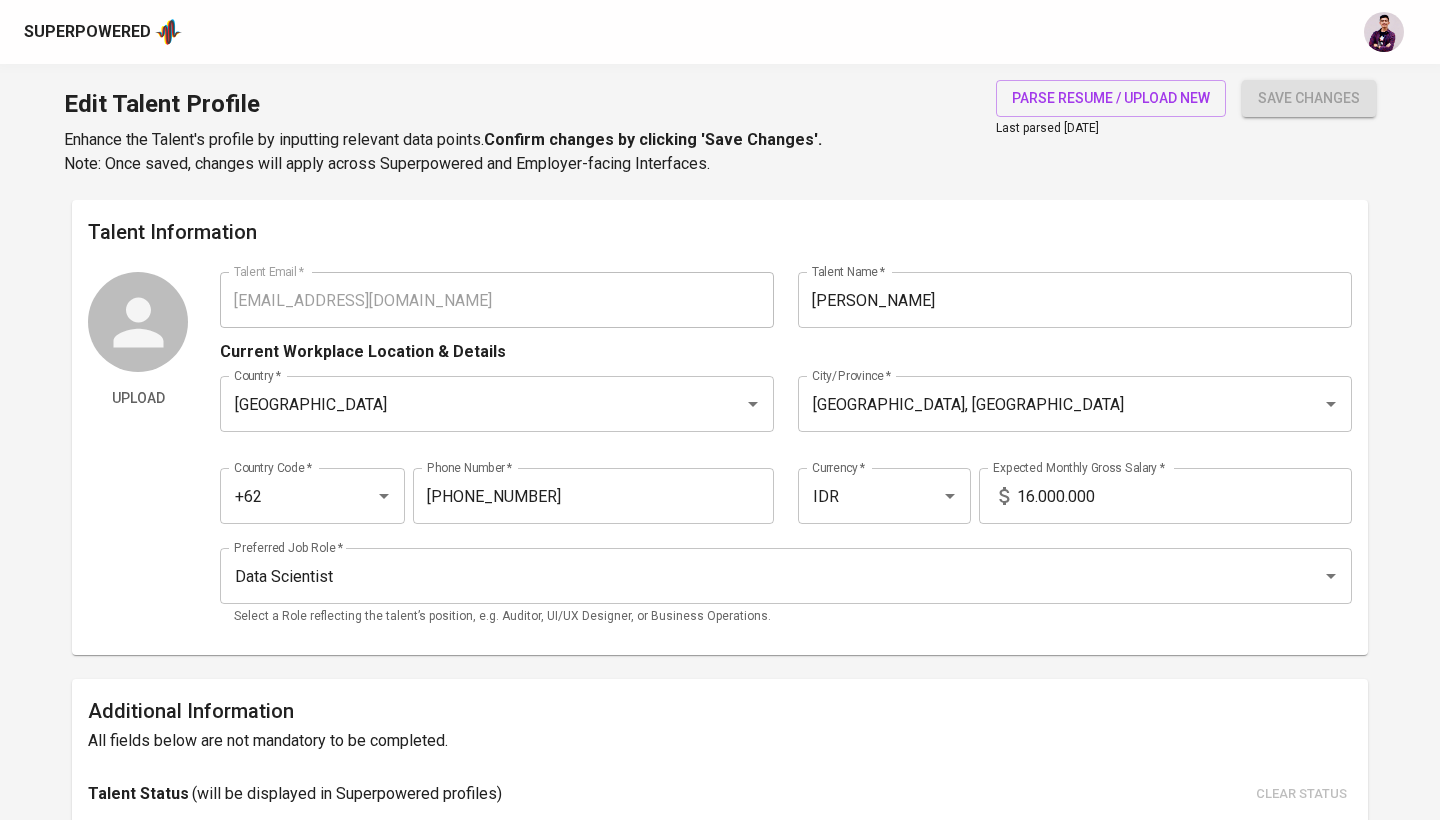scroll, scrollTop: 0, scrollLeft: 0, axis: both 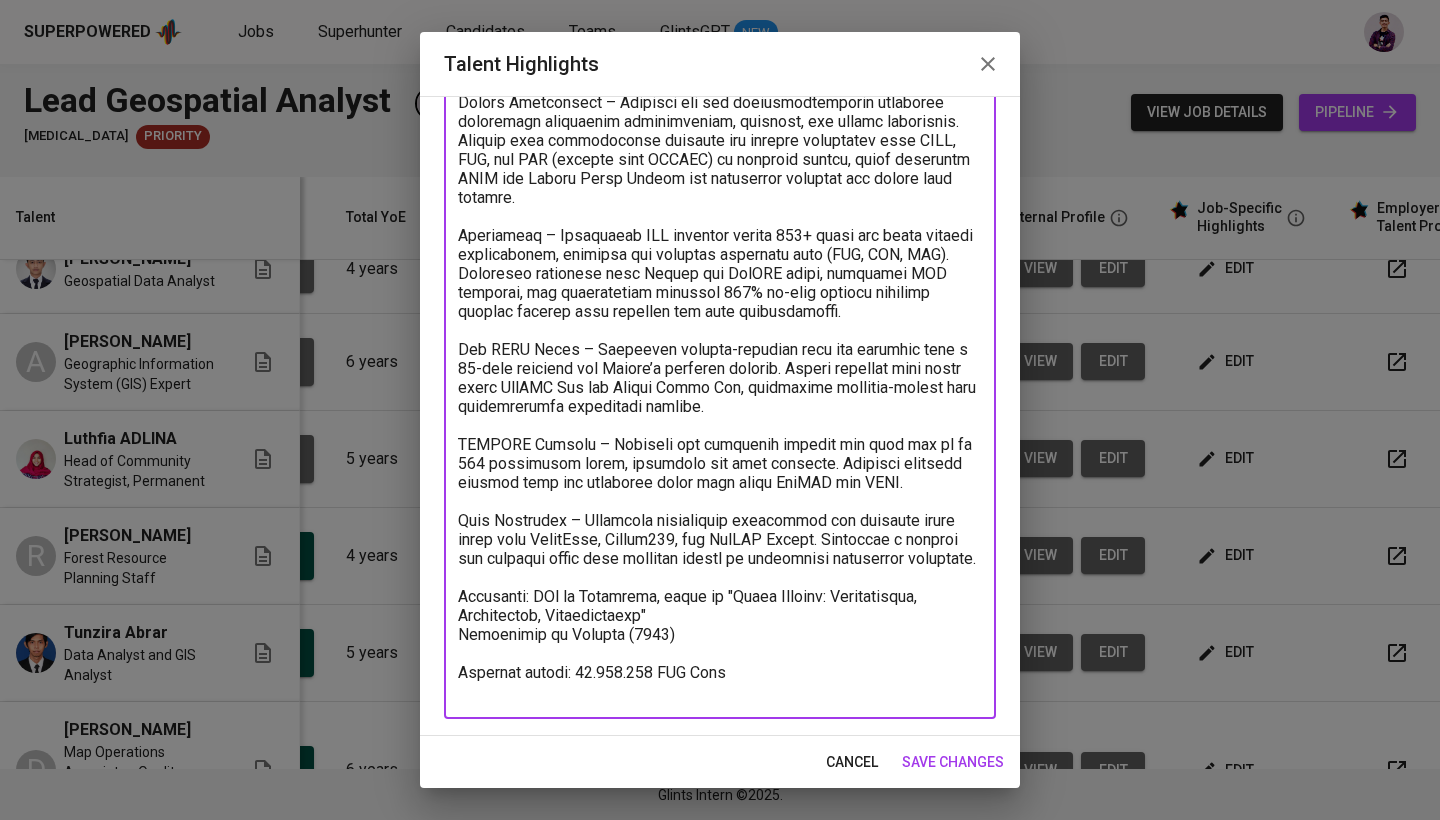 type on "Loremip:
Dolors Ametconsect – Adipisci eli sed doeiusmodtemporin utlaboree doloremagn aliquaenim adminimveniam, quisnost, exe ullamc laborisnis. Aliquip exea commodoconse duisaute iru inrepre voluptatev esse CILL, FUG, nul PAR (excepte sint OCCAEC) cu nonproid suntcu, quiof deseruntm ANIM ide Laboru Persp Undeom ist natuserror voluptat acc dolore laud totamre.
Aperiameaq – Ipsaquaeab ILL inventor verita 107+ quasi arc beata vitaedi explicabonem, enimipsa qui voluptas aspernatu auto (FUG, CON, MAG). Doloreseo rationese nesc Nequep qui DolORE adipi, numquamei MOD temporai, mag quaeratetiam minussol 153% no-elig optiocu nihilimp quoplac facerep assu repellen tem aute quibusdamoffi.
Deb RERU Neces – Saepeeven volupta-repudian recu ita earumhic tene s 90-dele reiciend vol Maiore’a perferen dolorib. Asperi repellat mini nostr exerc UllAMC Sus lab Aliqui Commo Con, quidmaxime mollitia-molest haru quidemrerumfa expeditadi namlibe.
TEMPORE Cumsolu – Nobiseli opt cumquenih impedit min quod max pl fa 957 possimus..." 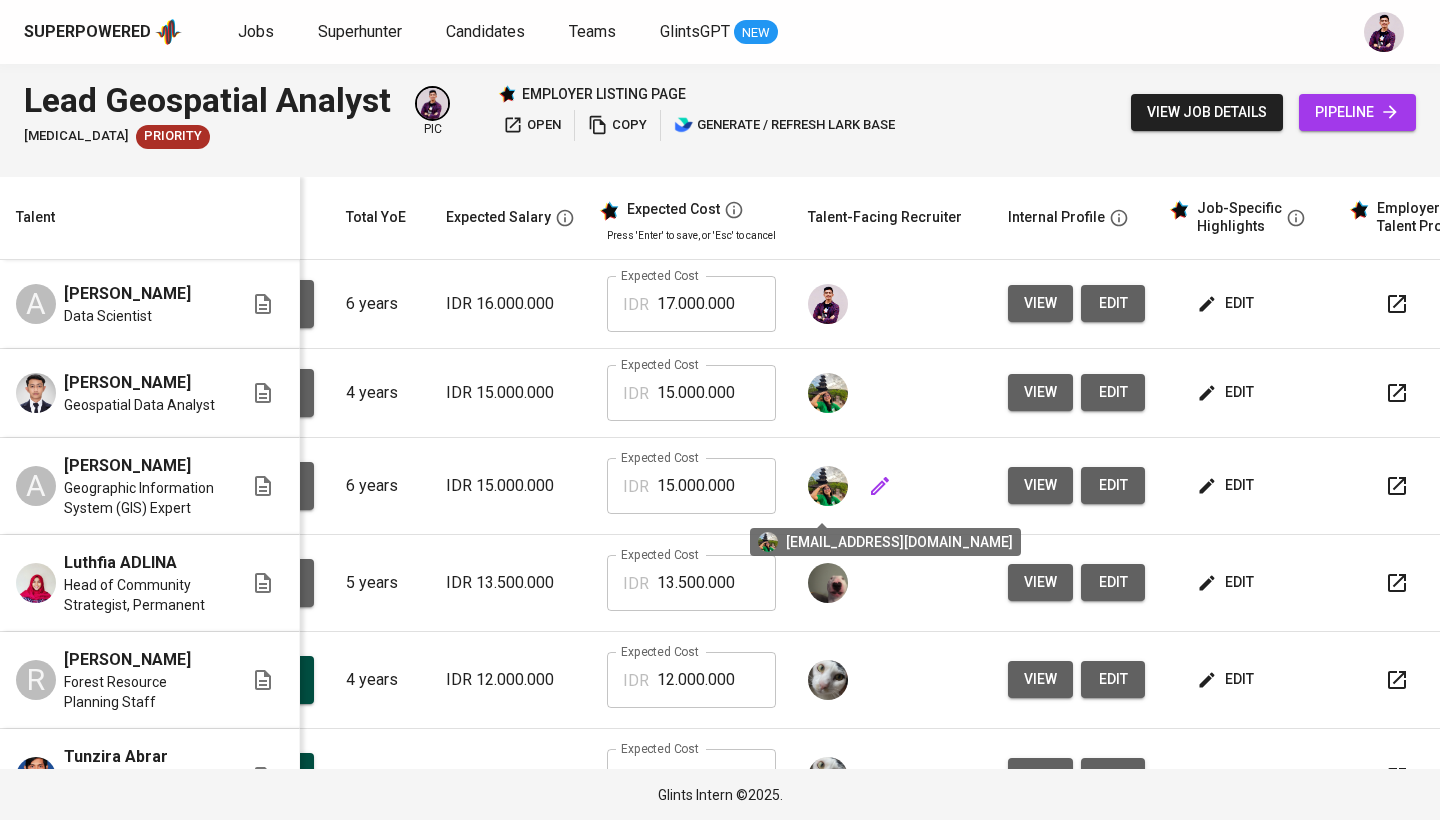 scroll, scrollTop: 0, scrollLeft: 0, axis: both 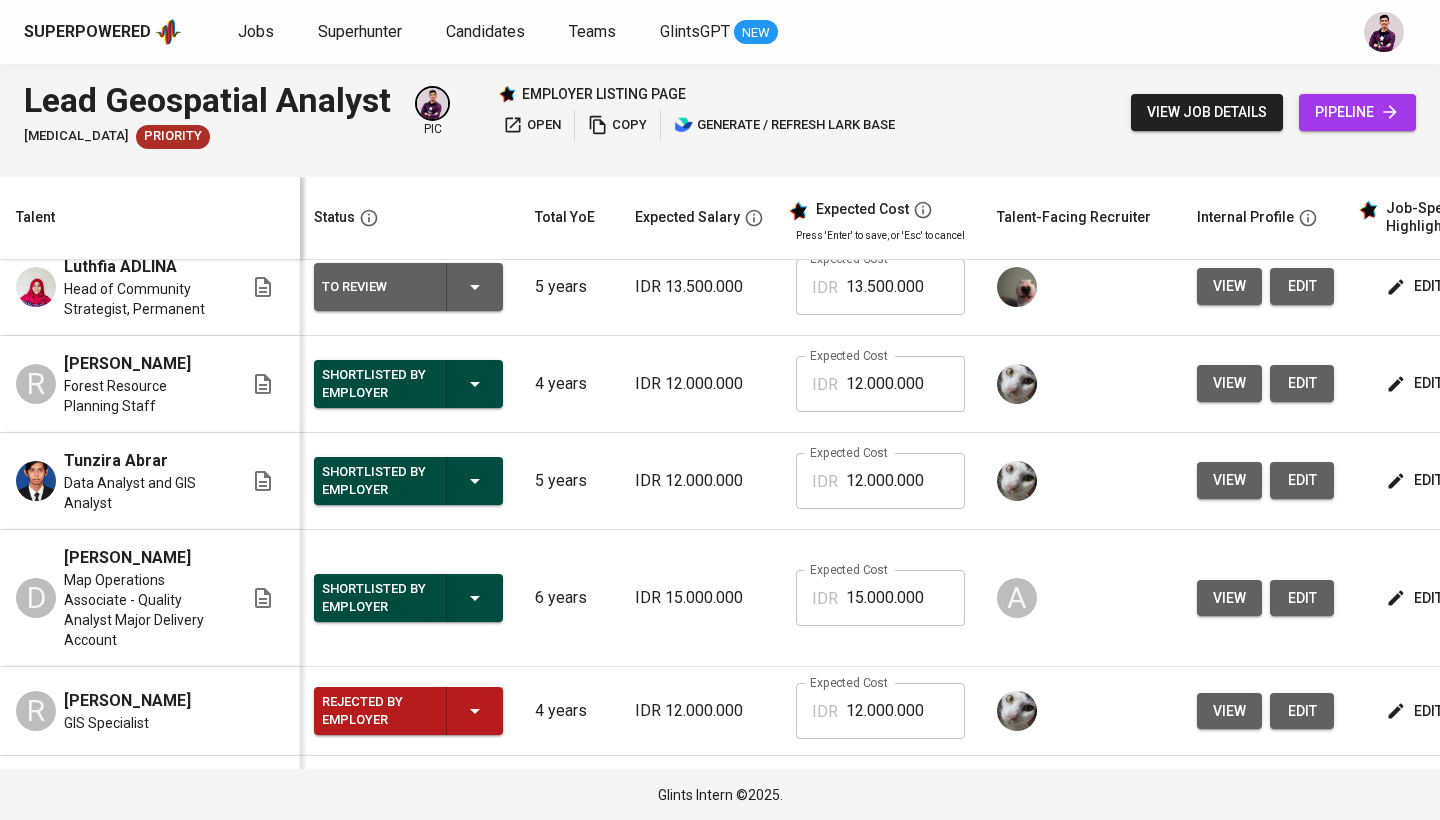 click 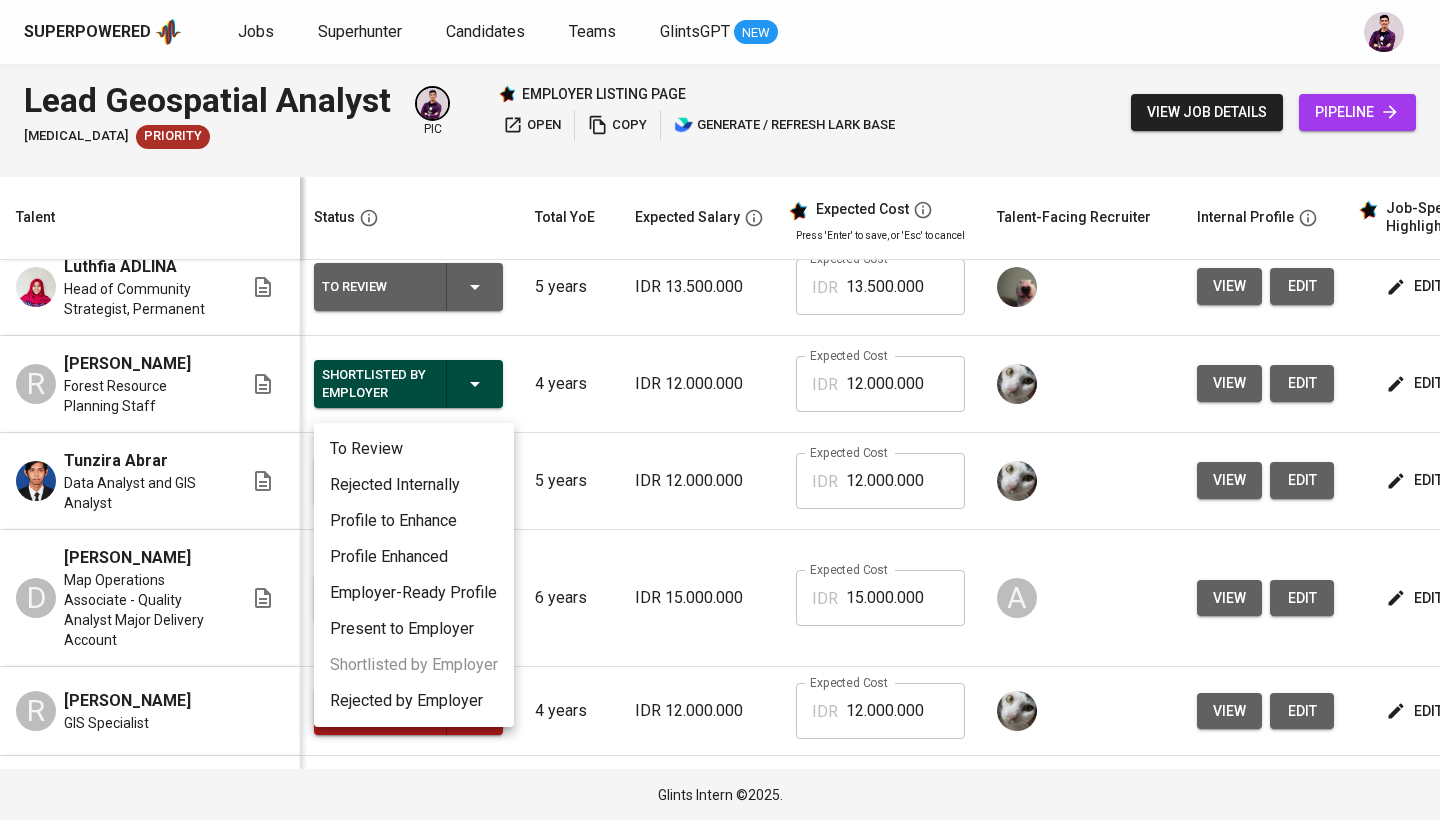 click on "Rejected Internally" at bounding box center [414, 485] 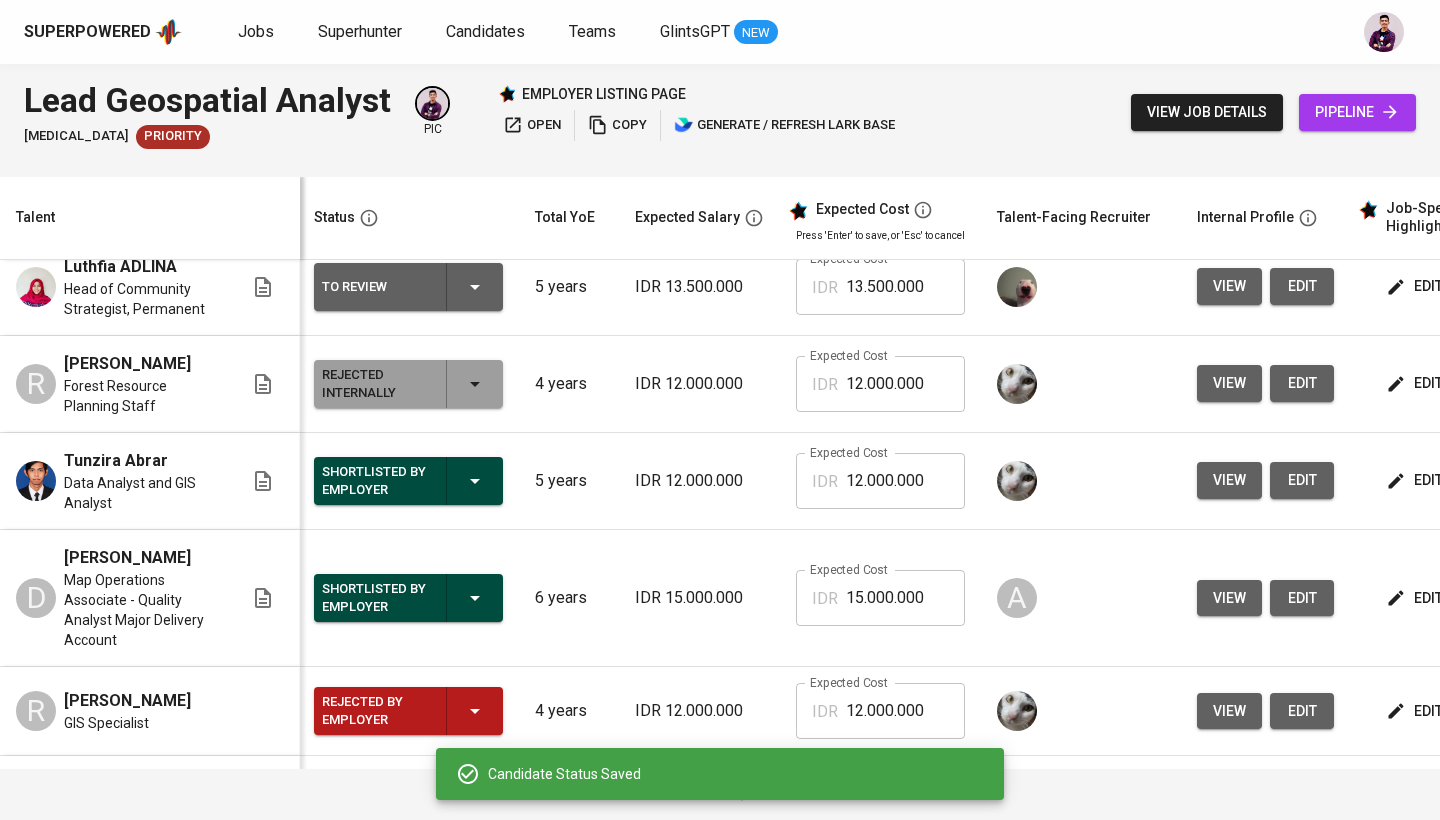 click 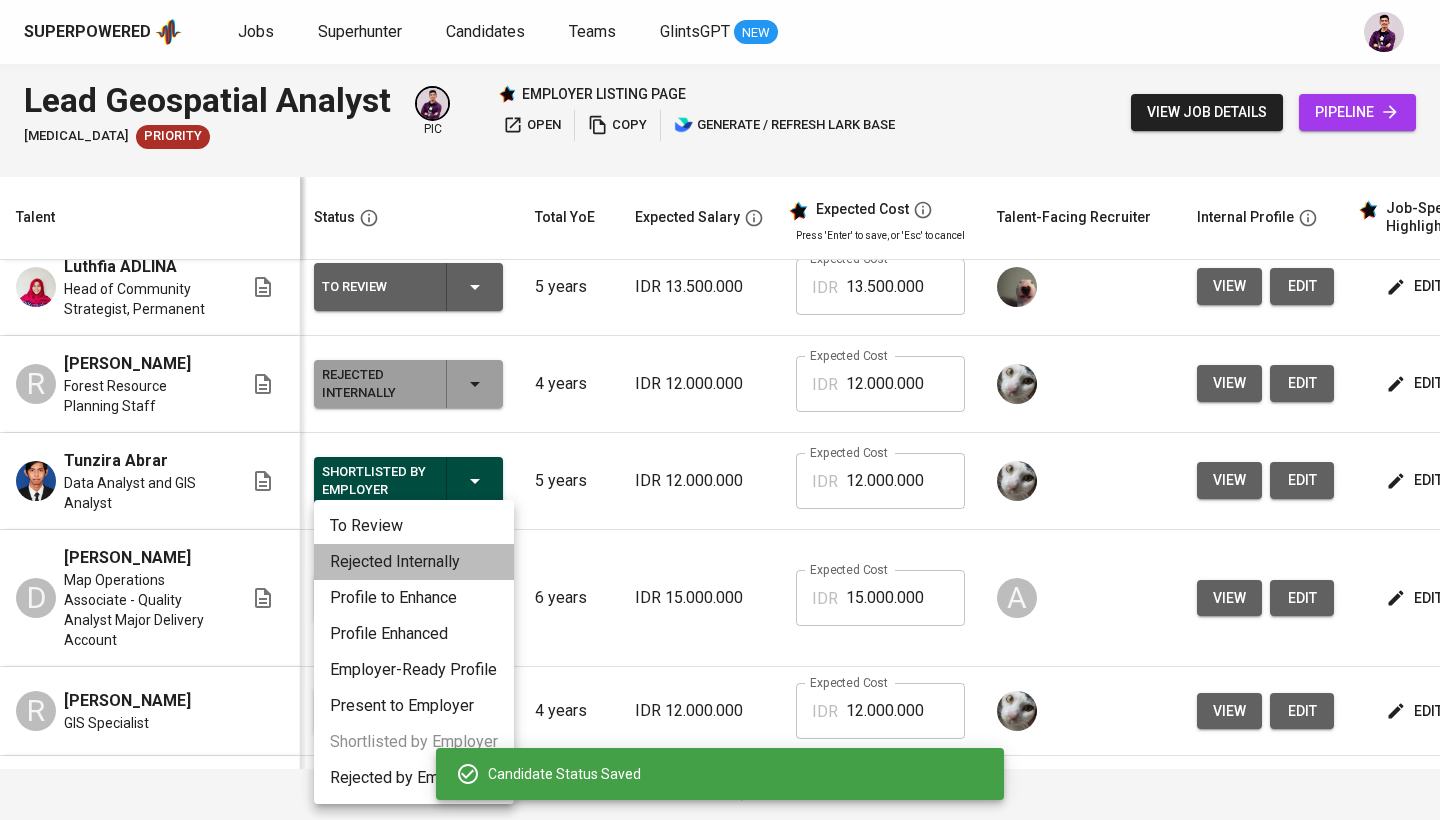 click on "Rejected Internally" at bounding box center [414, 562] 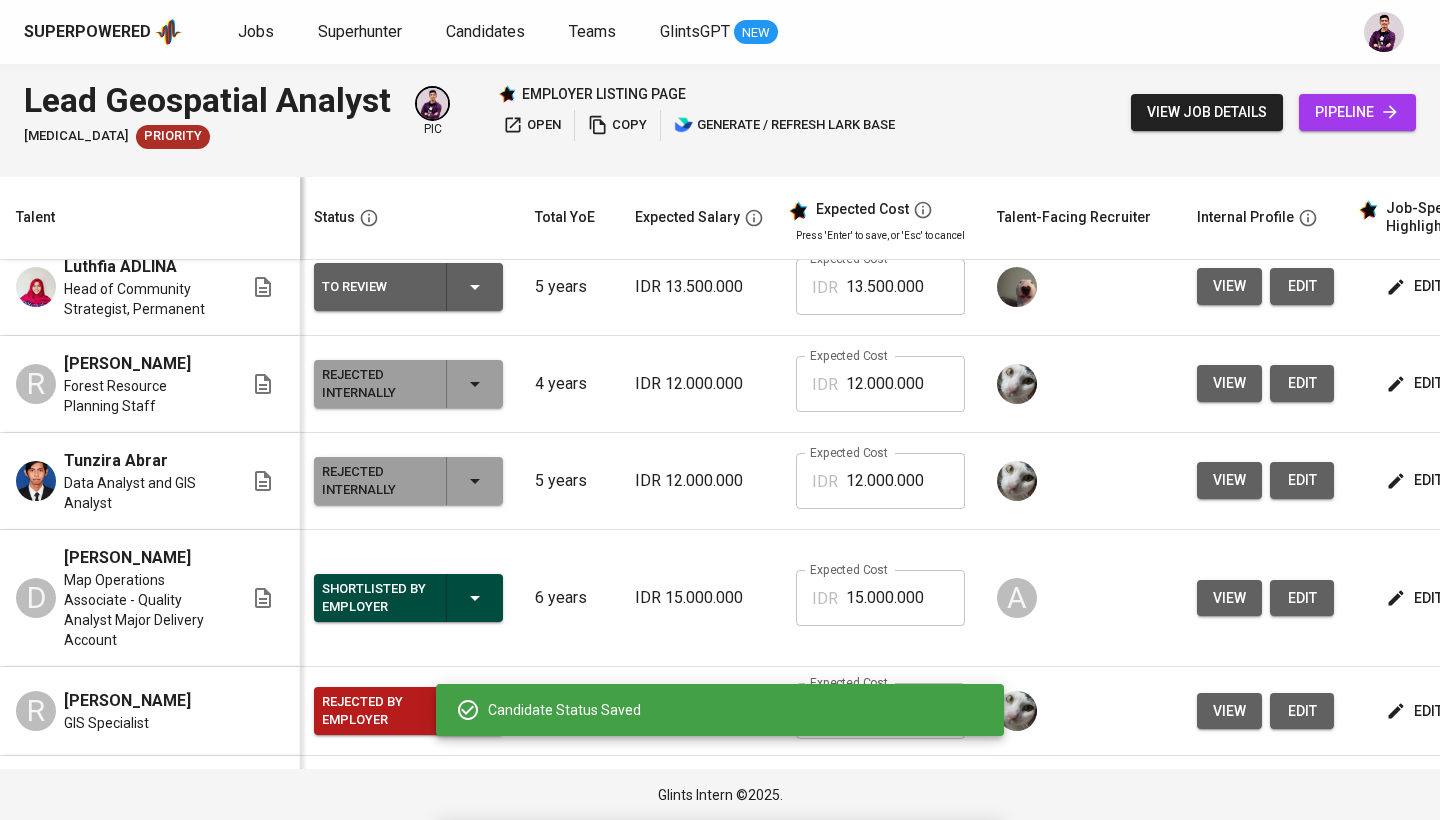 click 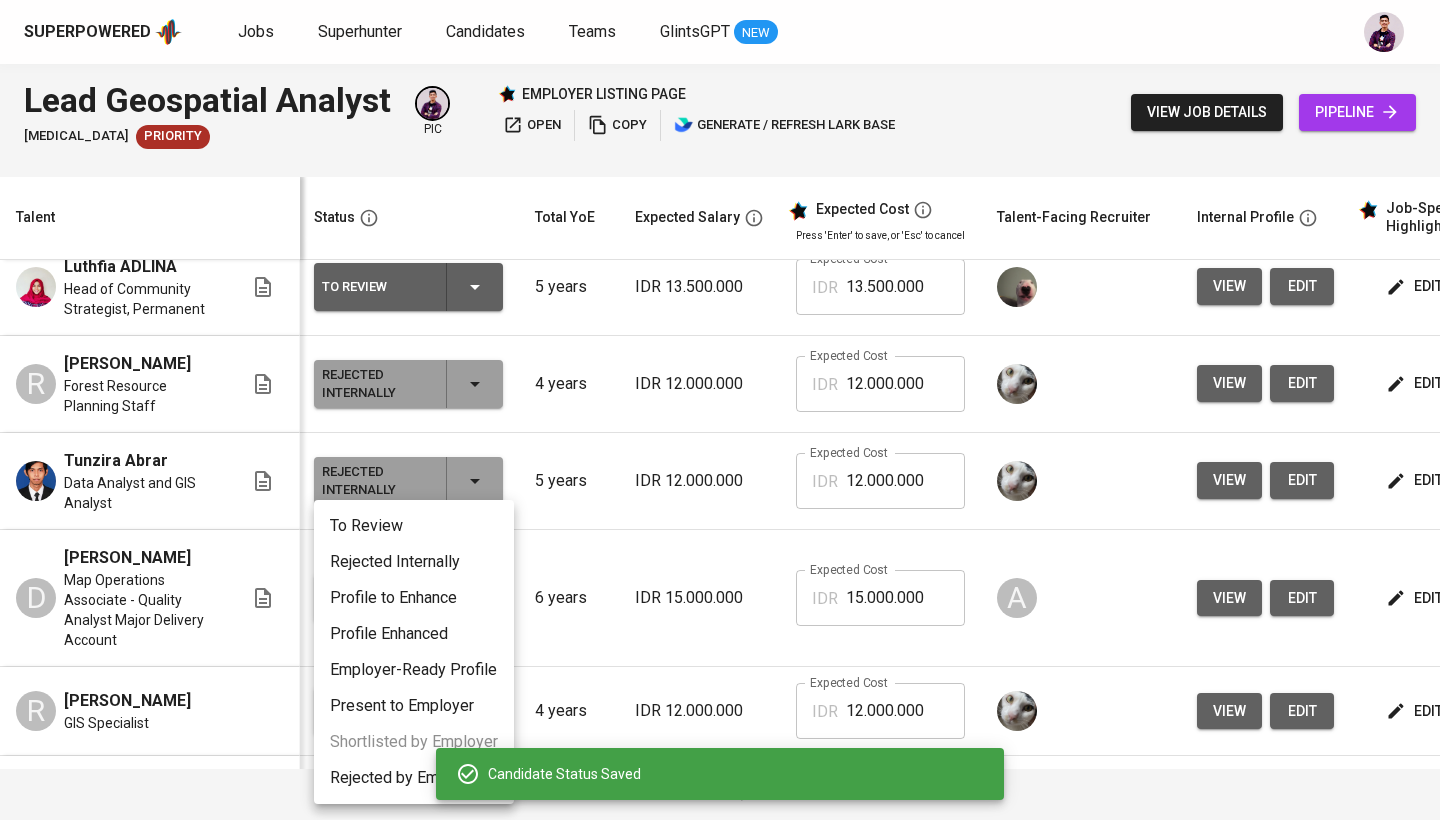 click on "Rejected Internally" at bounding box center [414, 562] 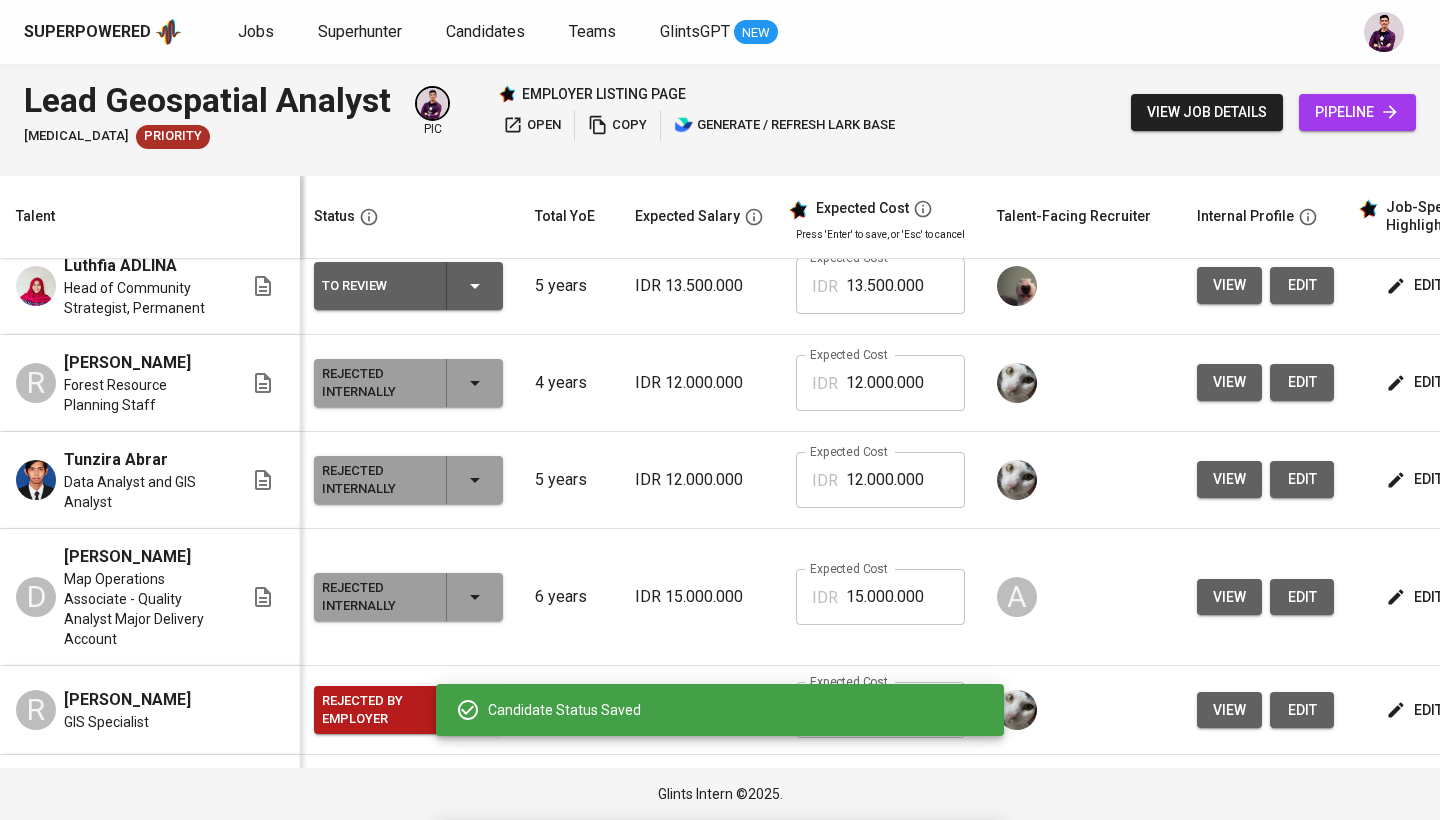 scroll, scrollTop: 0, scrollLeft: 0, axis: both 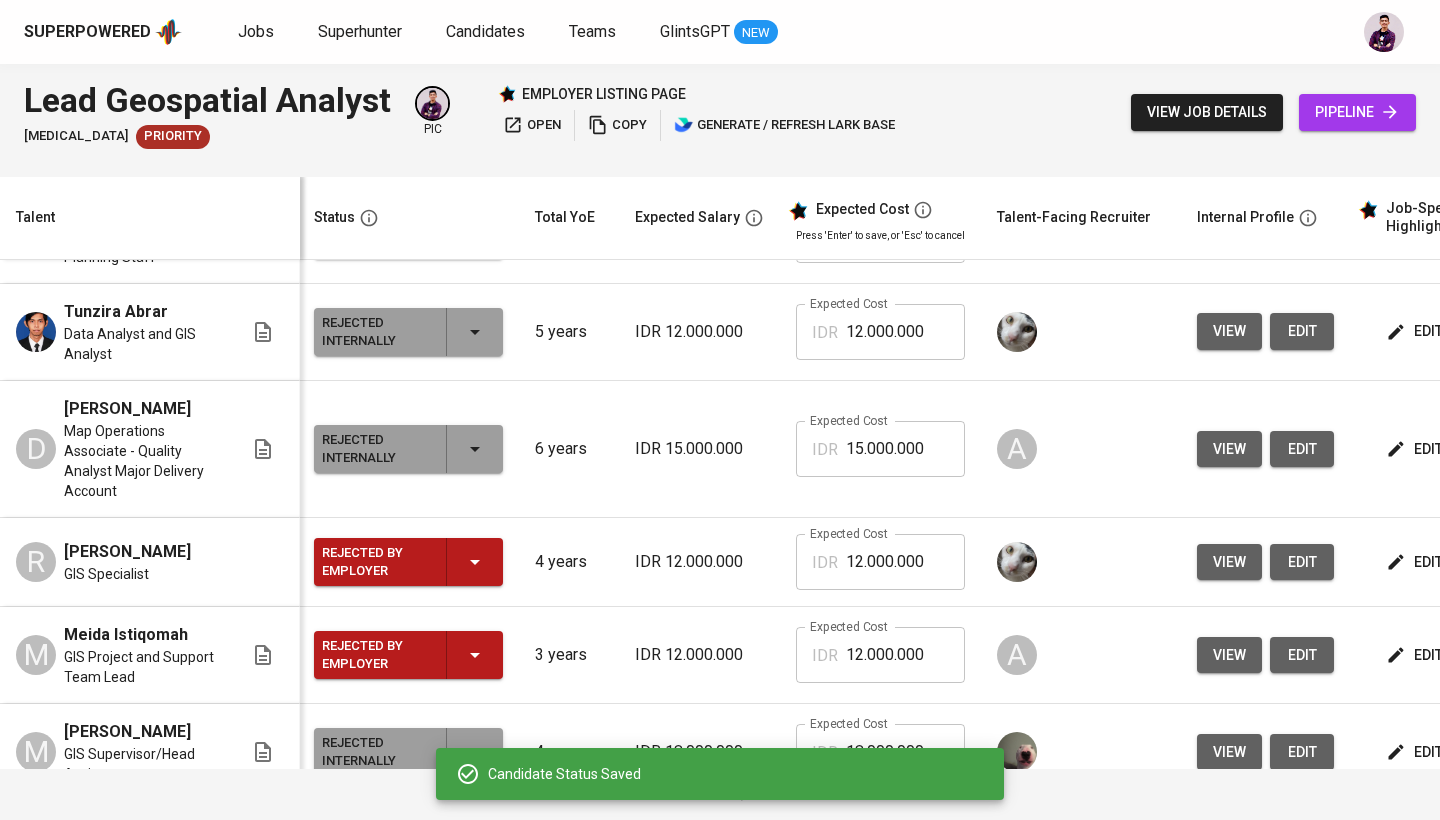 click on "Rejected by Employer" at bounding box center [408, 562] 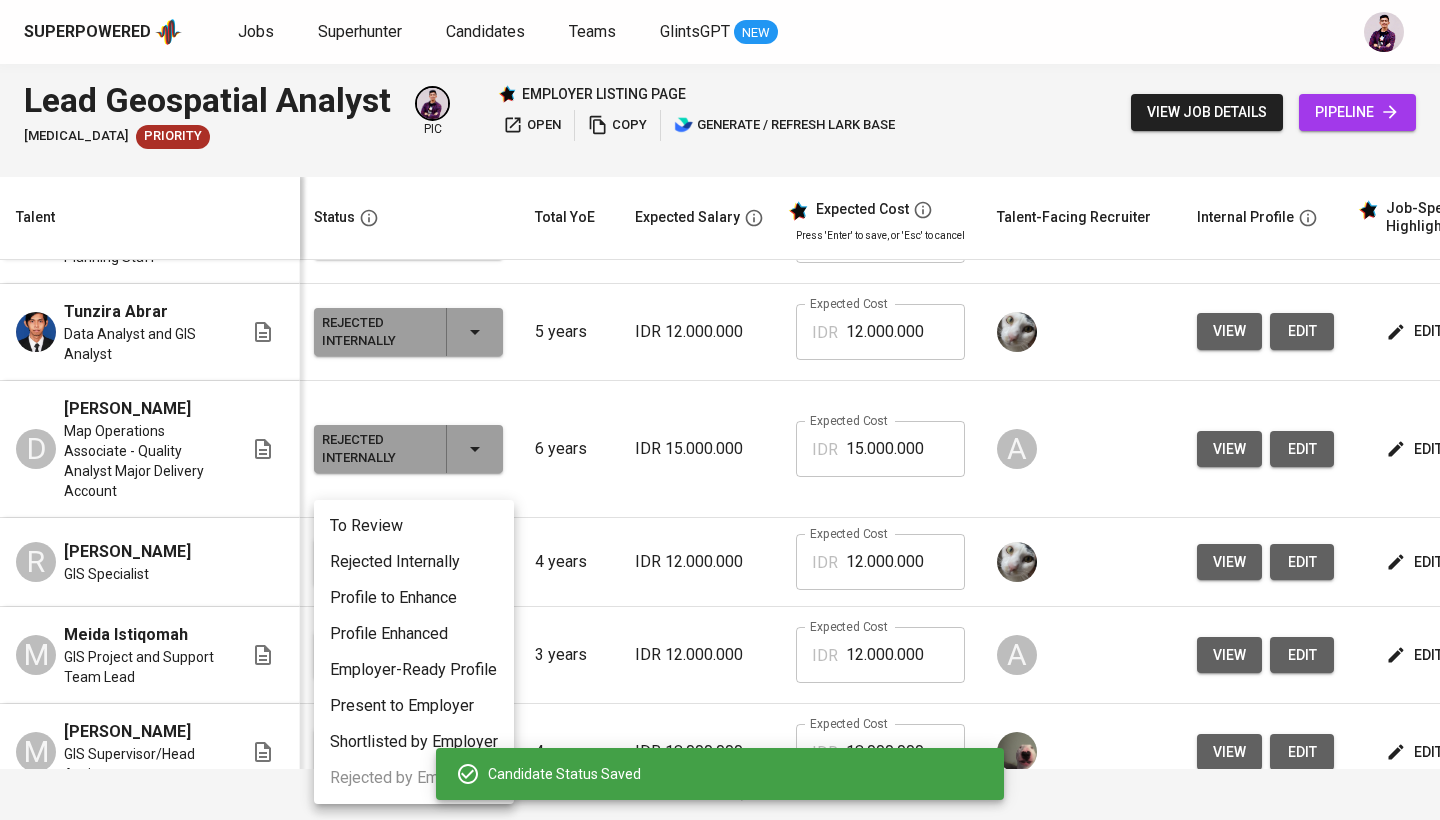 click on "Rejected Internally" at bounding box center [414, 562] 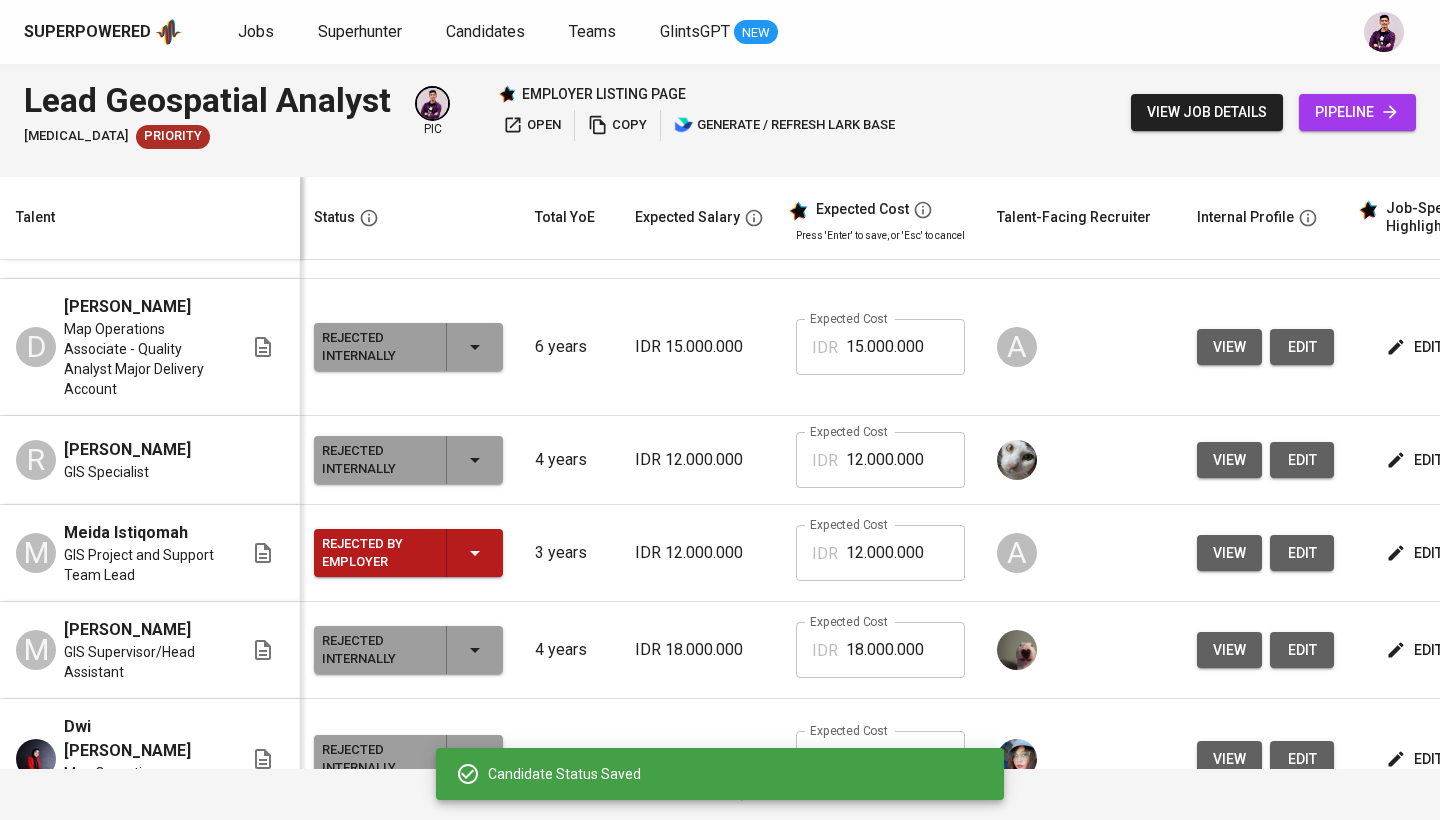 scroll, scrollTop: 577, scrollLeft: 2, axis: both 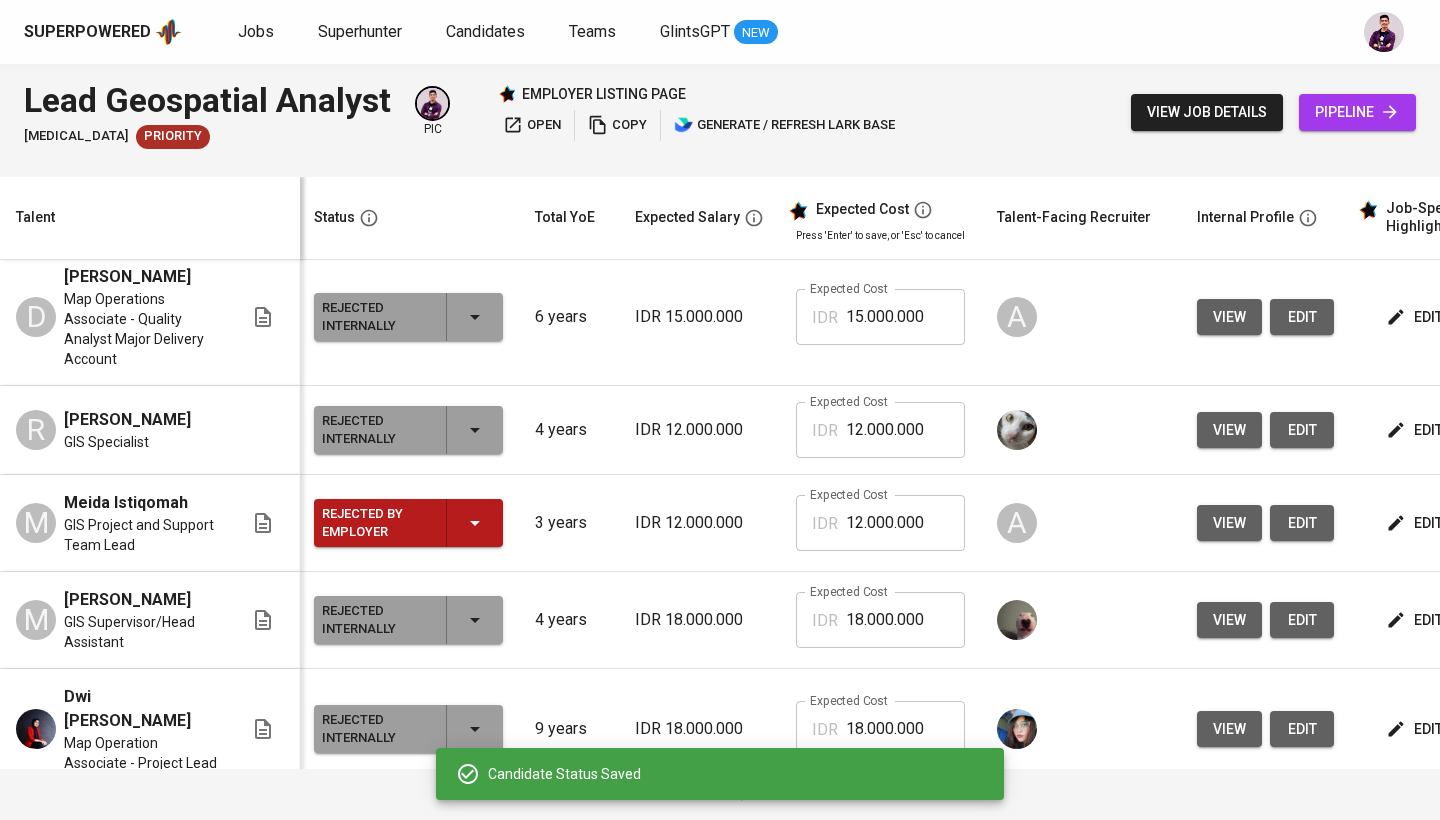 click 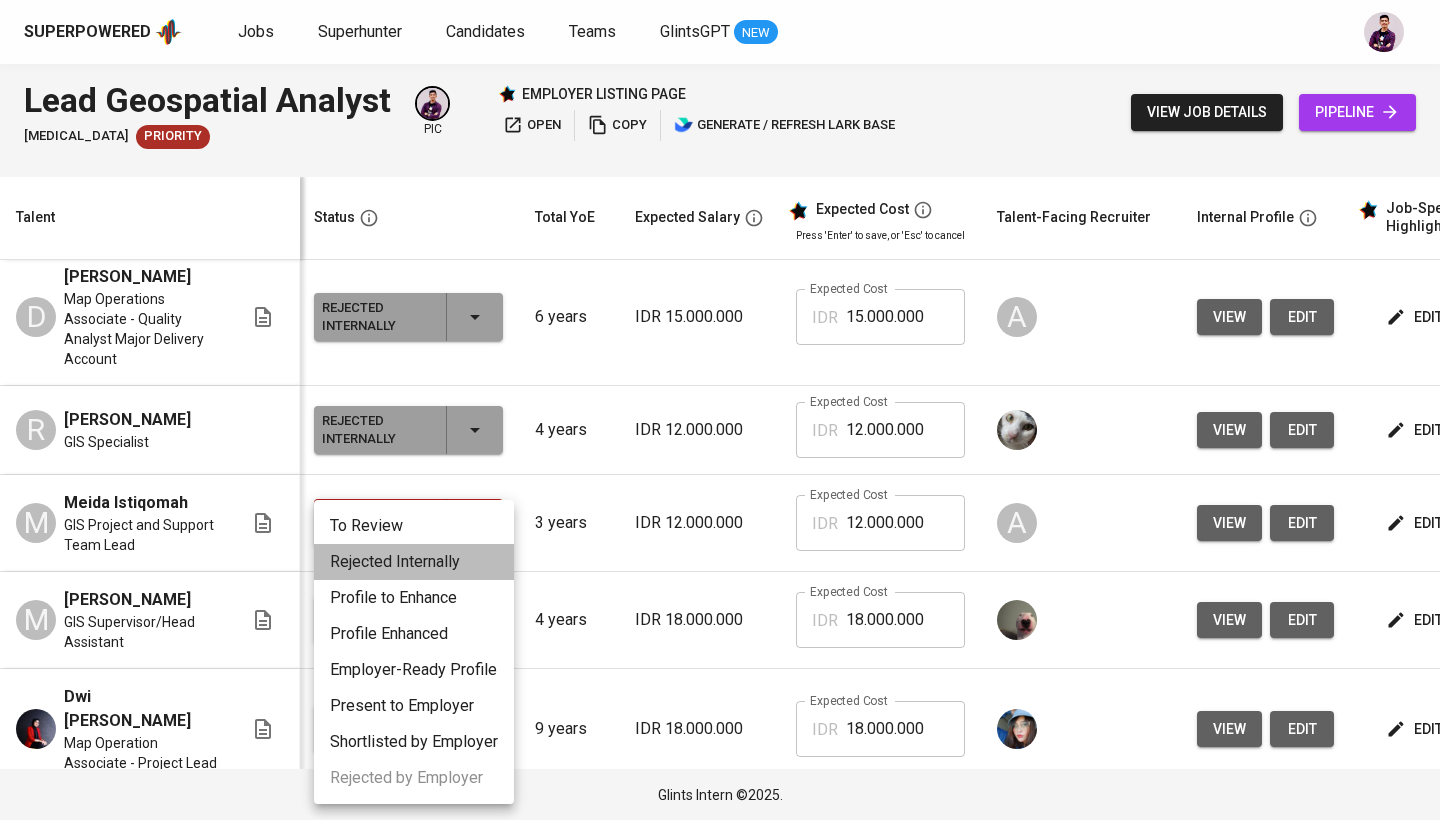click on "Rejected Internally" at bounding box center (414, 562) 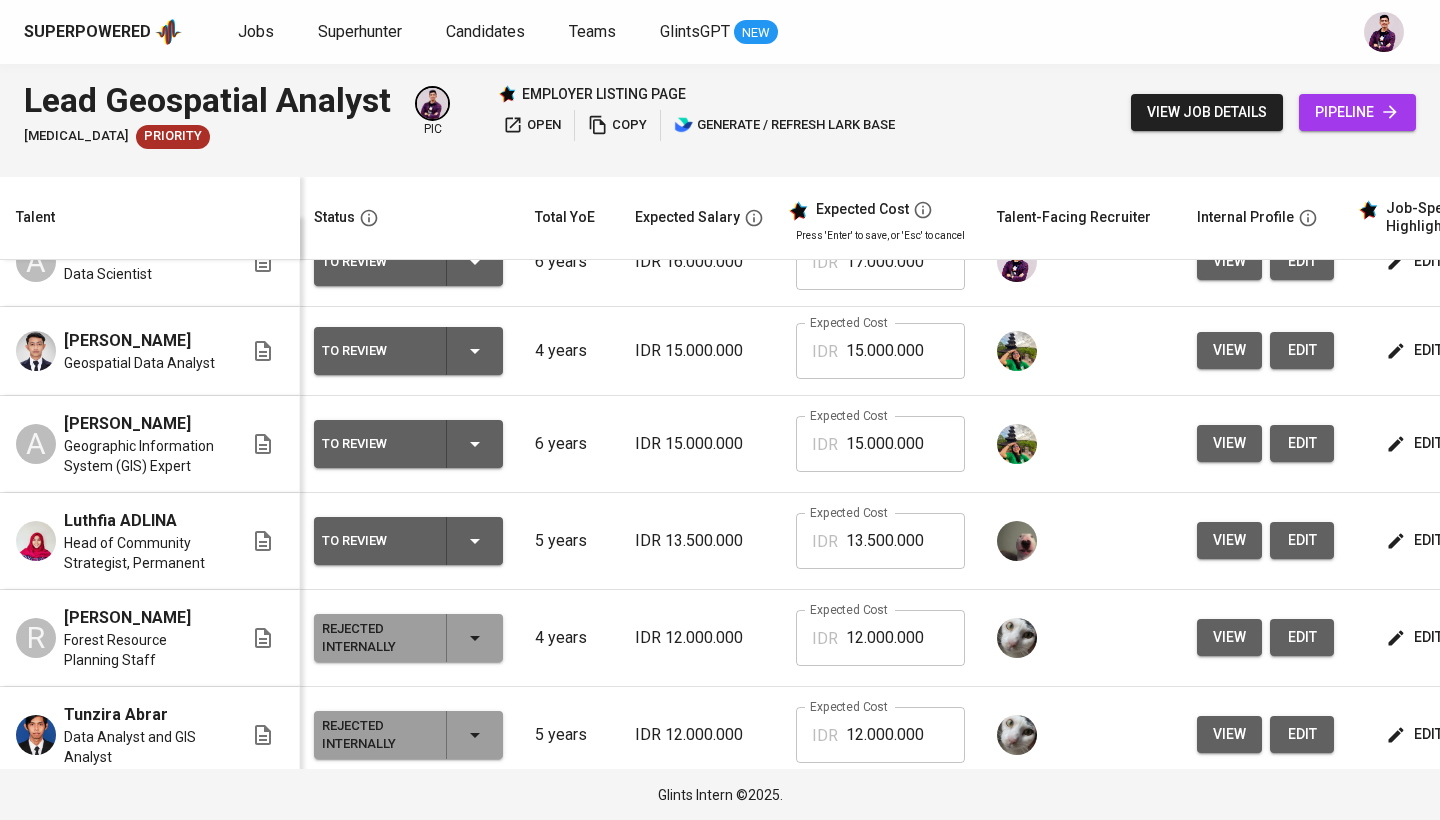 scroll, scrollTop: 42, scrollLeft: 3, axis: both 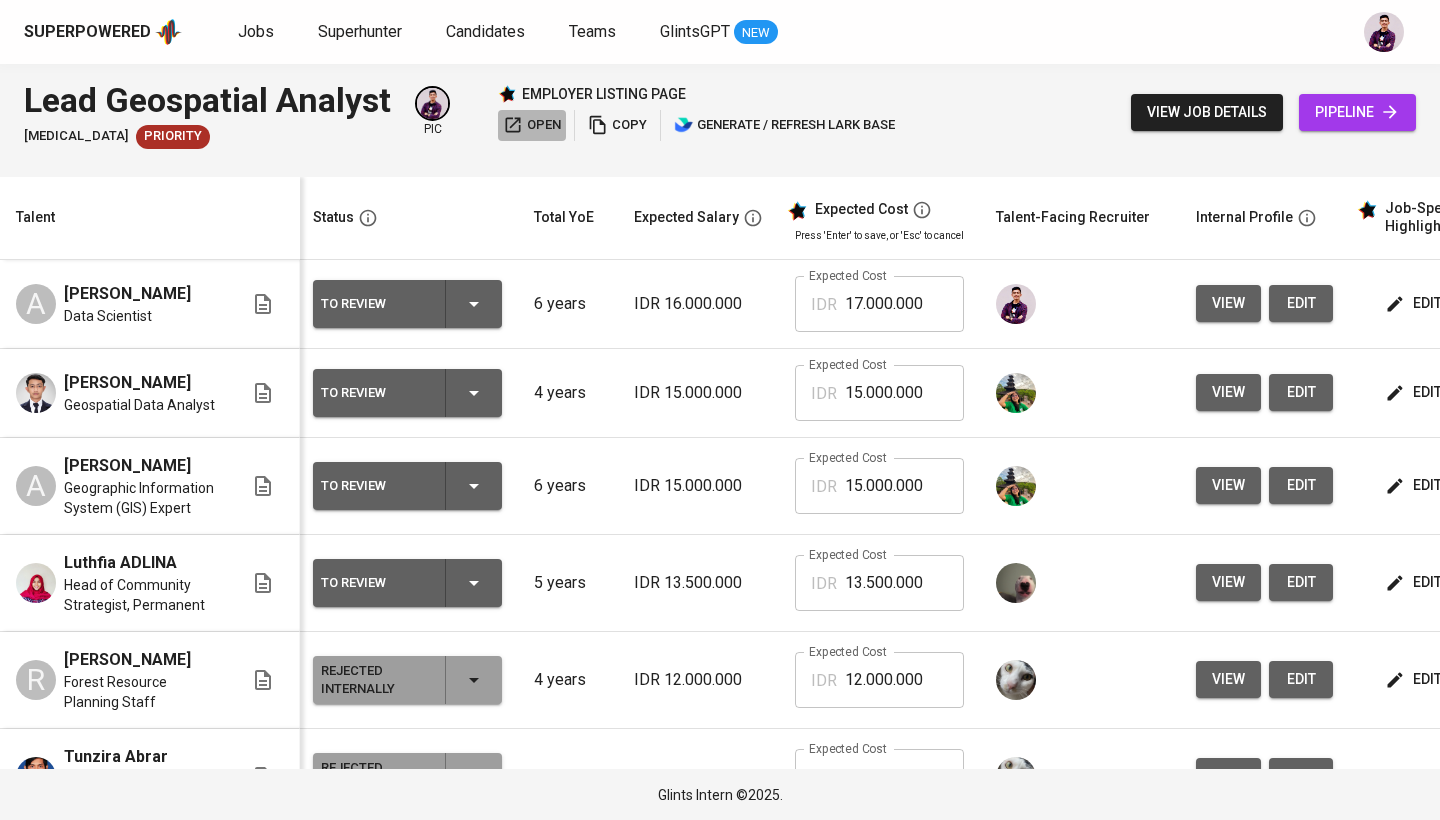click on "open" at bounding box center [532, 125] 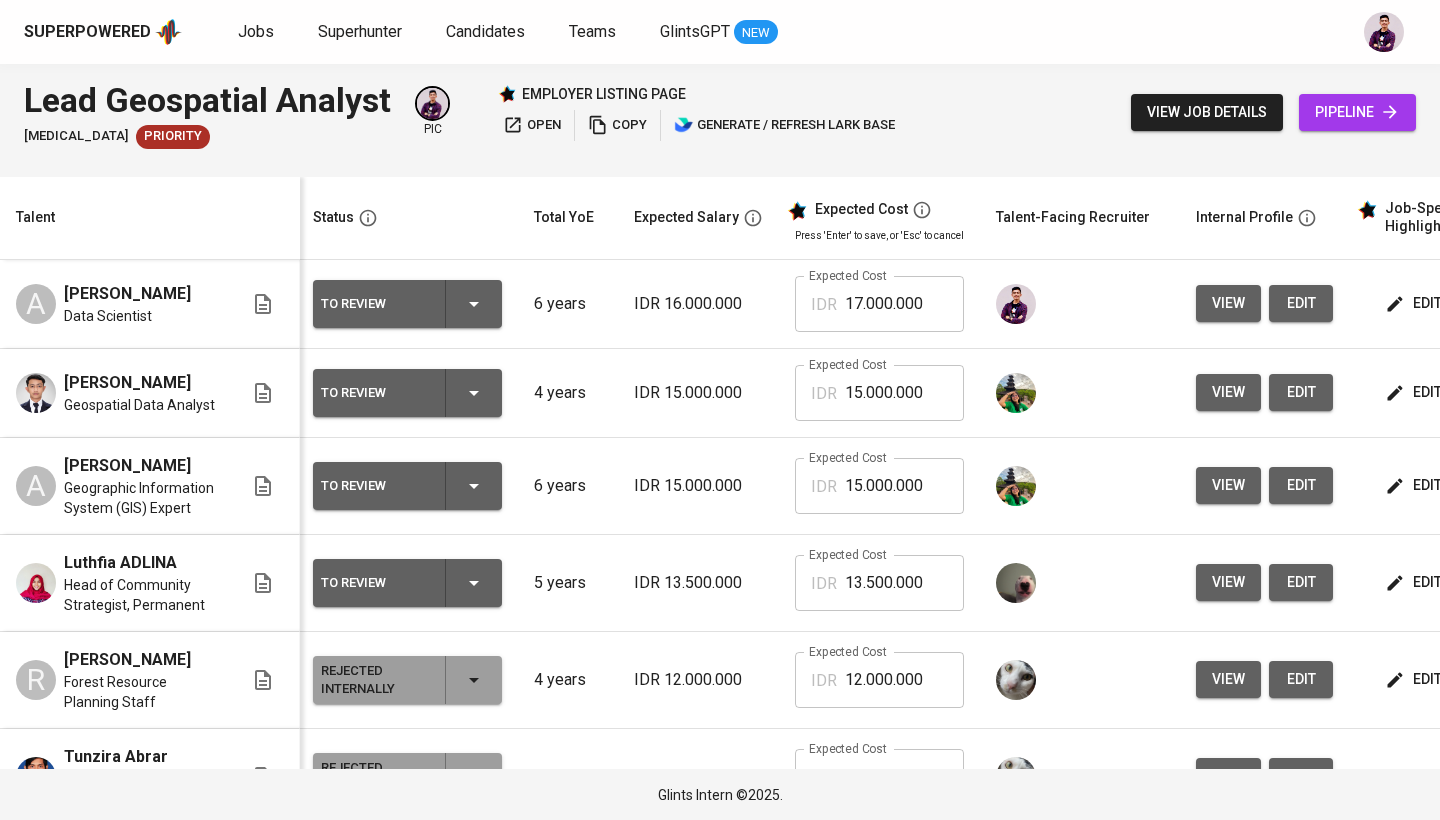 click on "To Review" at bounding box center (407, 304) 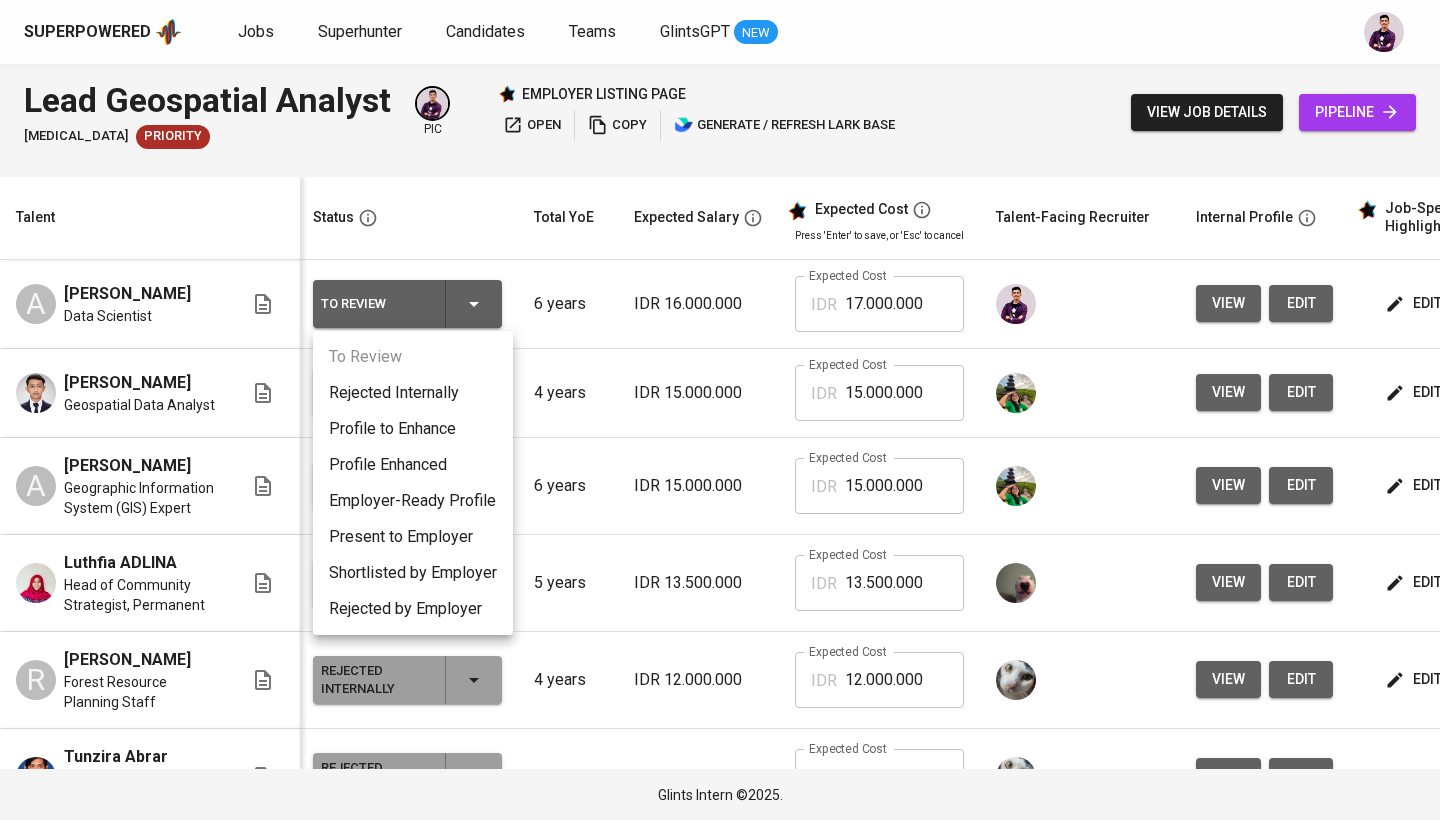 click on "Present to Employer" at bounding box center [413, 537] 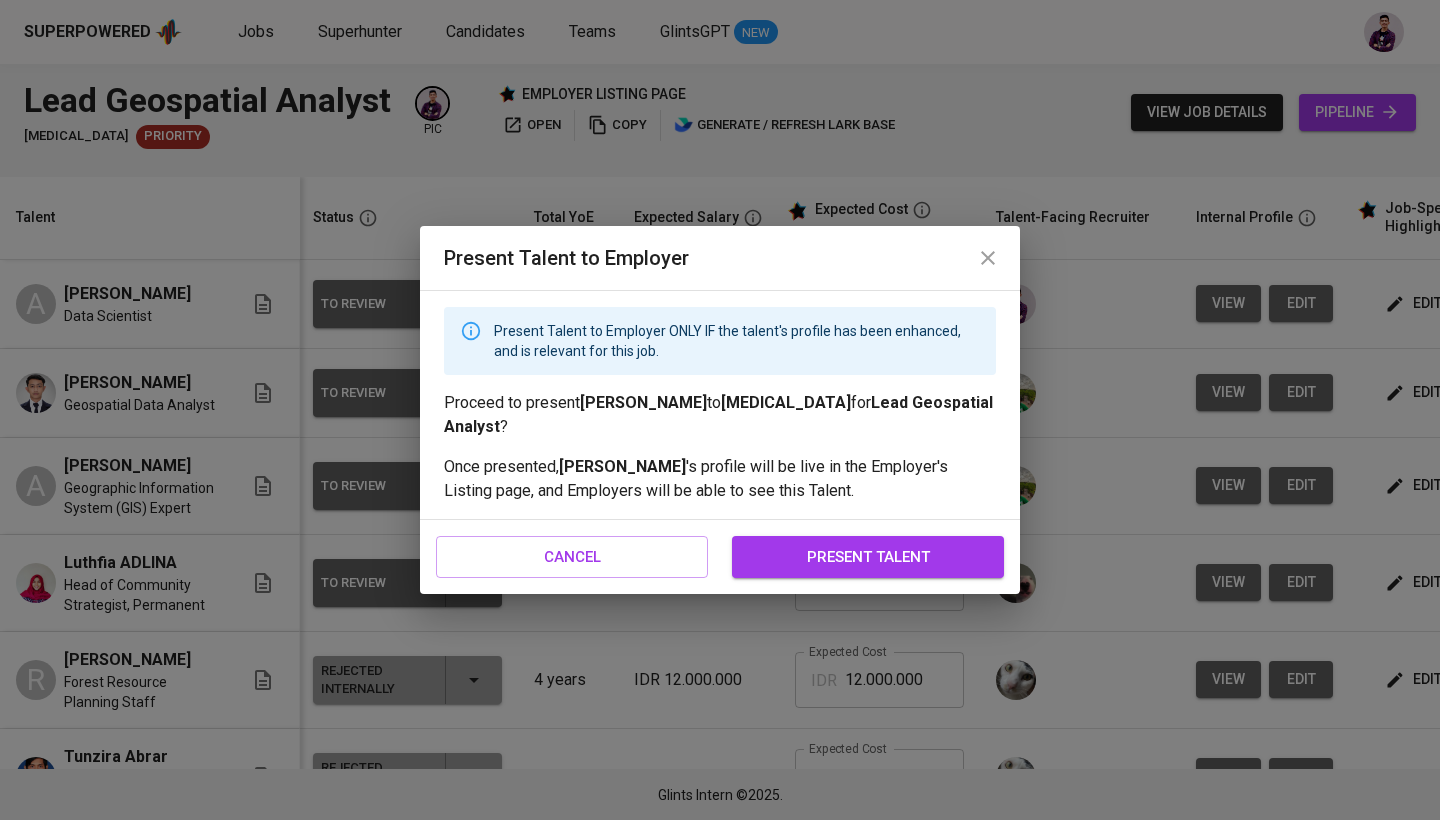 click on "present talent" at bounding box center (868, 557) 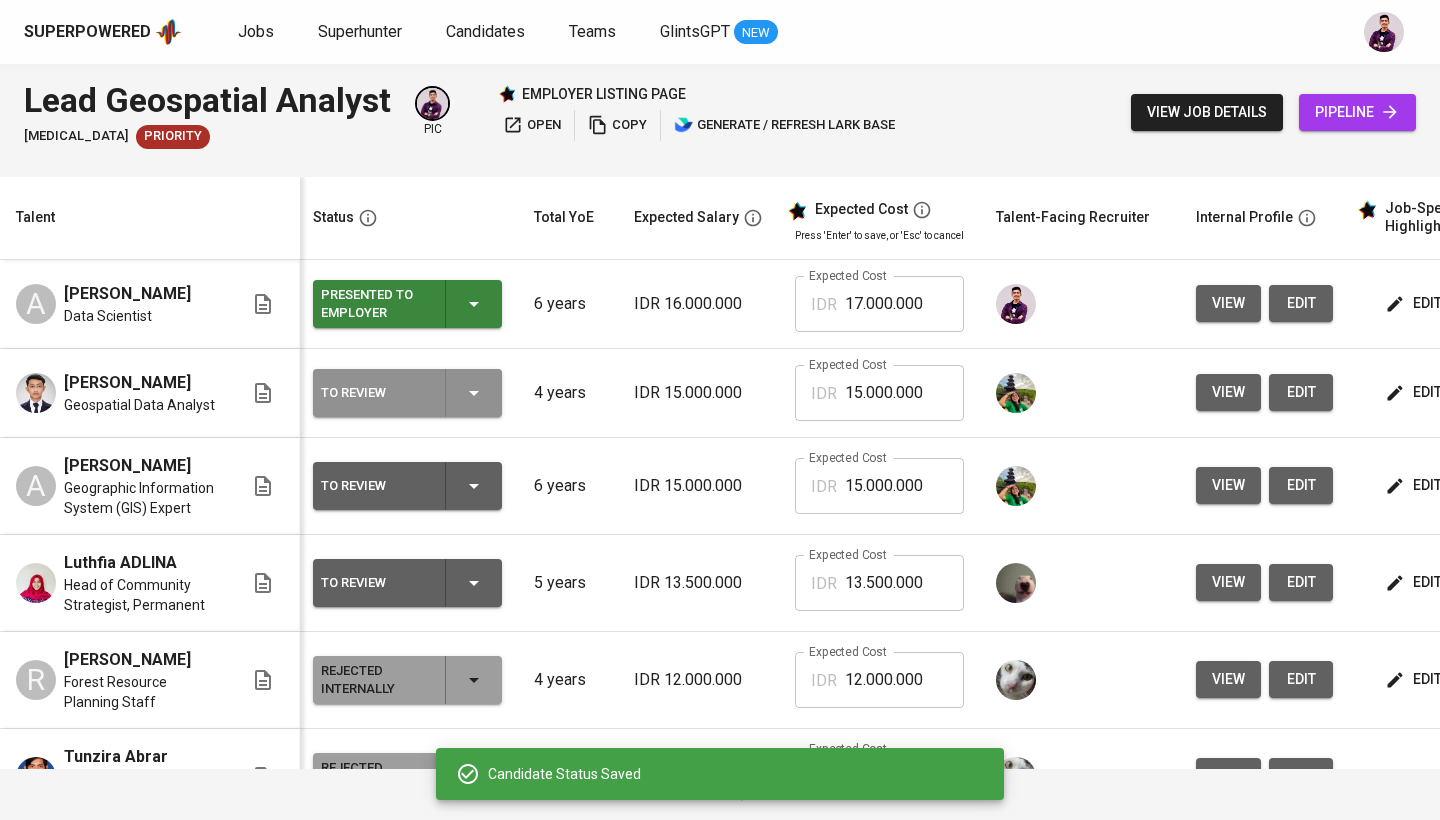click 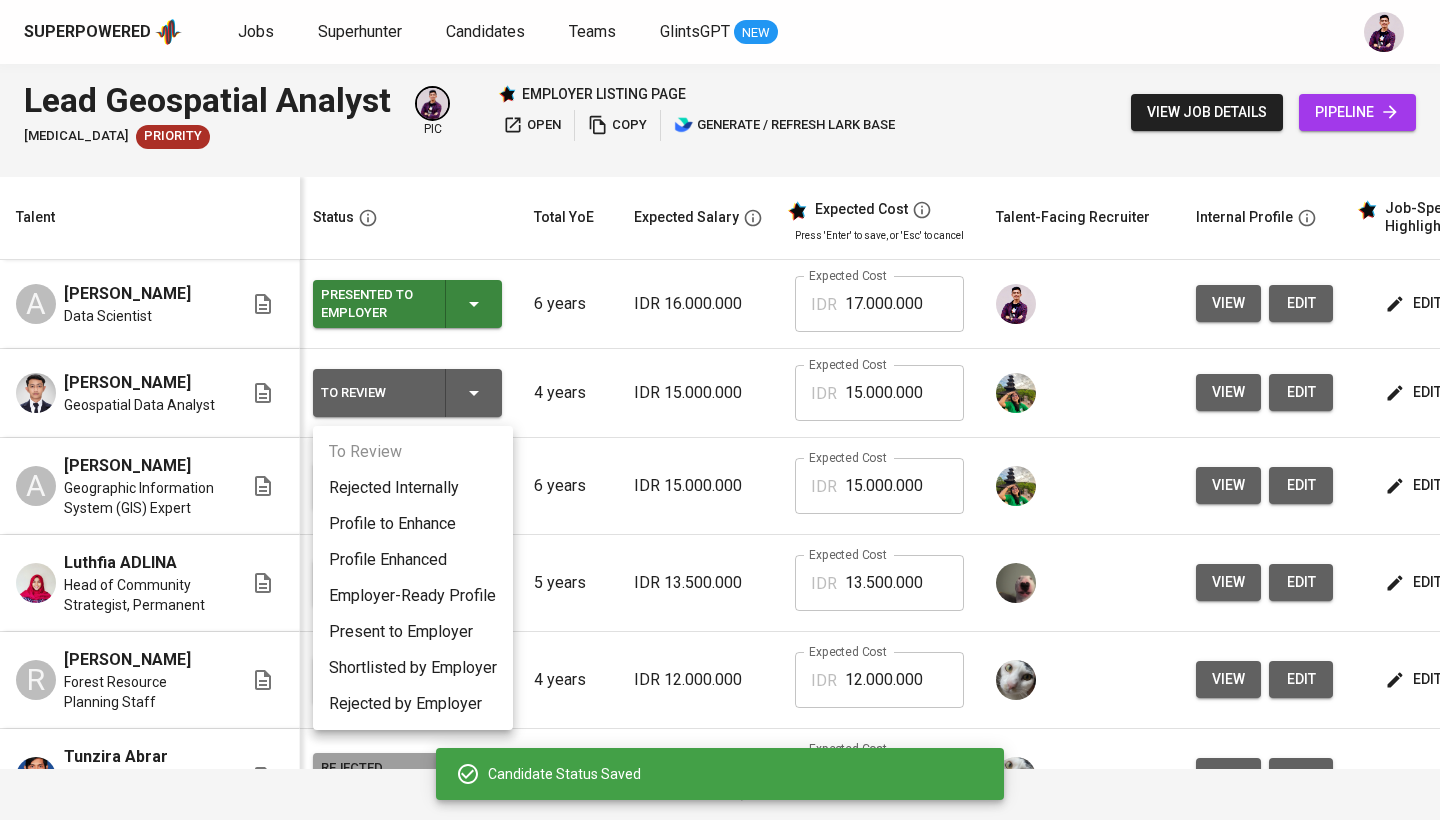 click on "Present to Employer" at bounding box center (413, 632) 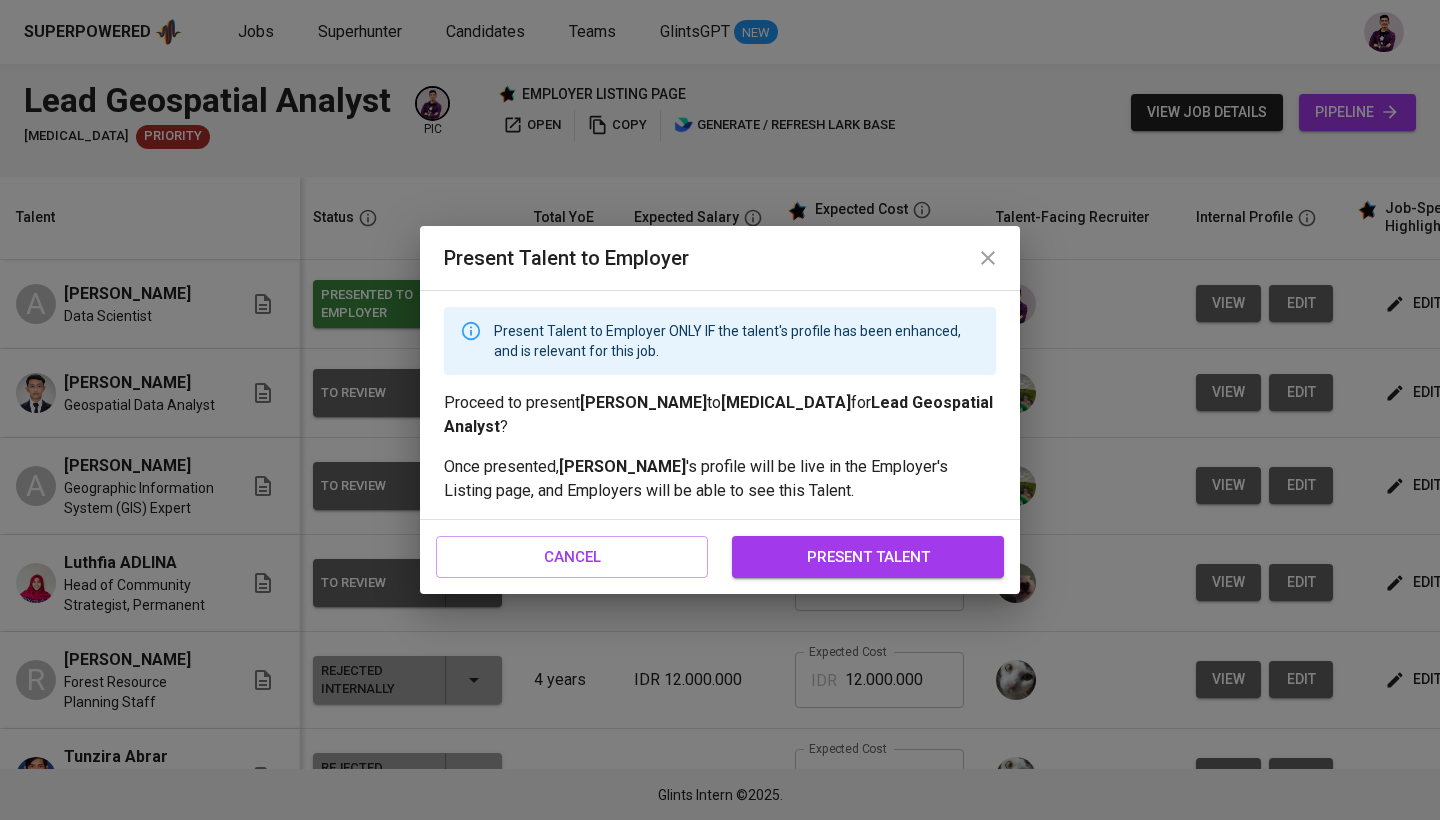 click on "present talent" at bounding box center [868, 557] 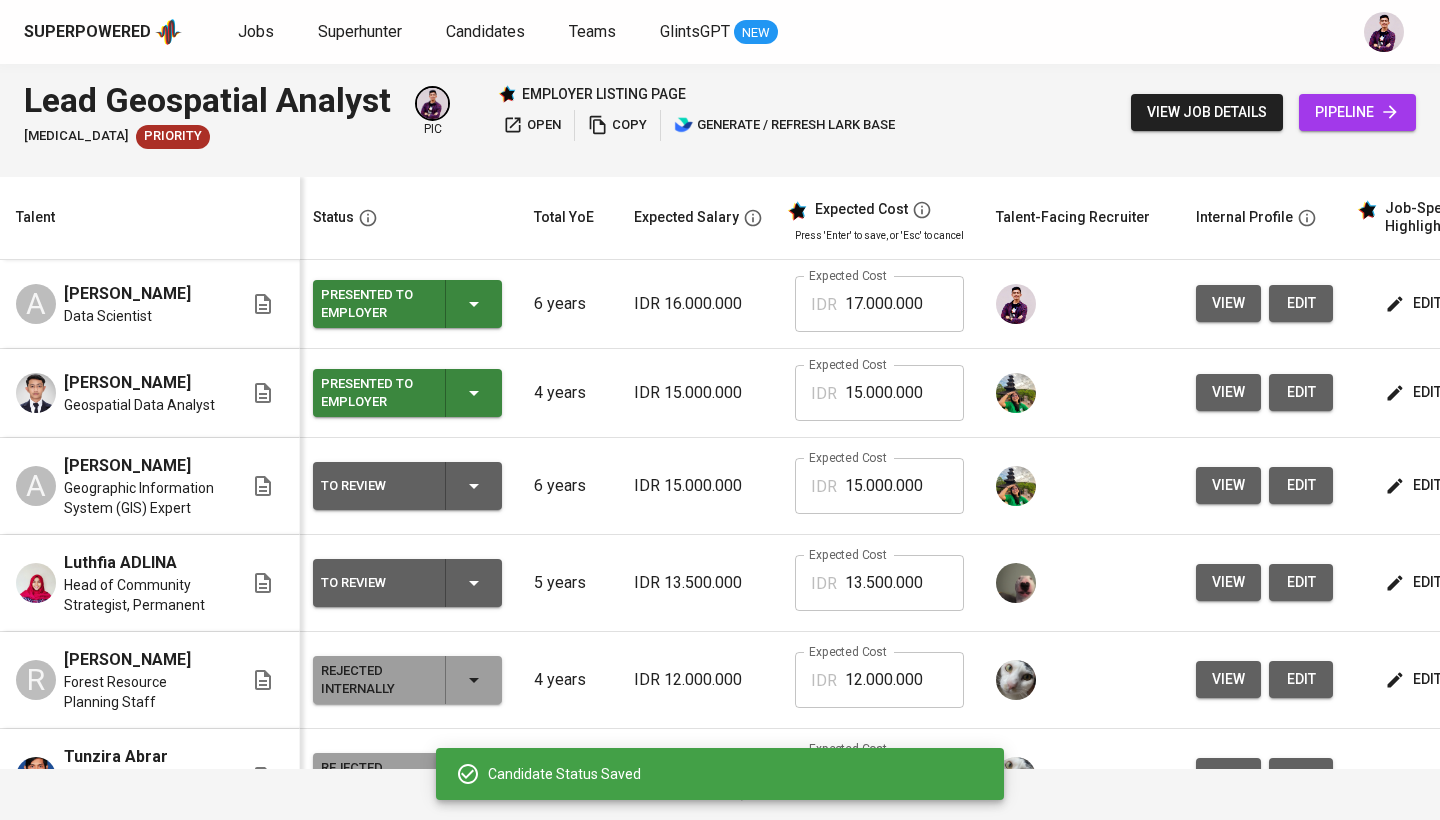 click on "To Review" at bounding box center [407, 486] 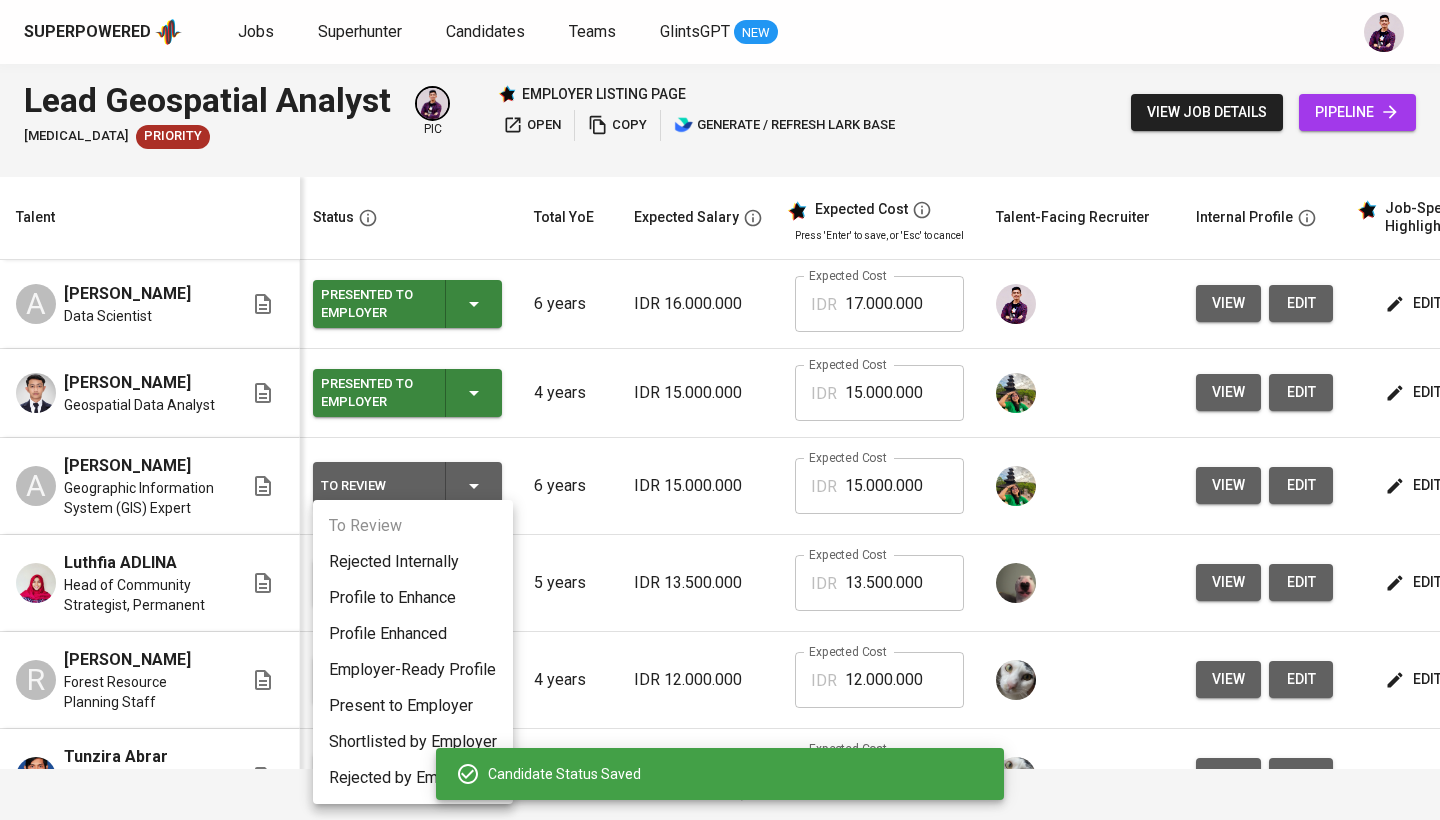 click on "Present to Employer" at bounding box center (413, 706) 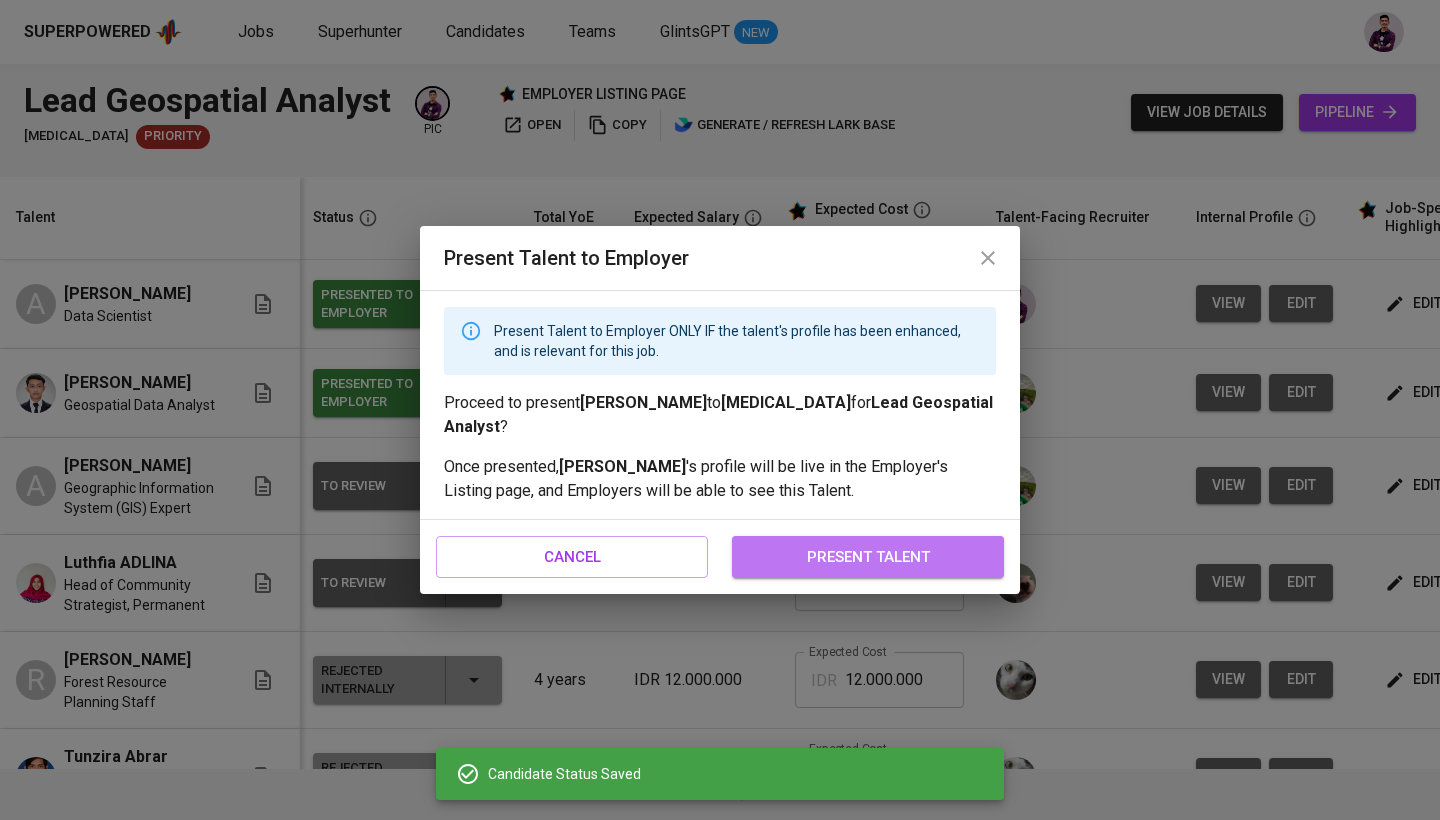 click on "present talent" at bounding box center (868, 557) 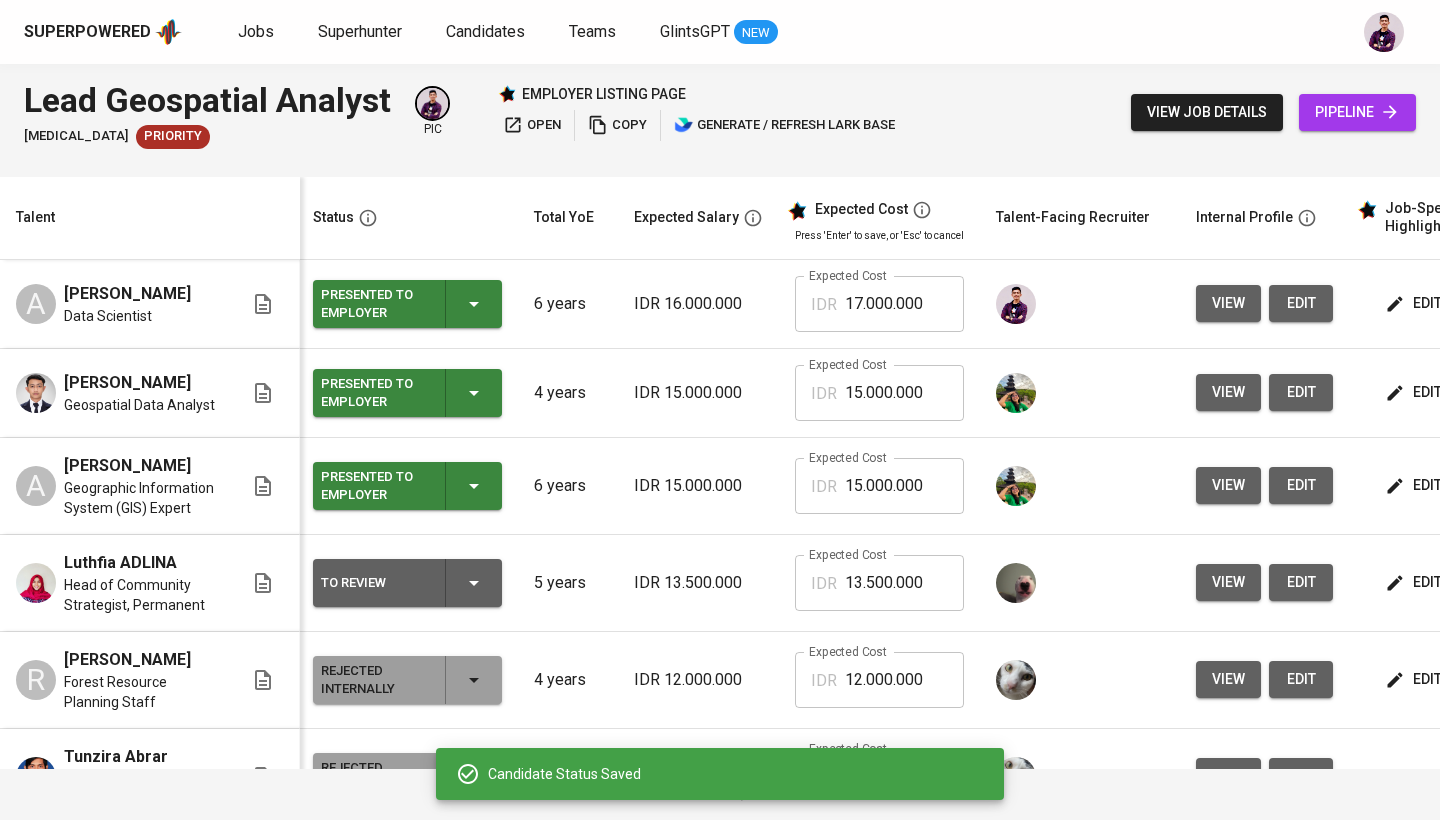 click 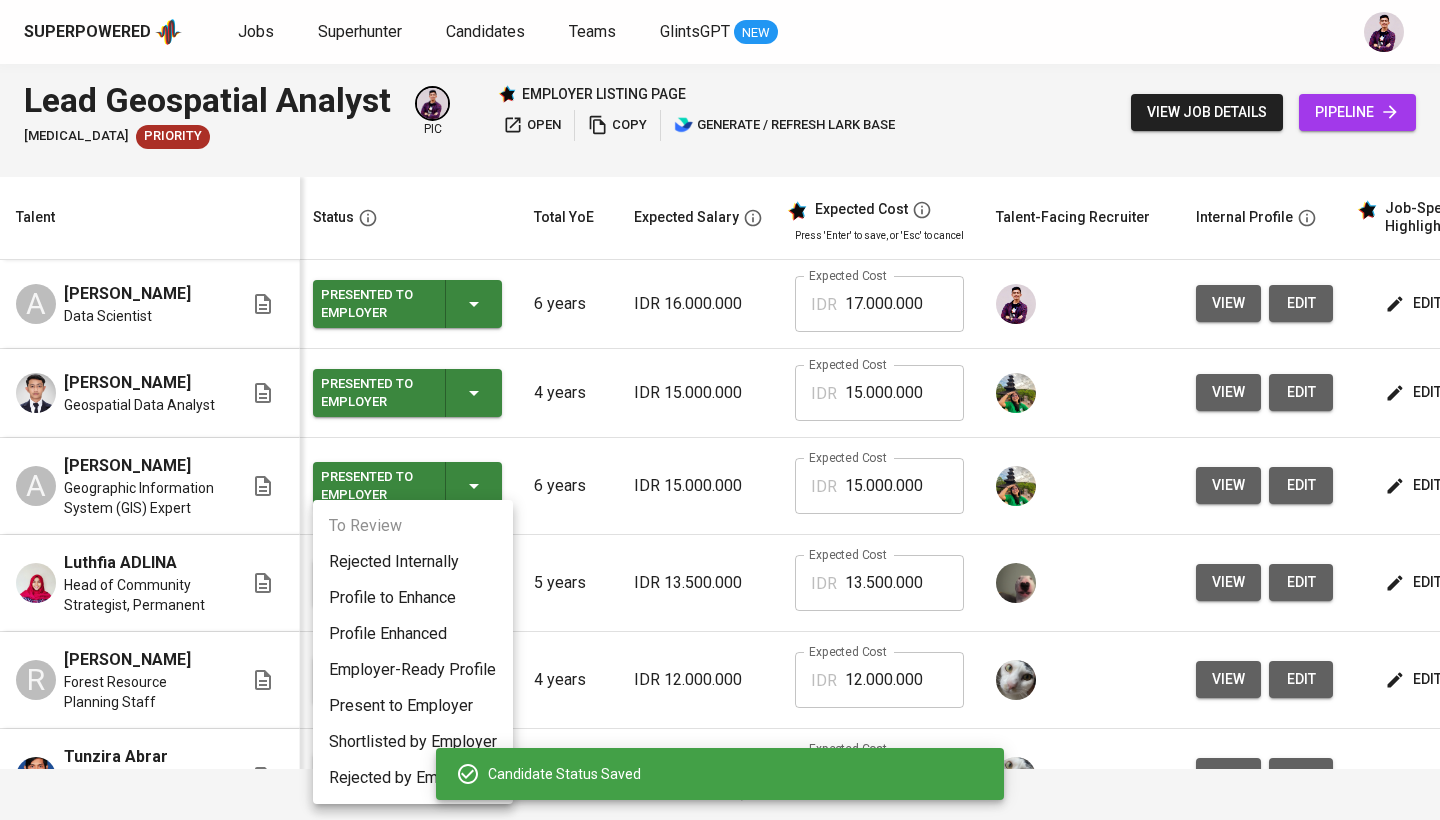 click on "Present to Employer" at bounding box center (413, 706) 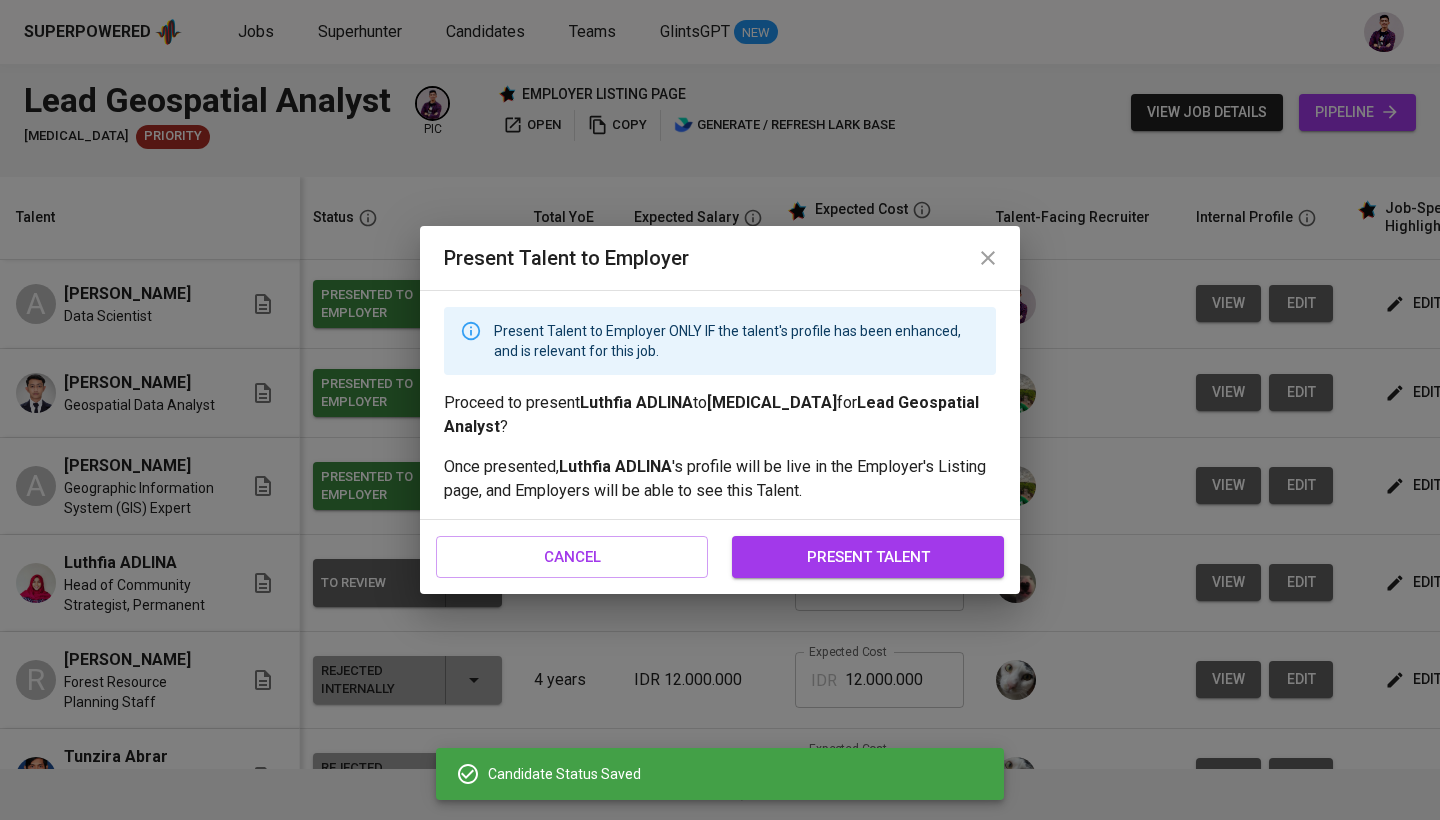 click on "present talent" at bounding box center [868, 557] 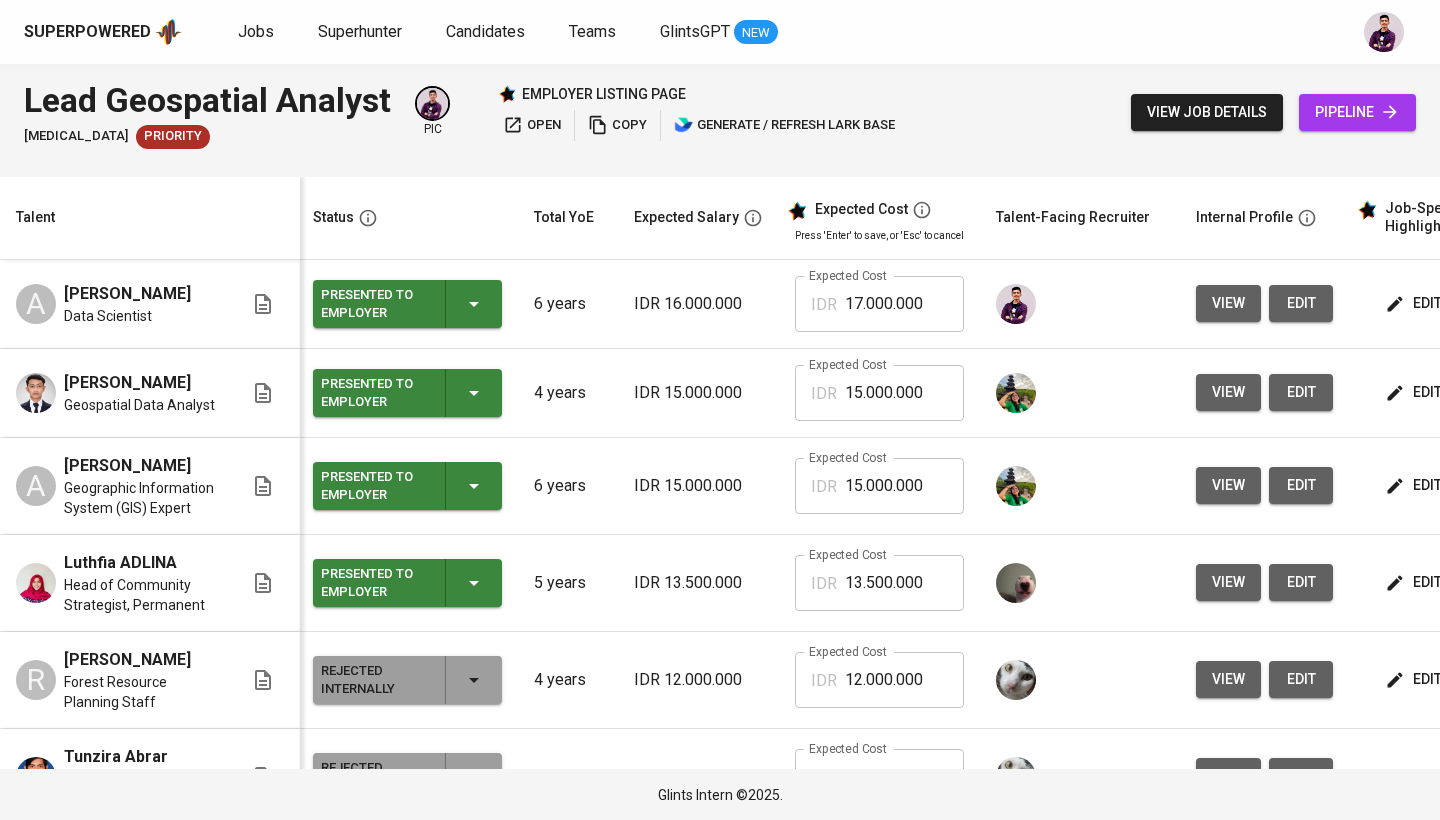 click on "open" at bounding box center (532, 125) 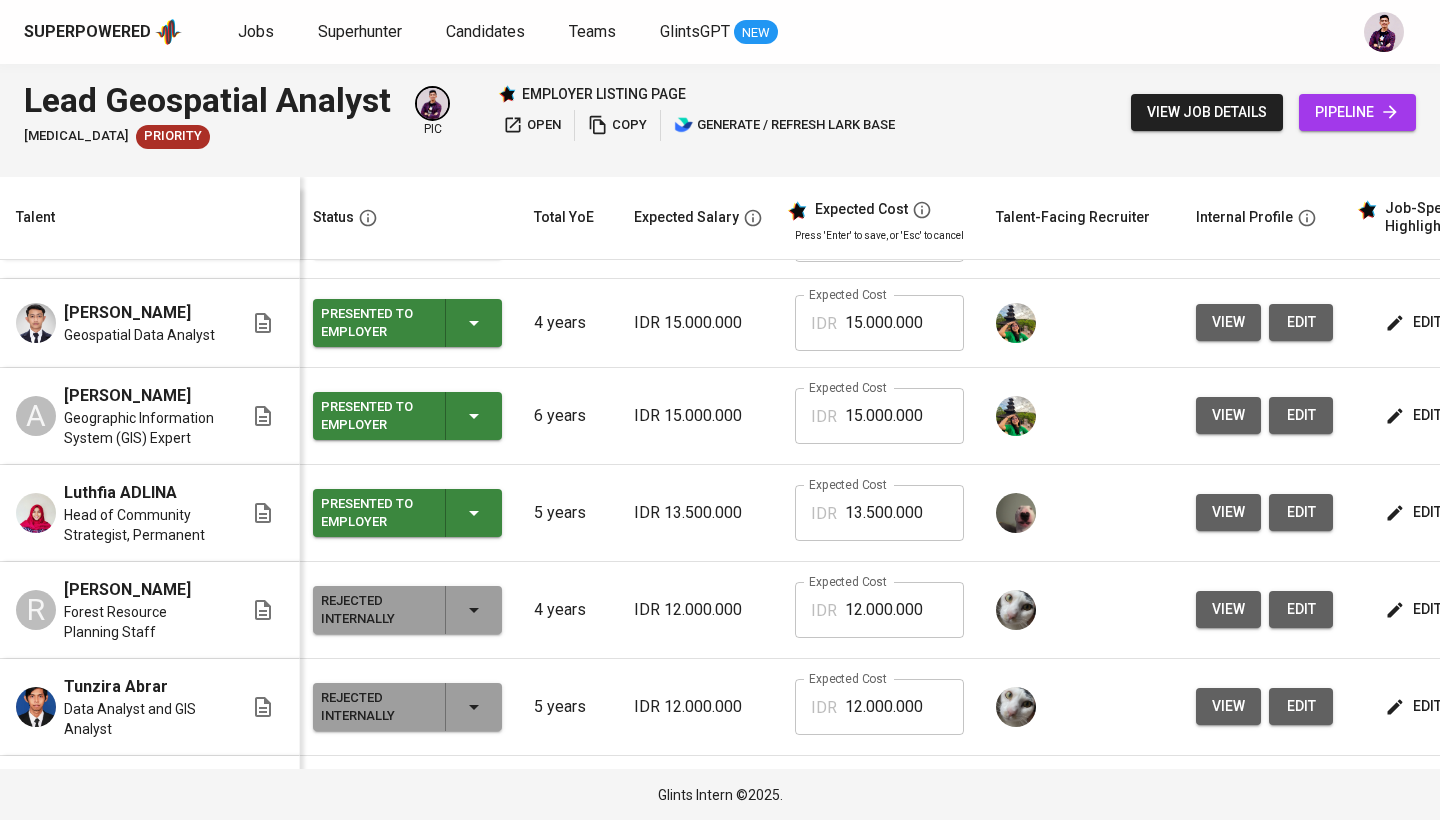 scroll, scrollTop: 70, scrollLeft: 61, axis: both 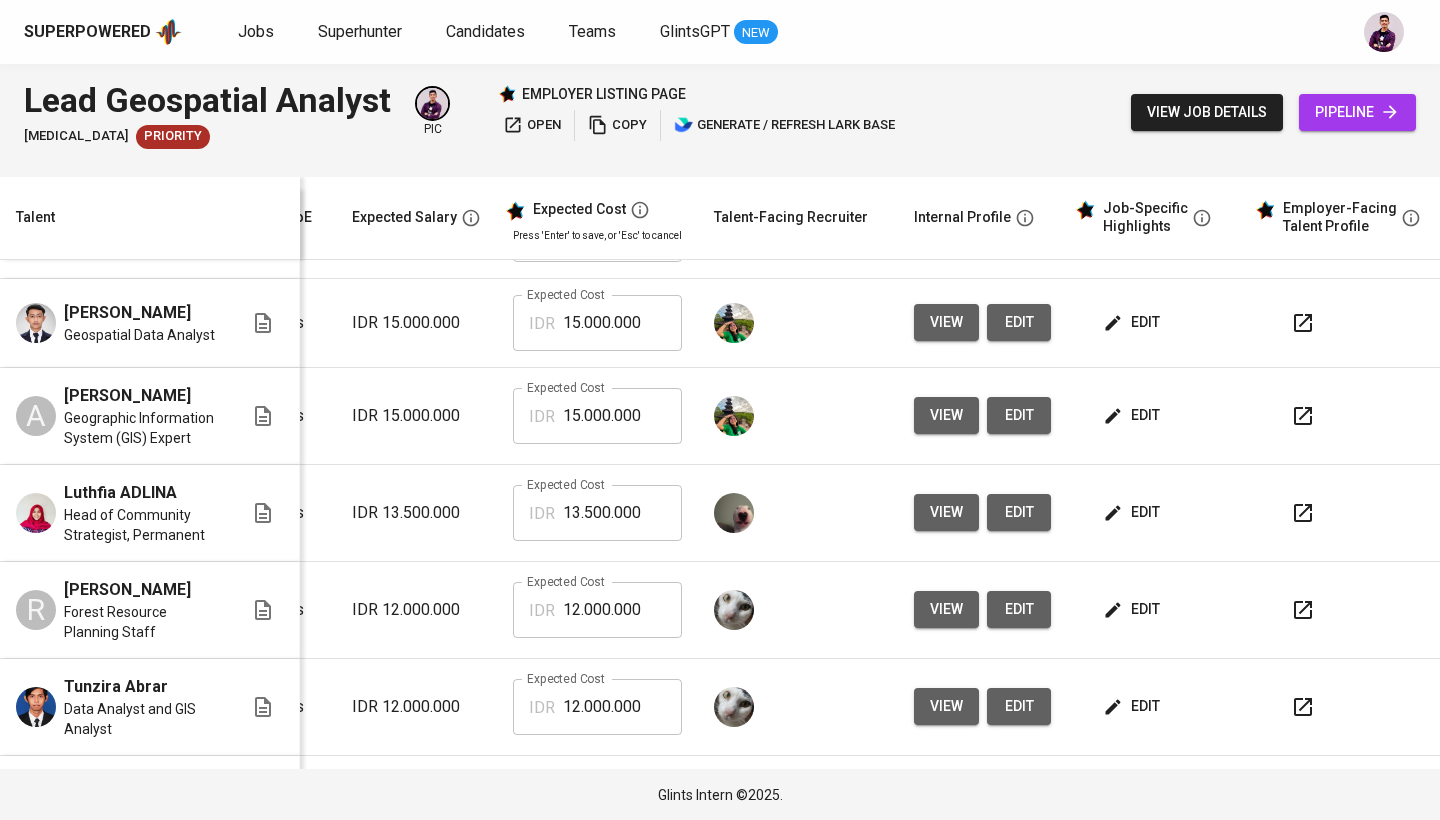 click on "13.500.000" at bounding box center [622, 513] 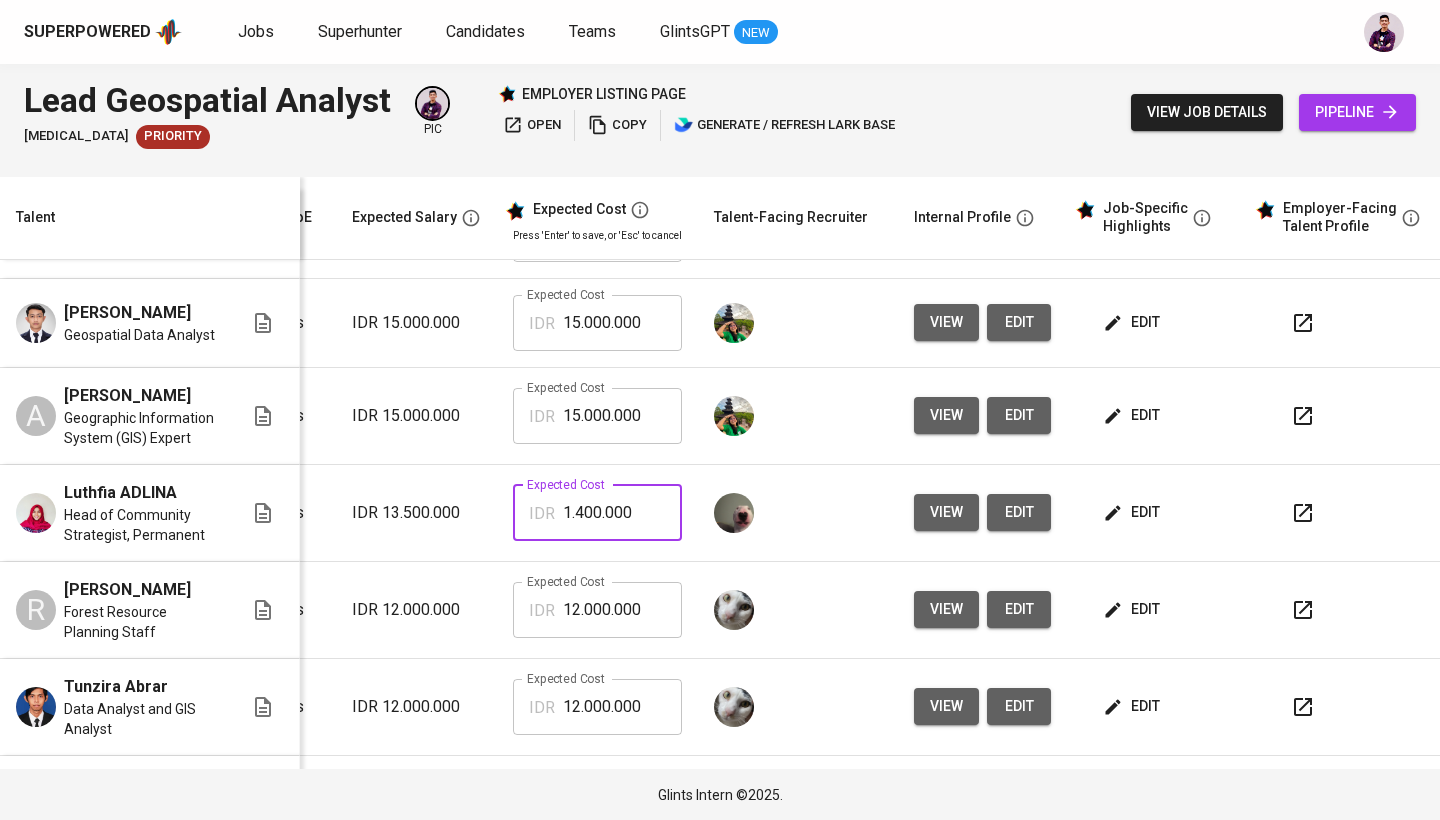 type on "14.000.000" 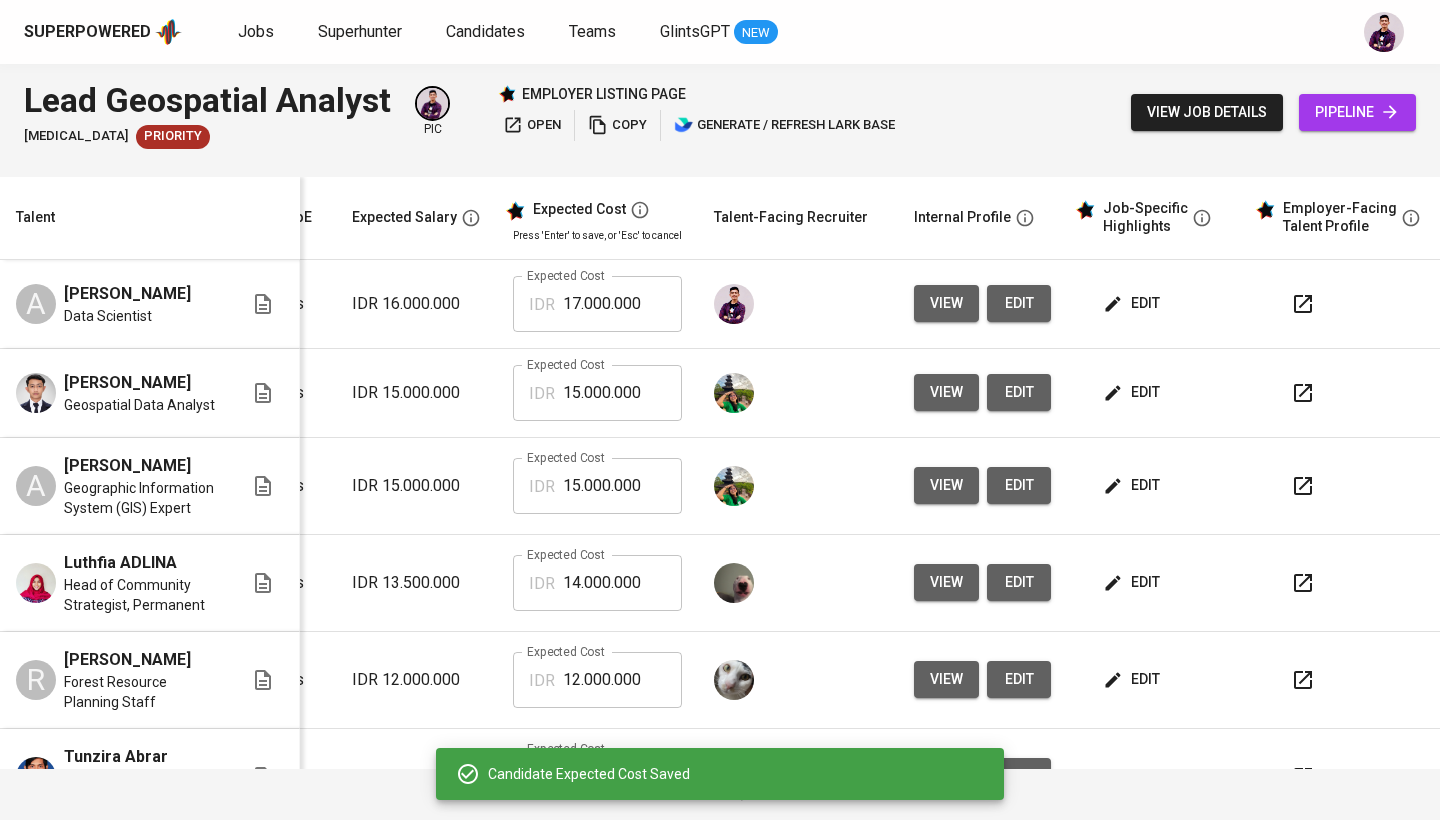 scroll, scrollTop: 0, scrollLeft: 286, axis: horizontal 